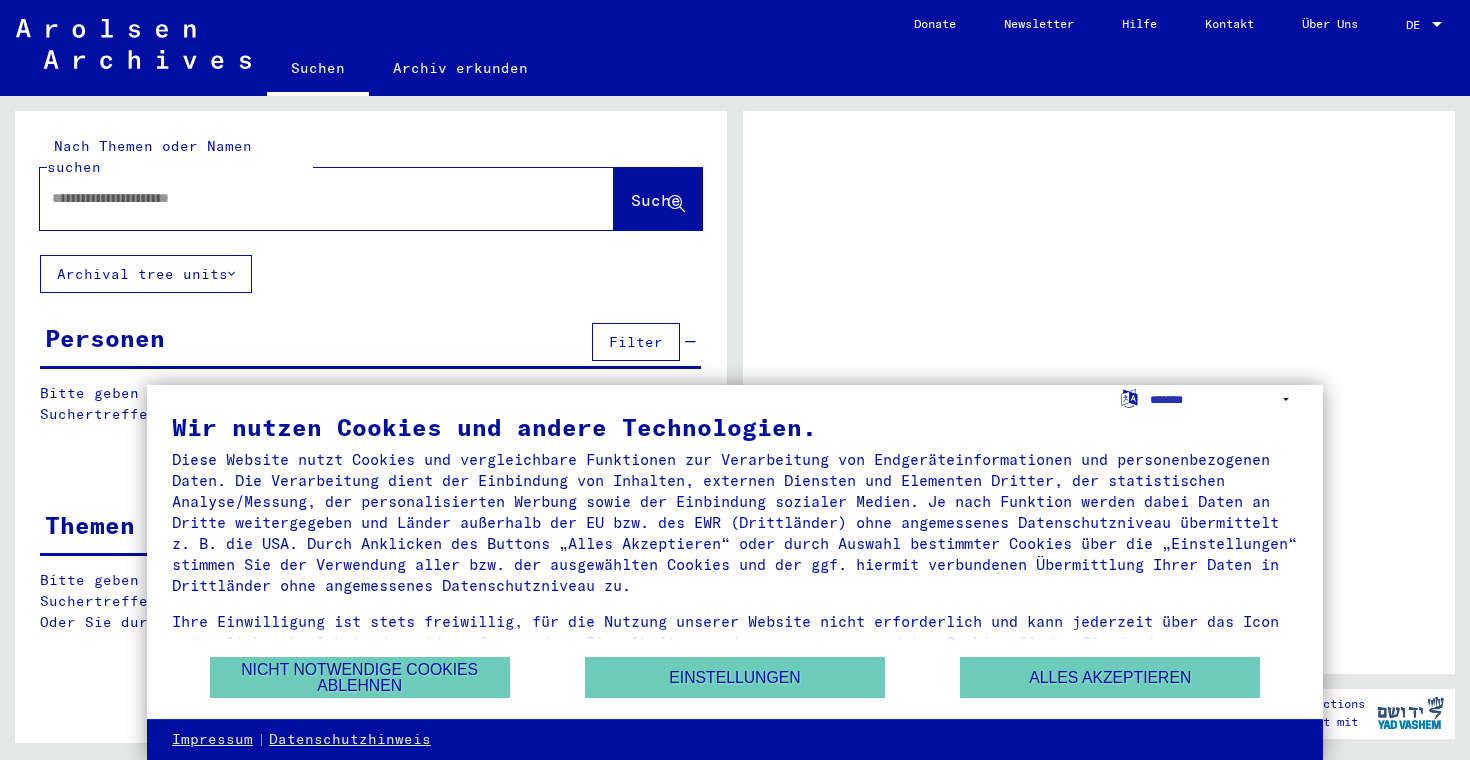 scroll, scrollTop: 0, scrollLeft: 0, axis: both 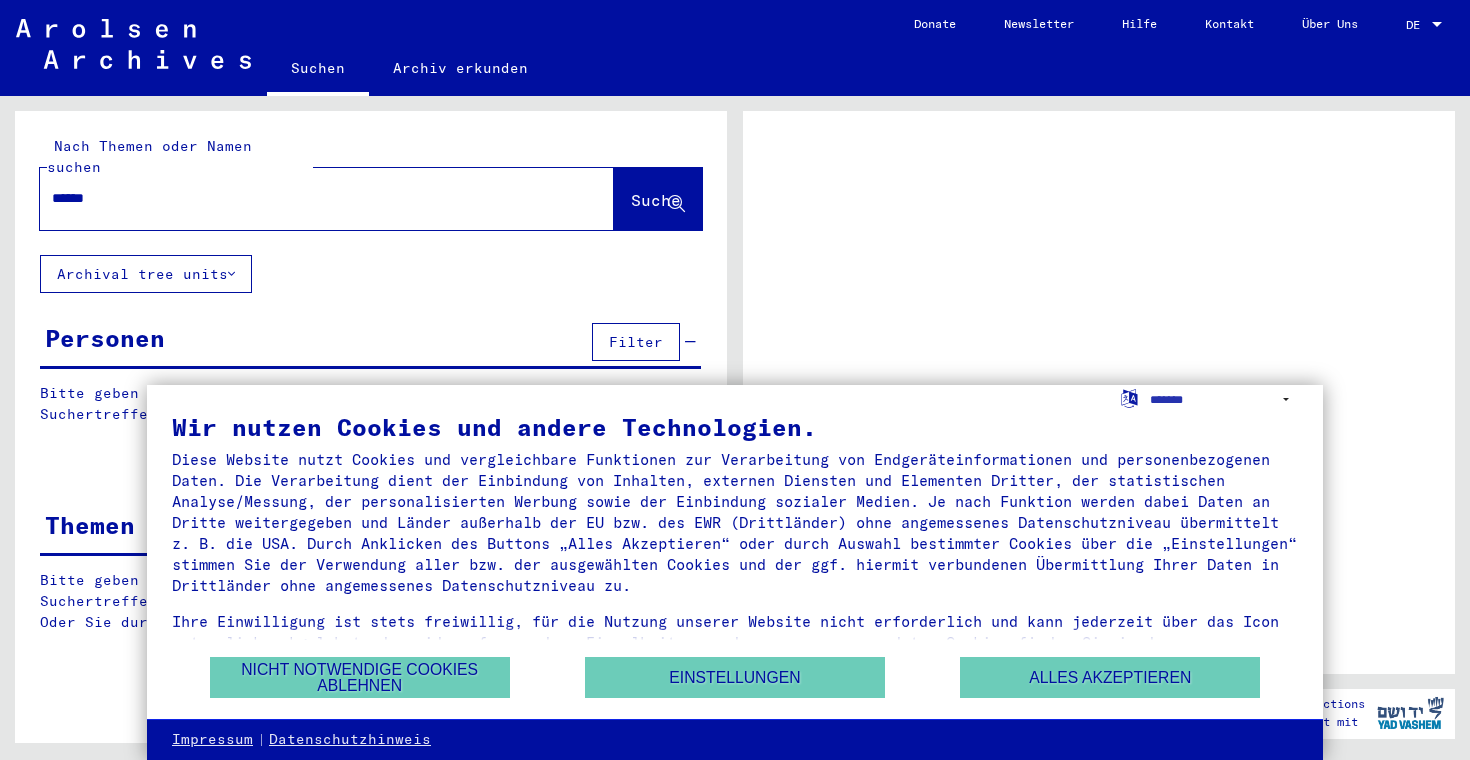 type on "*******" 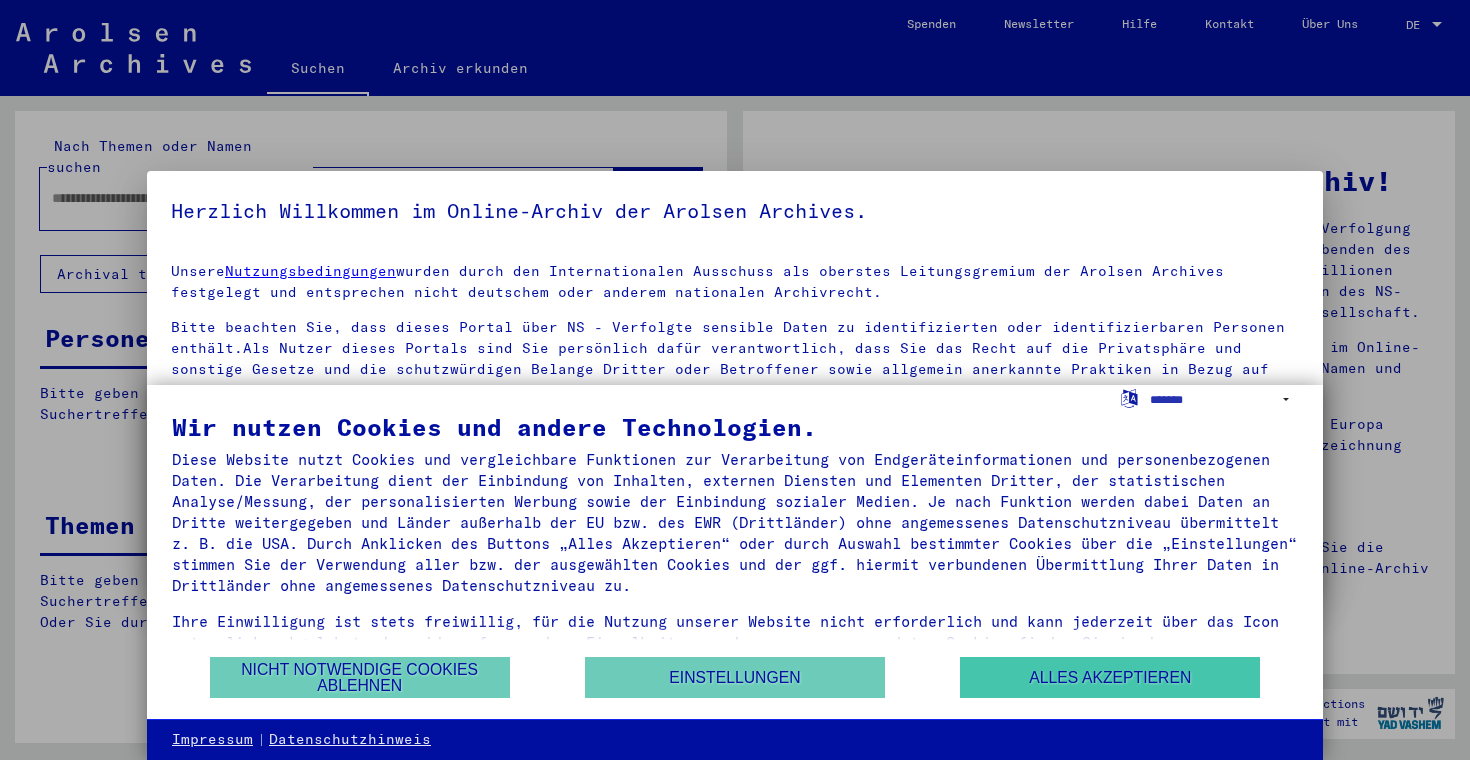 click on "Alles akzeptieren" at bounding box center [1110, 677] 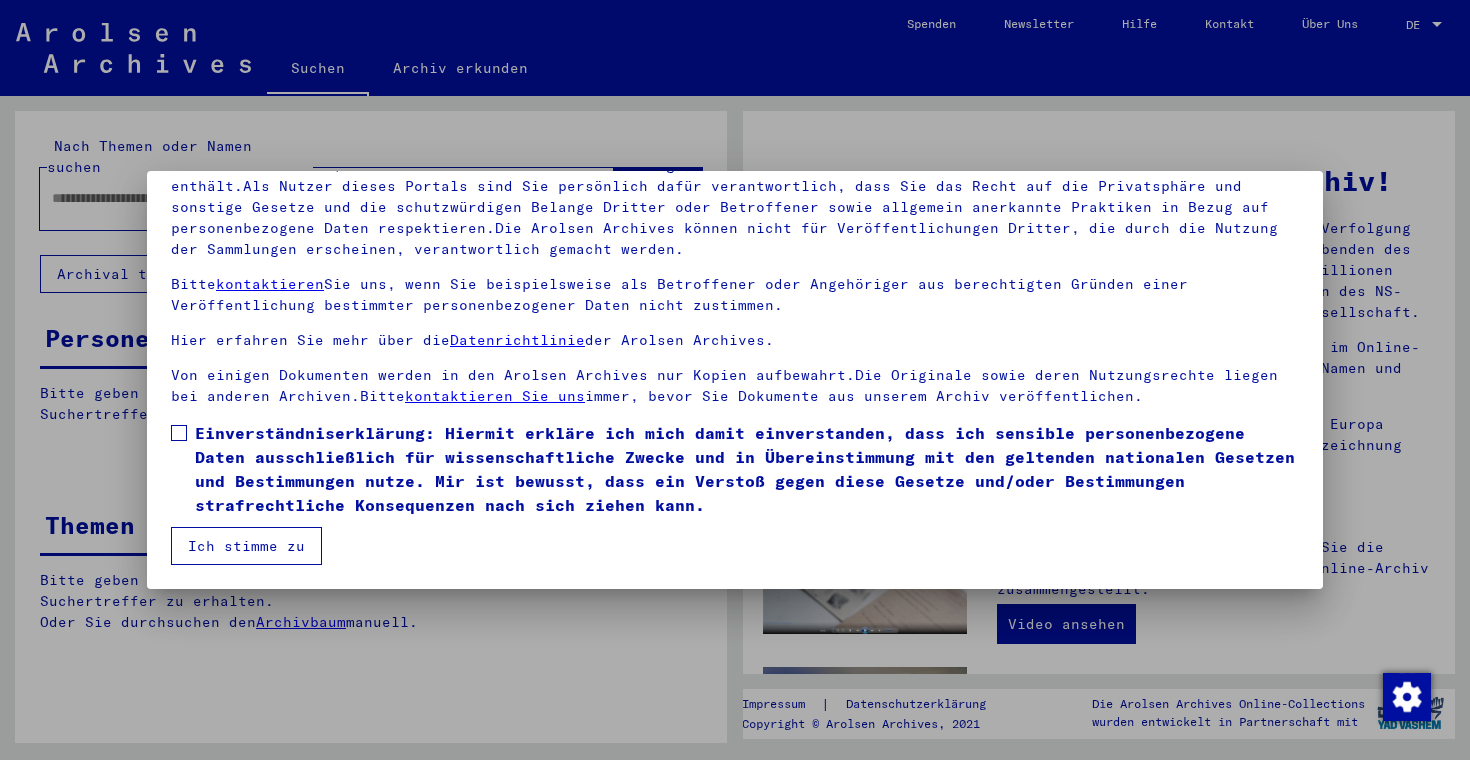 scroll, scrollTop: 162, scrollLeft: 0, axis: vertical 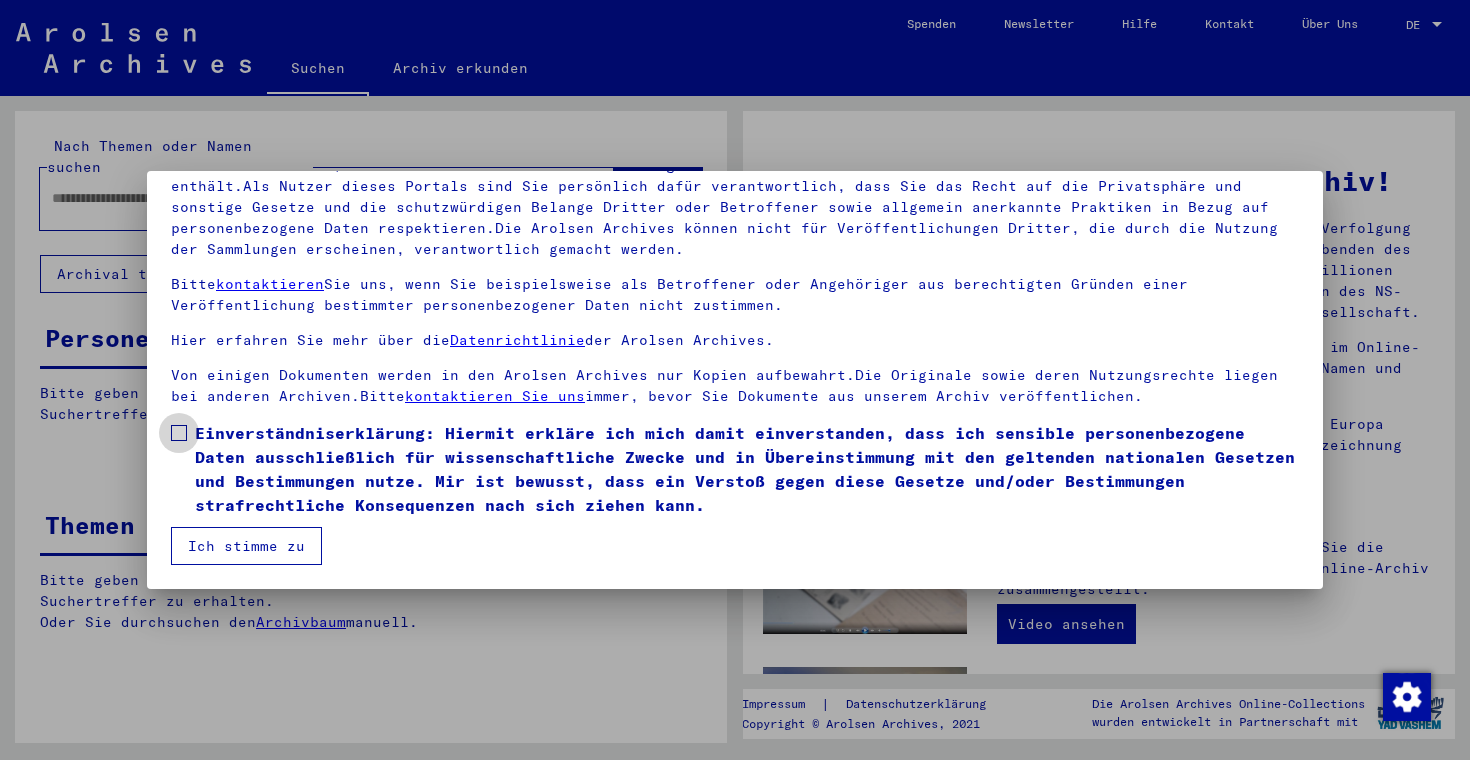 click on "Einverständniserklärung: Hiermit erkläre ich mich damit einverstanden, dass ich sensible personenbezogene Daten ausschließlich für wissenschaftliche Zwecke und in Übereinstimmung mit den geltenden nationalen Gesetzen und Bestimmungen nutze. Mir ist bewusst, dass ein Verstoß gegen diese Gesetze und/oder Bestimmungen strafrechtliche Konsequenzen nach sich ziehen kann." at bounding box center (735, 469) 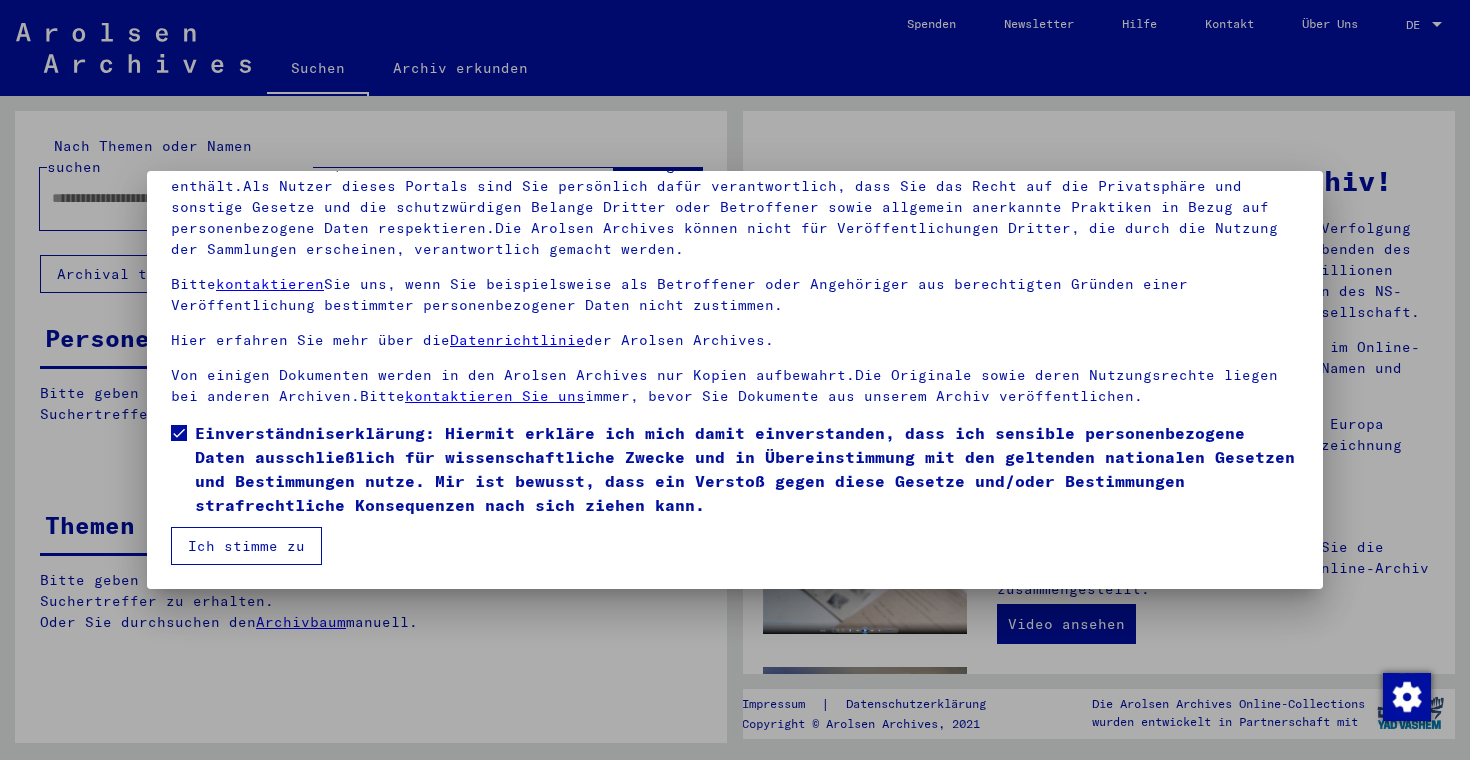 click on "Ich stimme zu" at bounding box center (246, 546) 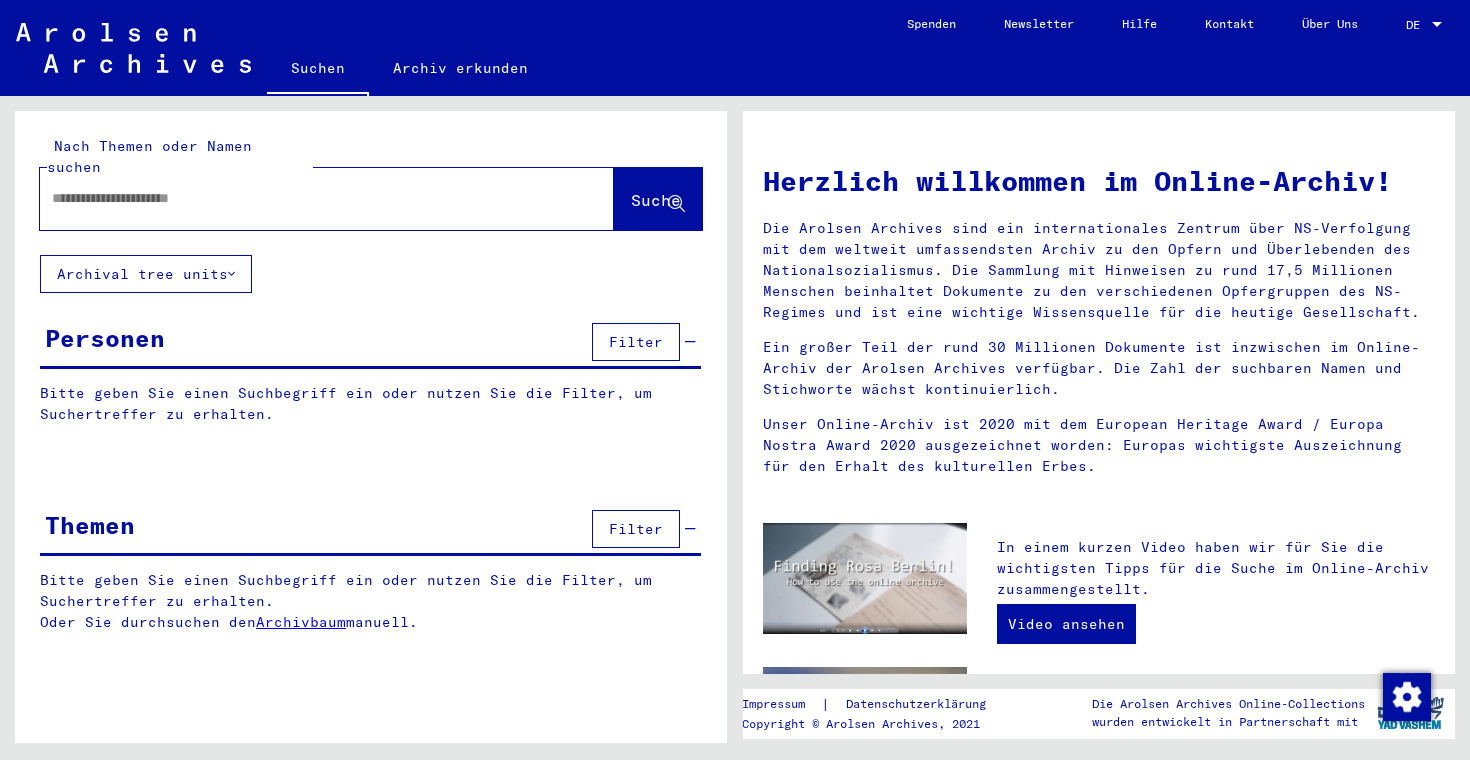 click at bounding box center (303, 198) 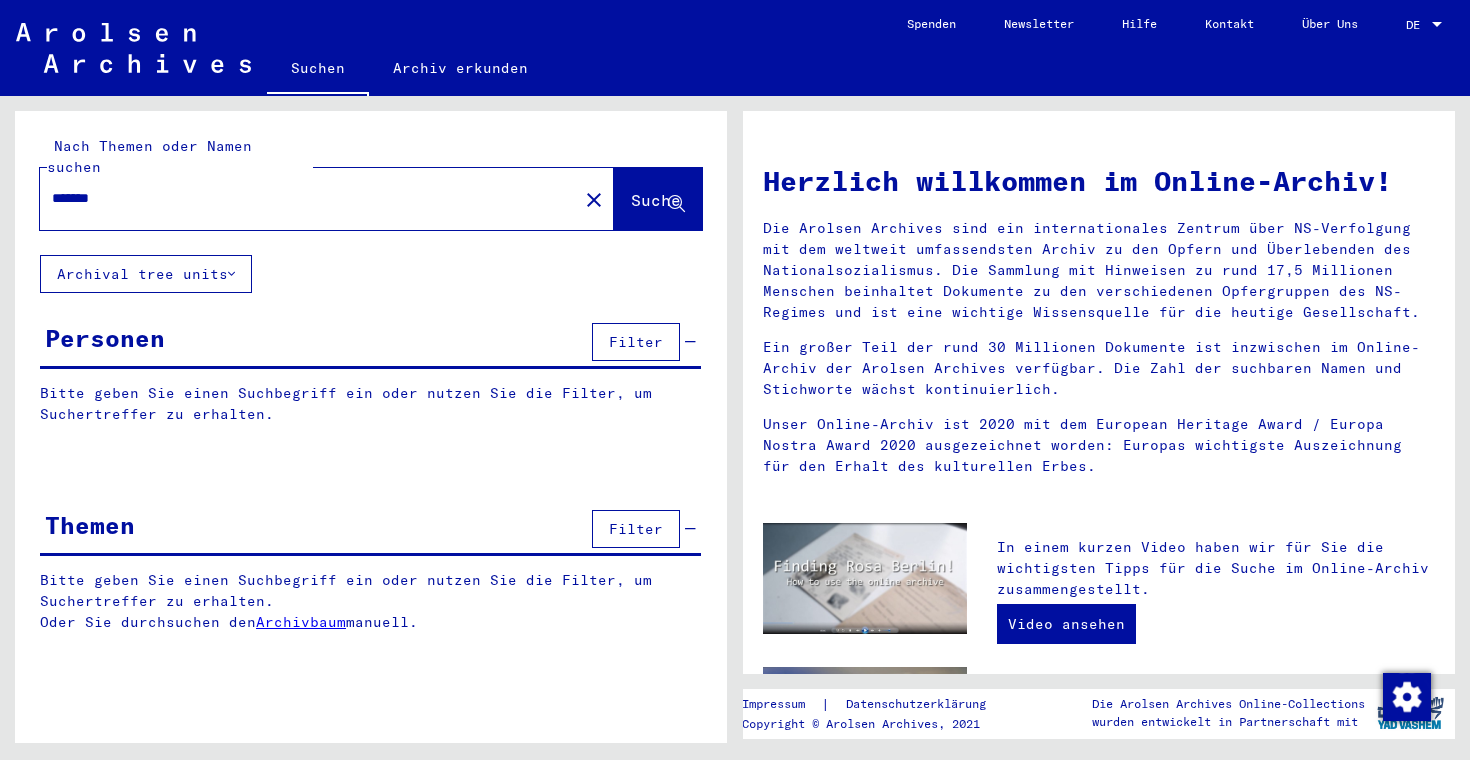 type on "*******" 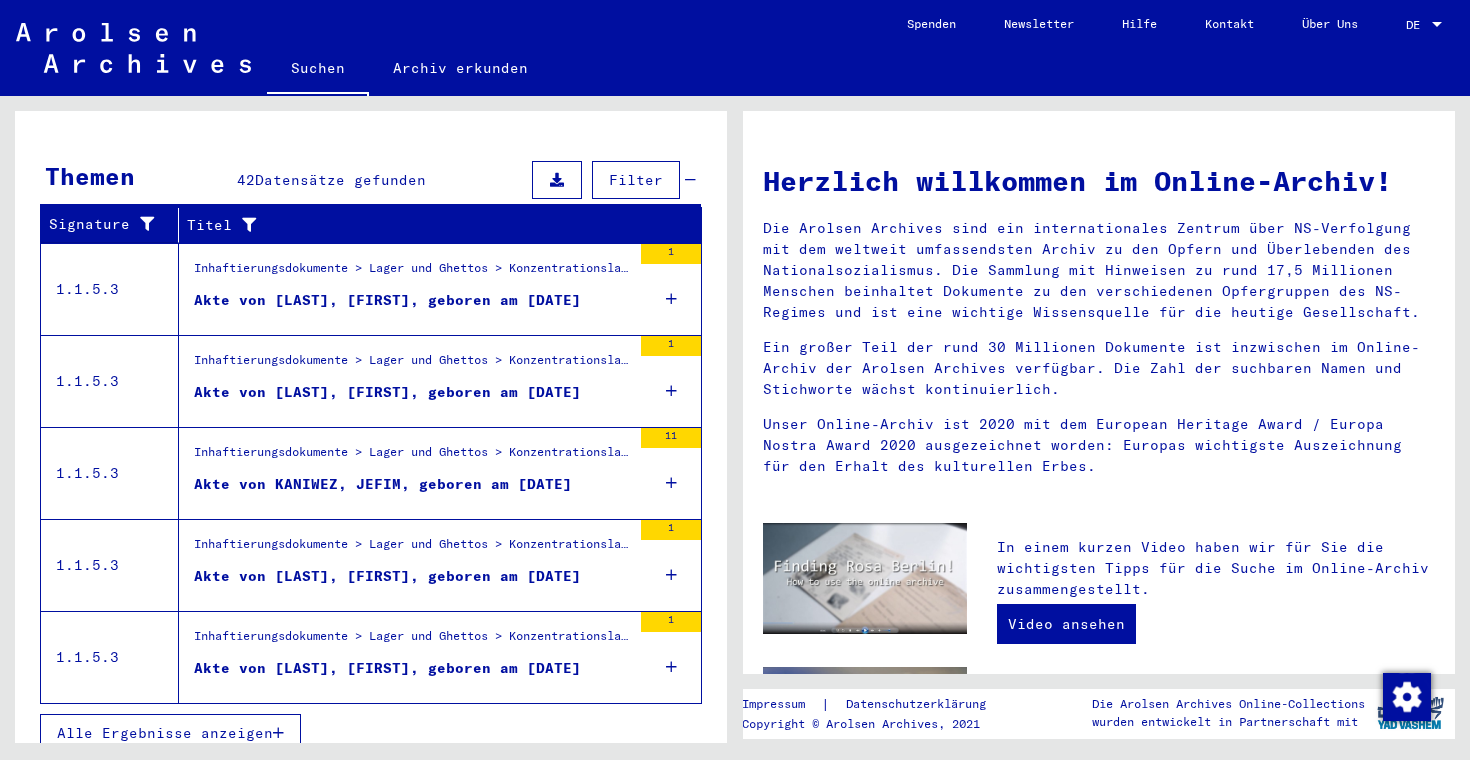 scroll, scrollTop: 639, scrollLeft: 0, axis: vertical 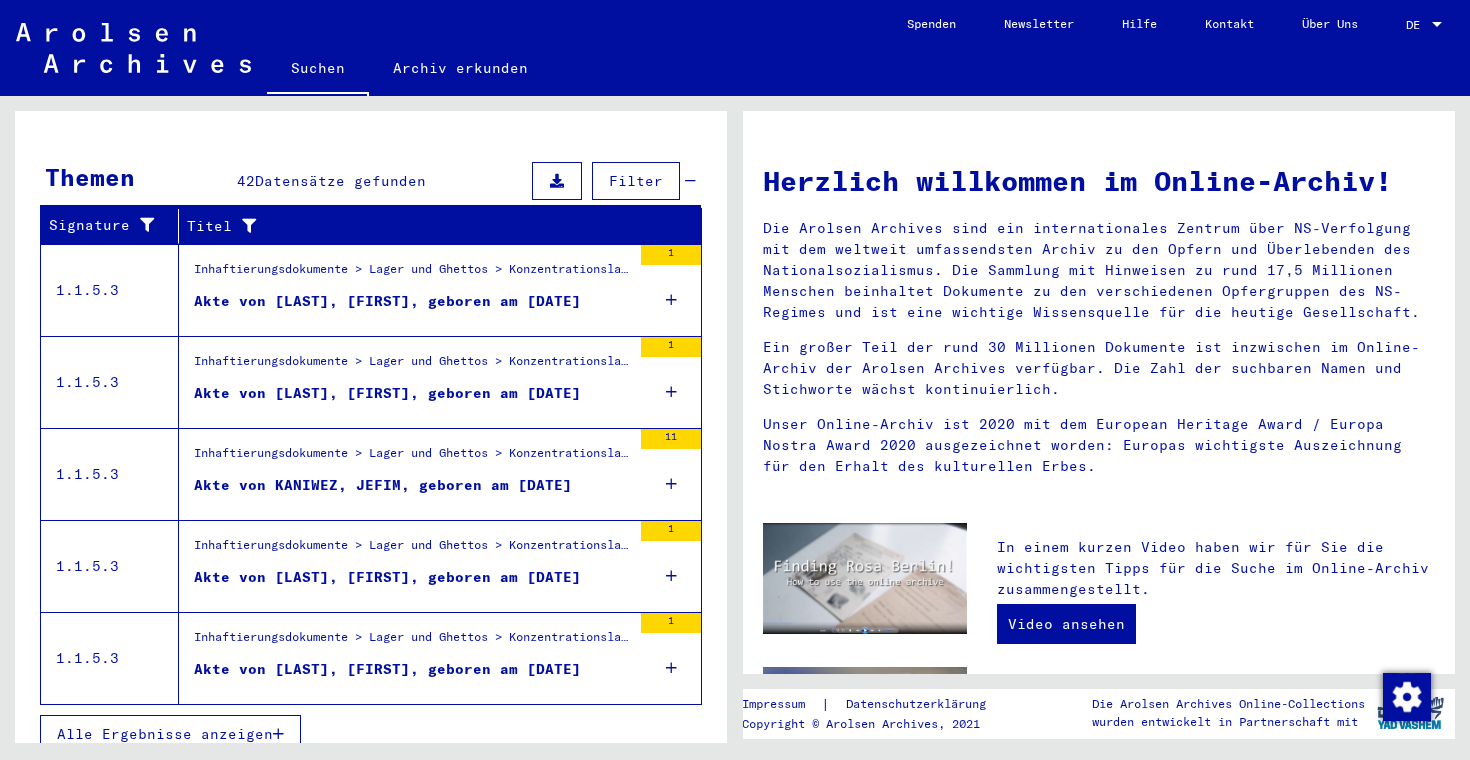 click on "Alle Ergebnisse anzeigen" at bounding box center [165, 734] 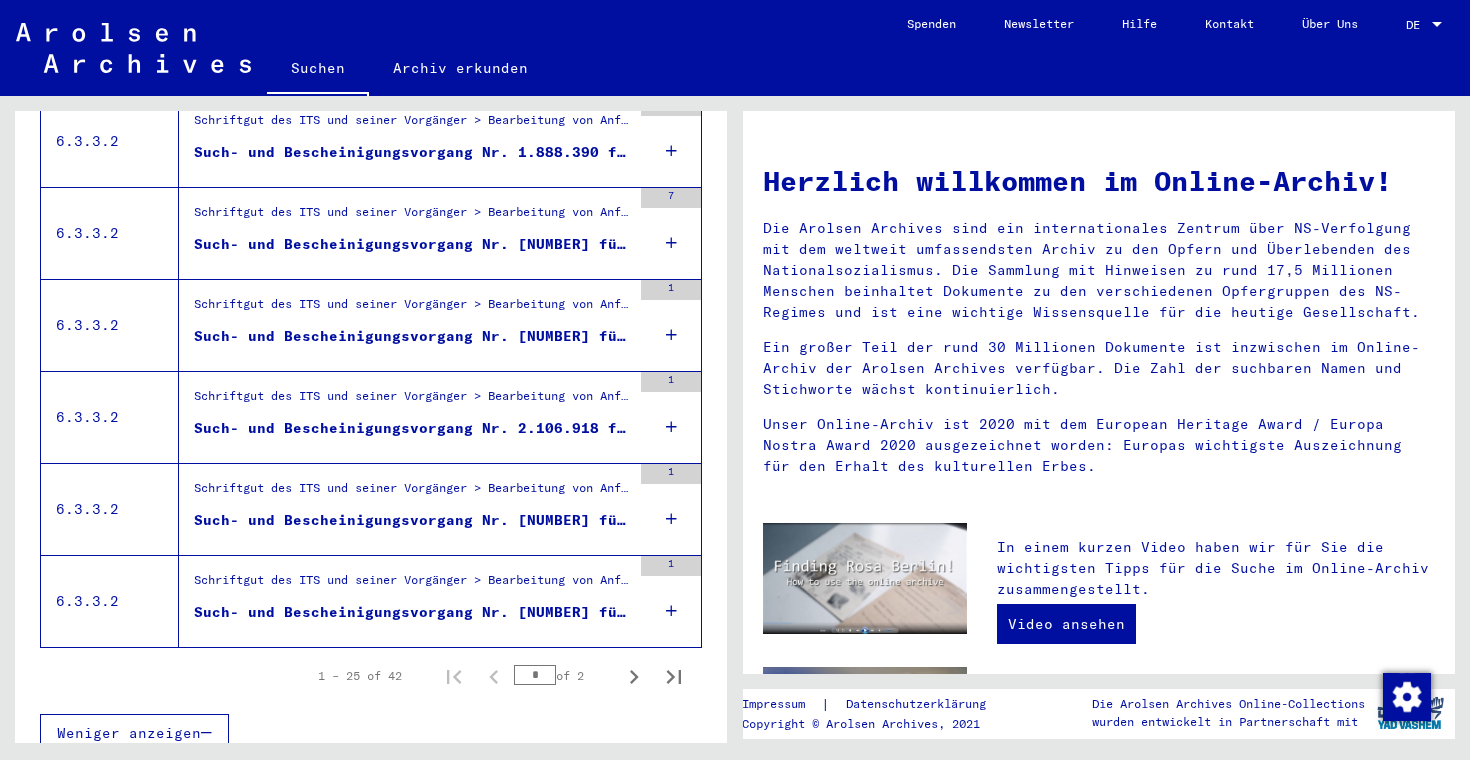 scroll, scrollTop: 2174, scrollLeft: 0, axis: vertical 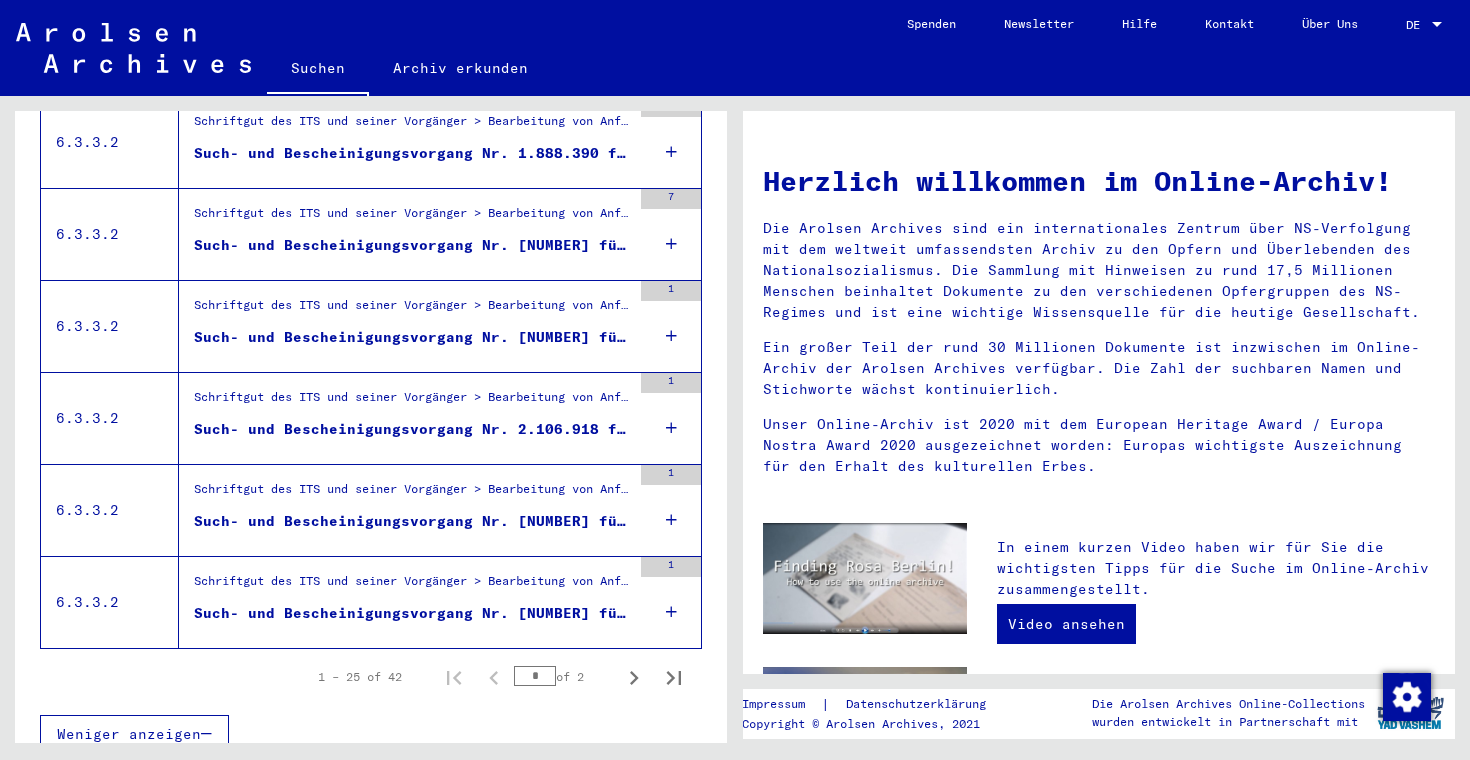 click on "Schriftgut des ITS und seiner Vorgänger > Bearbeitung von Anfragen > Fallbezogene Akten des ITS ab 1947 > T/D-Fallablage > Such- und Bescheinigungsvorgänge mit den (T/D-) Nummern von 2.000.000 bis 2.249.999 > Such- und Bescheinigungsvorgänge mit den (T/D-) Nummern von 2.134.000 bis 2.134.499" at bounding box center [412, 586] 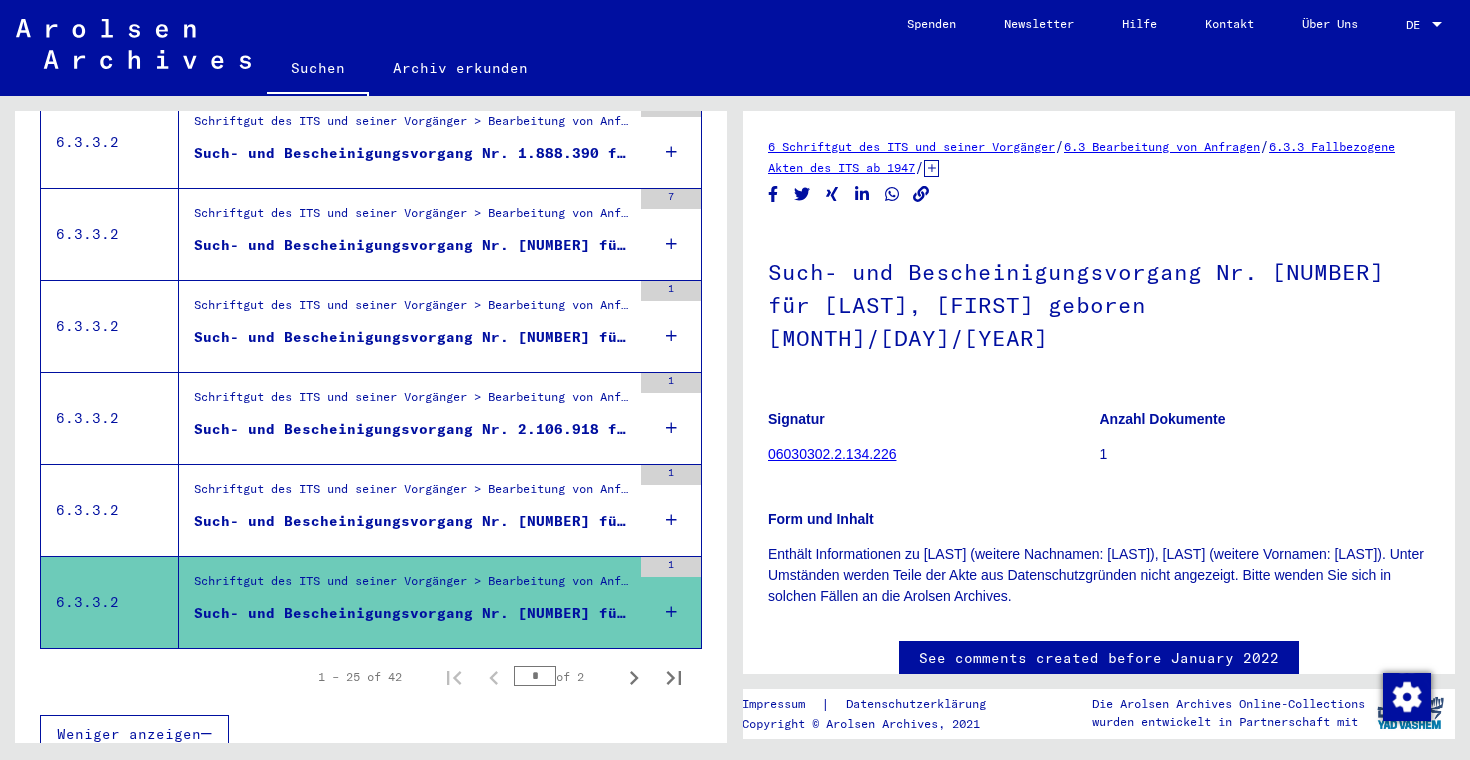 scroll, scrollTop: 0, scrollLeft: 0, axis: both 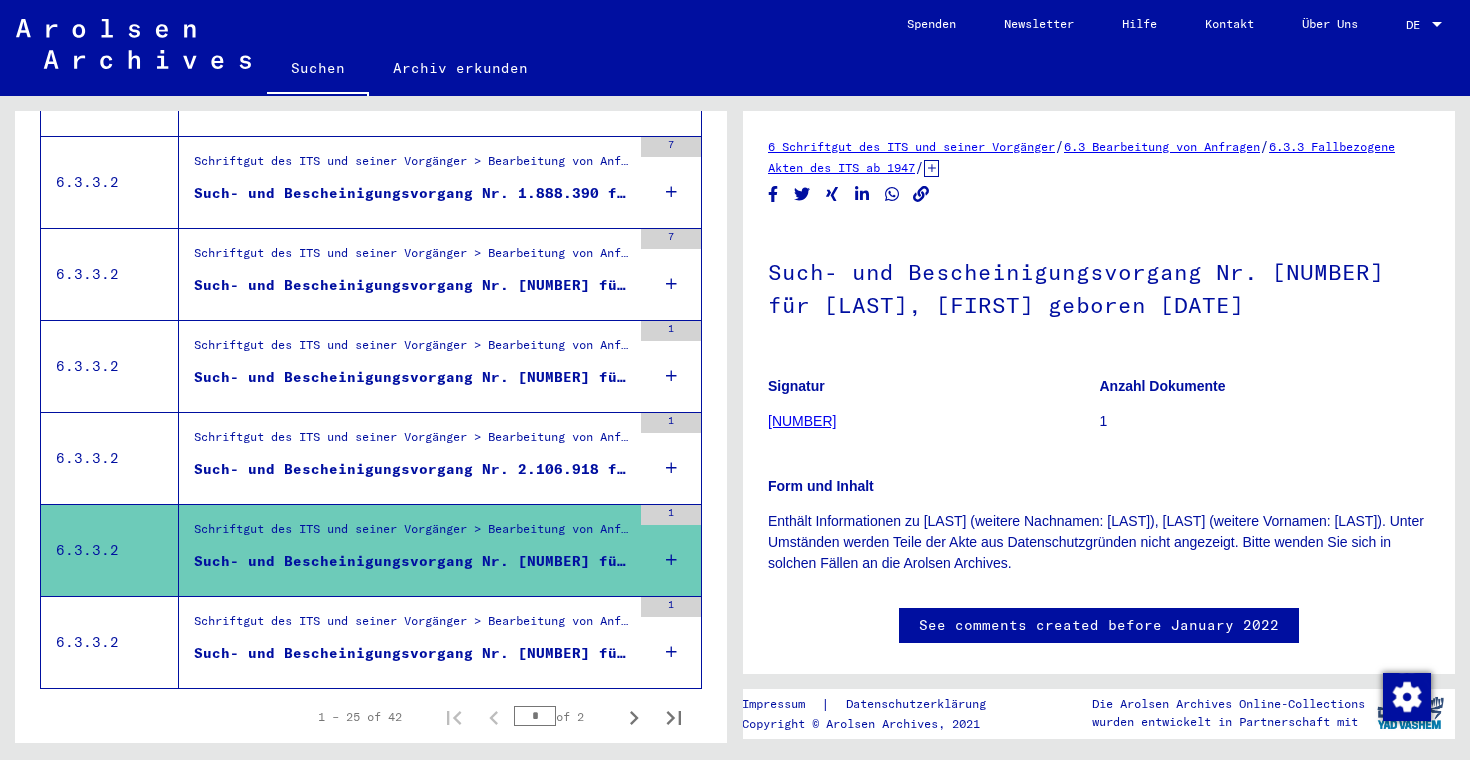 click on "Such- und Bescheinigungsvorgang Nr. 2.106.918 für KANIWEZ, LUKJANOWNA geboren [DATE]" at bounding box center [412, 469] 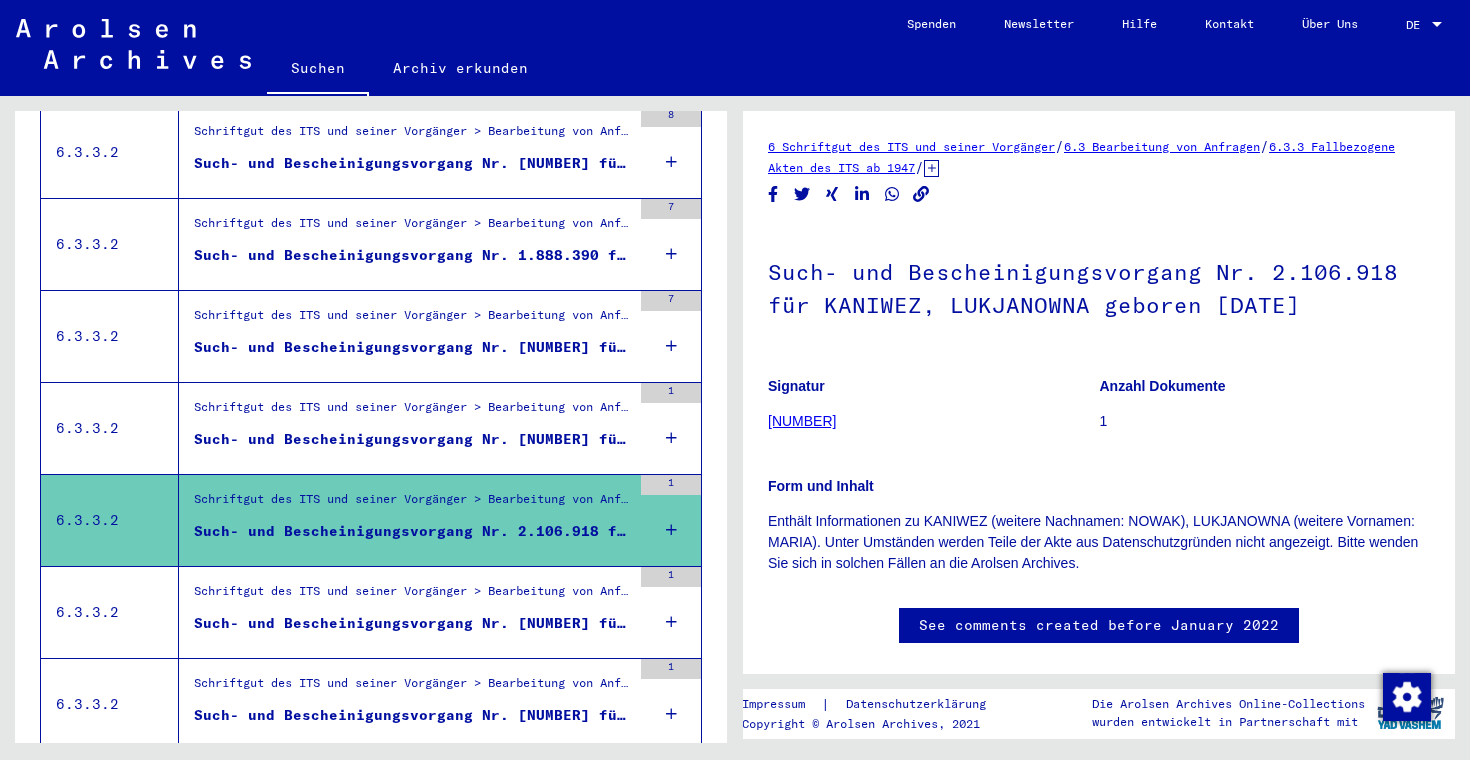 scroll, scrollTop: 2041, scrollLeft: 0, axis: vertical 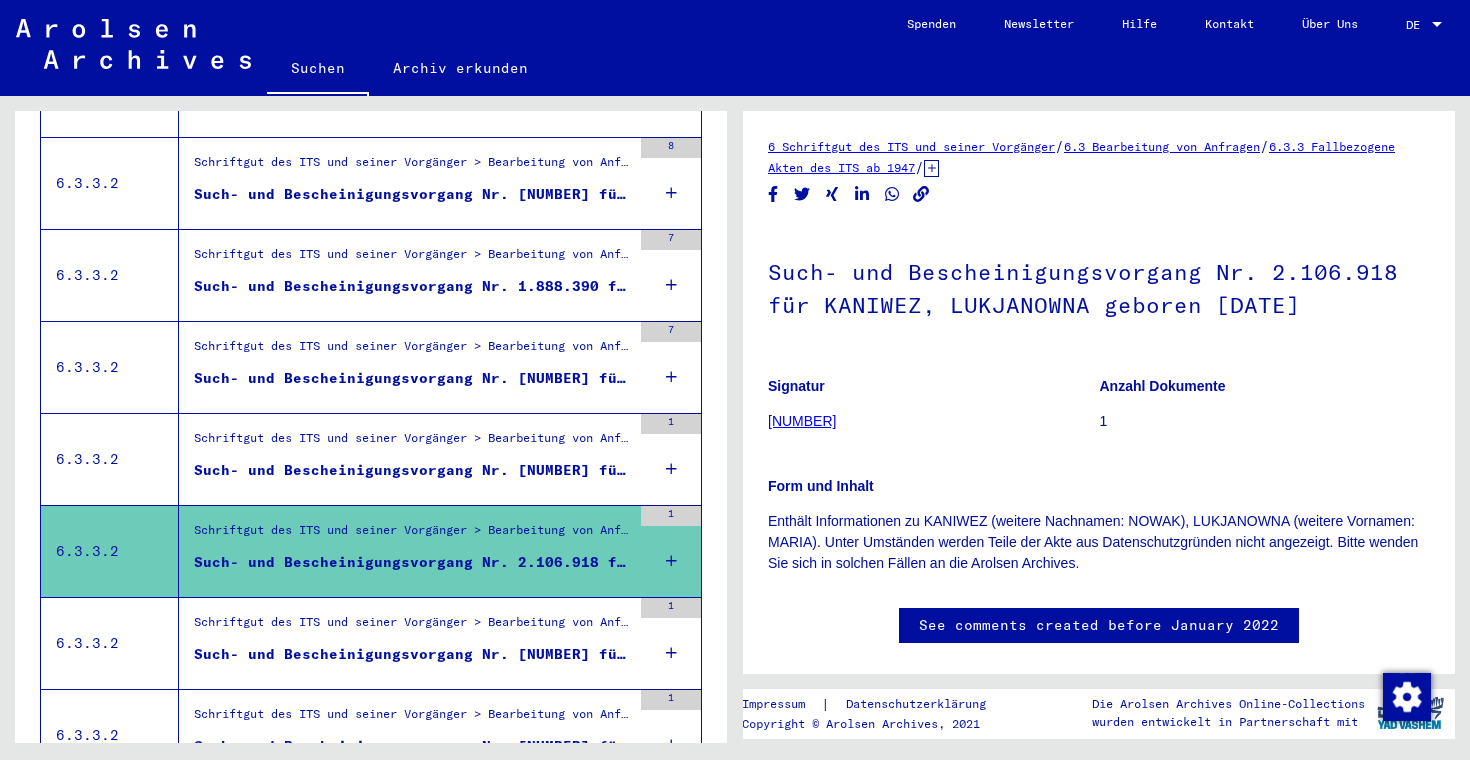 click on "Such- und Bescheinigungsvorgang Nr. [NUMBER] für [LAST], [FIRST] geboren [DATE]" at bounding box center [412, 470] 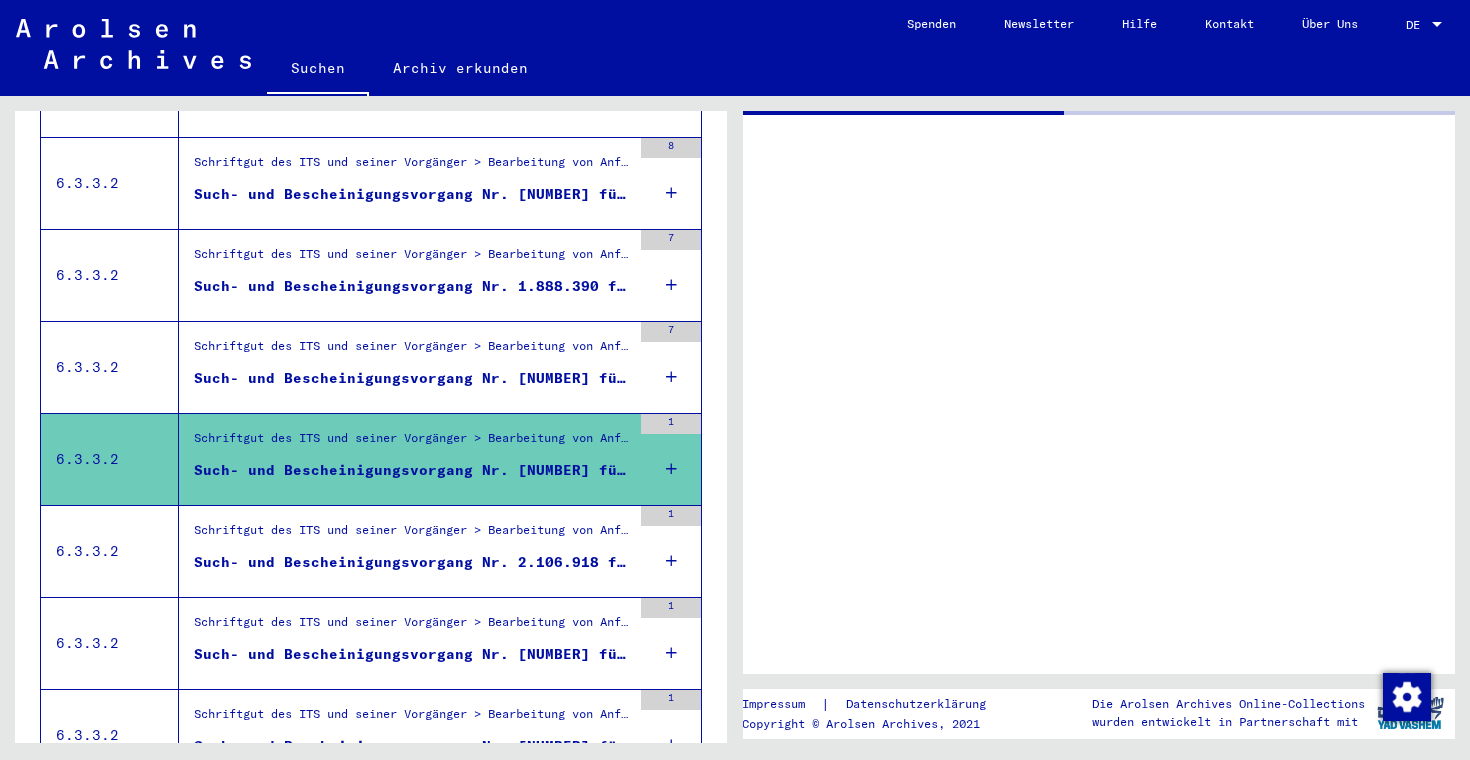 scroll, scrollTop: 1972, scrollLeft: 0, axis: vertical 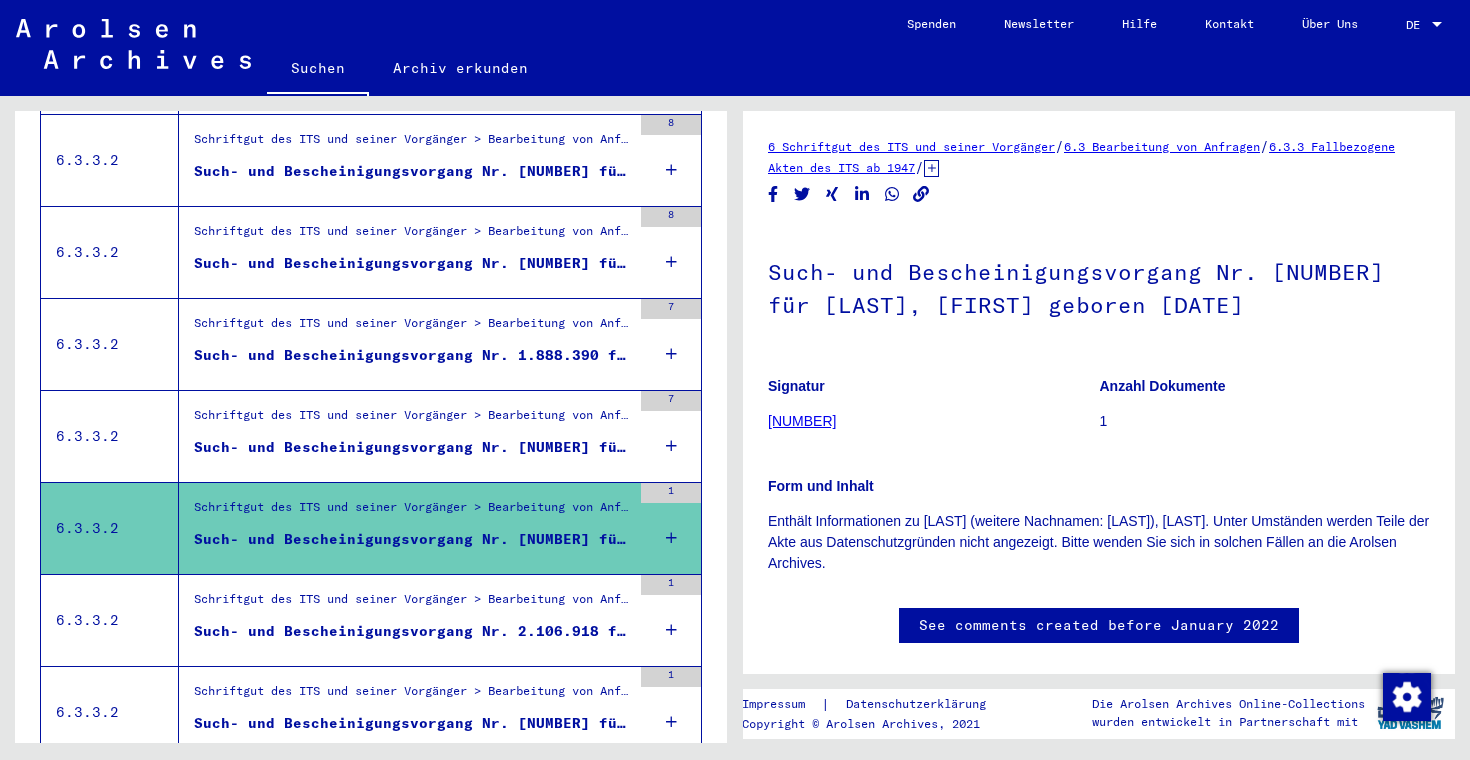 click on "Such- und Bescheinigungsvorgang Nr. [NUMBER] für [LAST], [FIRST] geboren [DATE]" at bounding box center [412, 447] 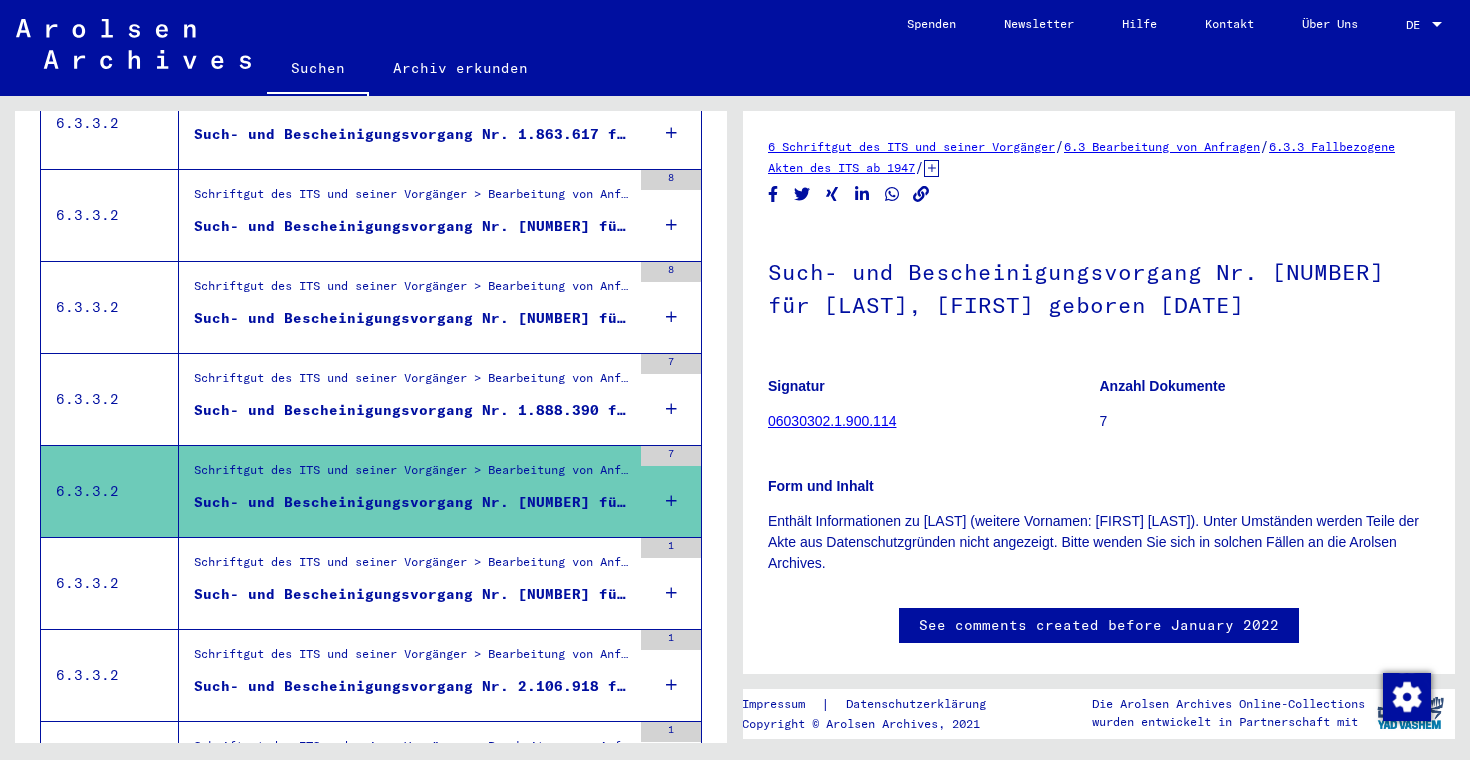 scroll, scrollTop: 1913, scrollLeft: 0, axis: vertical 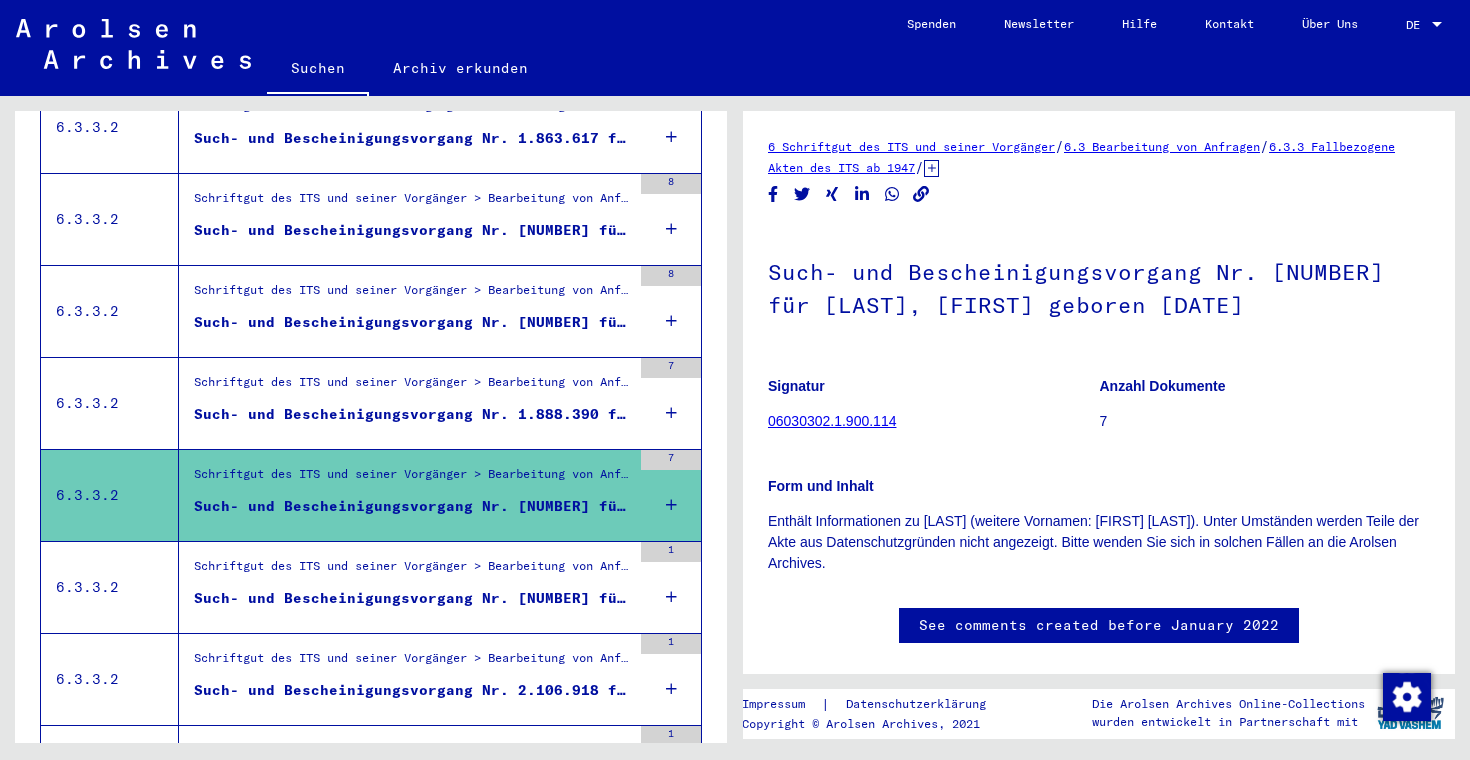 click on "Such- und Bescheinigungsvorgang Nr. 1.888.390 für [LAST], [LAST] geboren [DATE]" at bounding box center [412, 414] 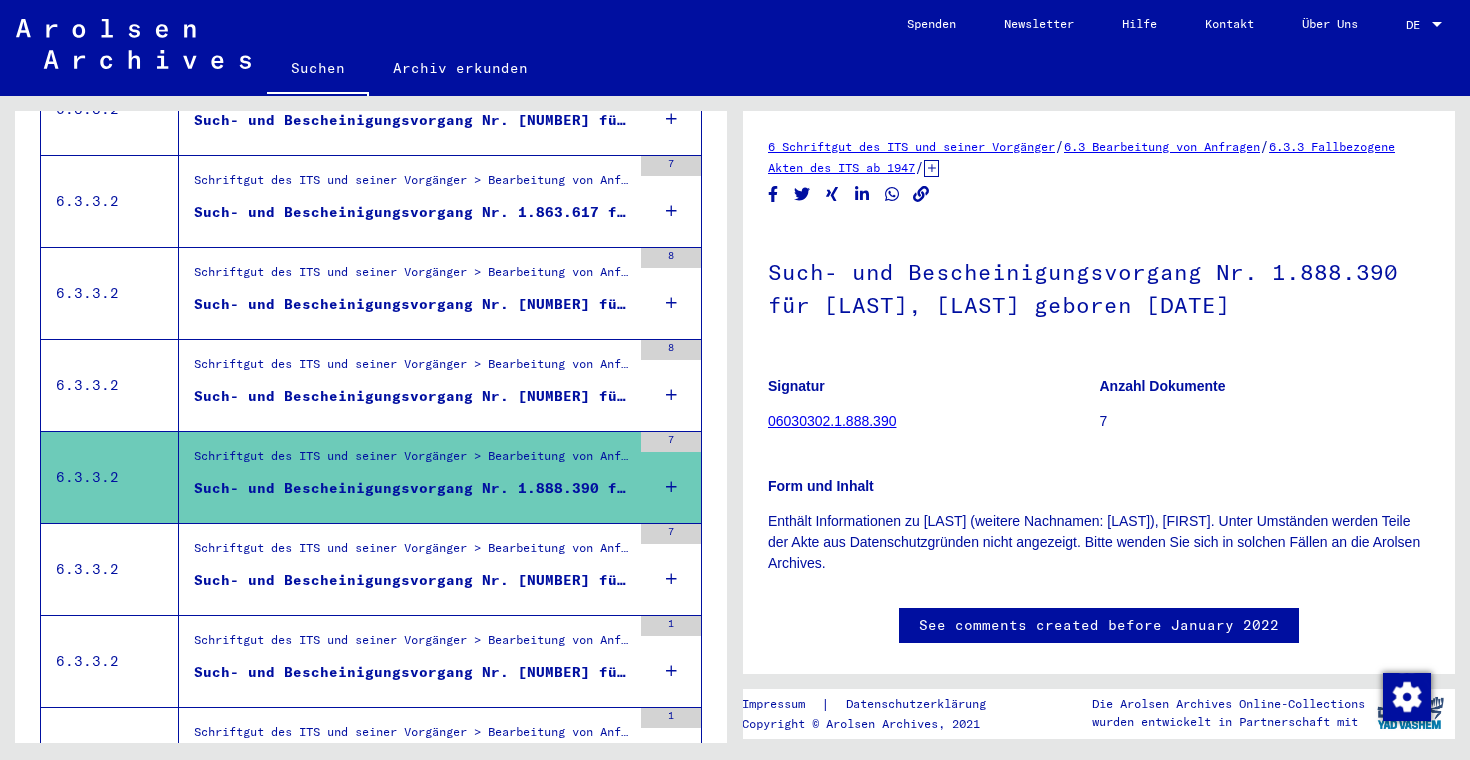 scroll, scrollTop: 1801, scrollLeft: 0, axis: vertical 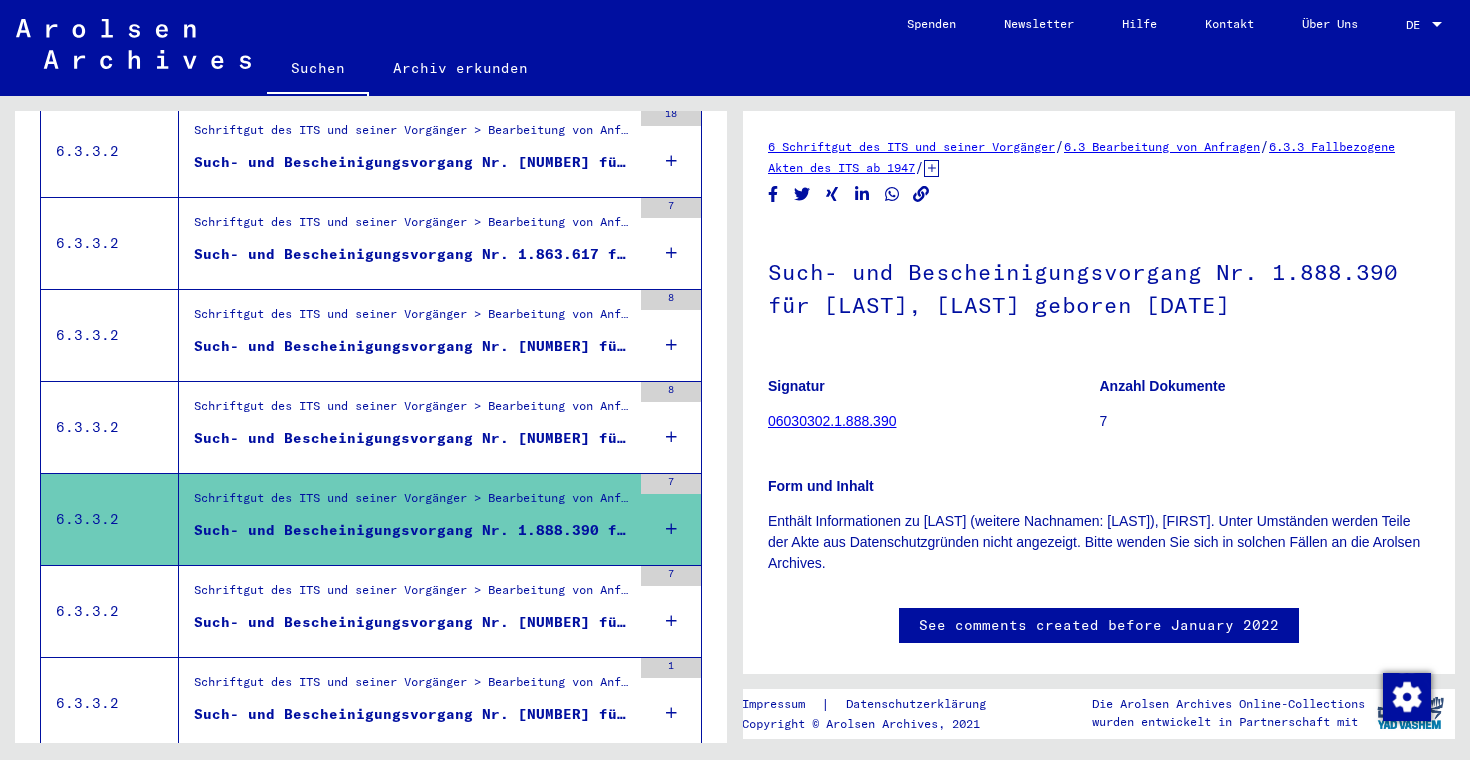 click on "Schriftgut des ITS und seiner Vorgänger > Bearbeitung von Anfragen > Fallbezogene Akten des ITS ab 1947 > T/D-Fallablage > Such- und Bescheinigungsvorgänge mit den (T/D-) Nummern von 1.750.000 bis 1.999.999 > Such- und Bescheinigungsvorgänge mit den (T/D-) Nummern von 1.885.000 bis 1.885.499" at bounding box center [412, 411] 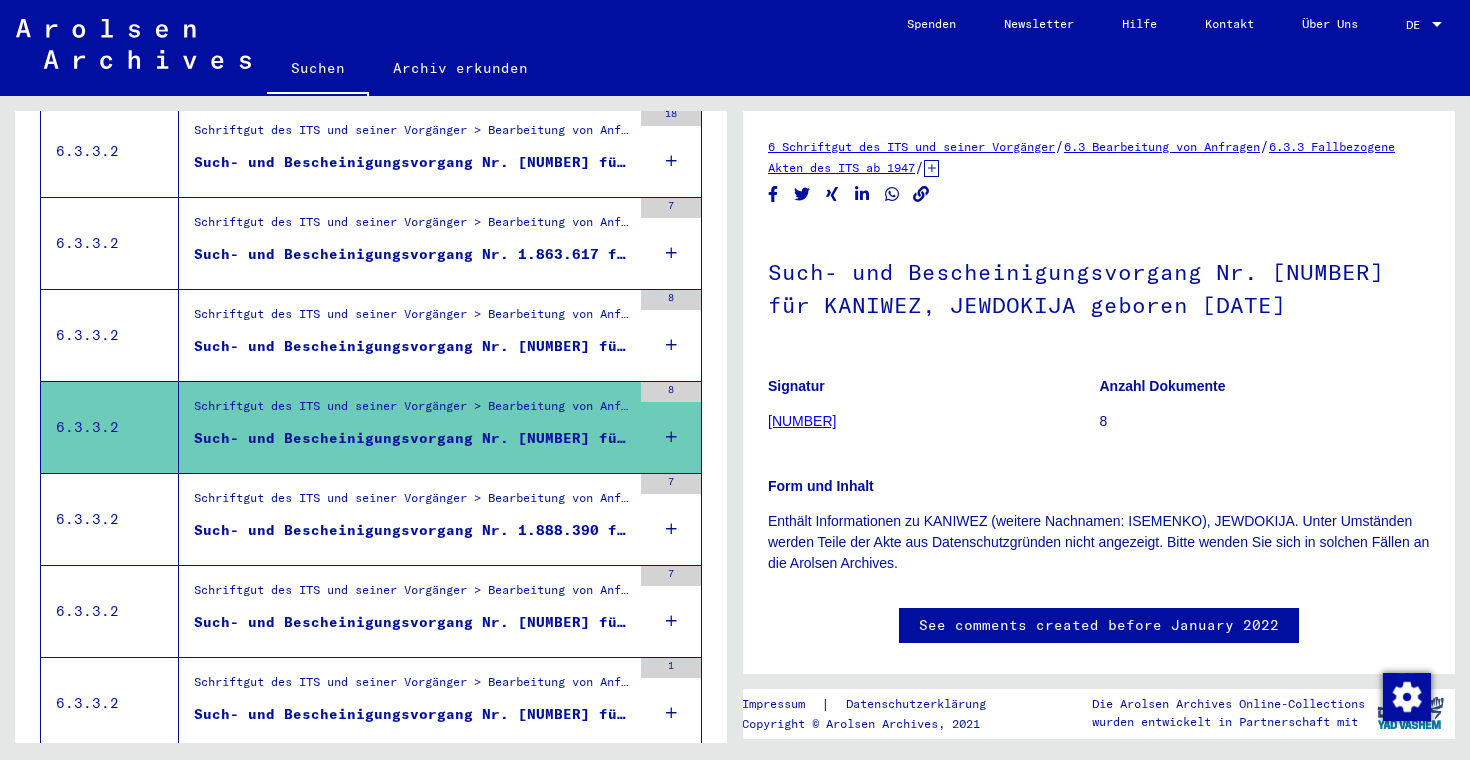 scroll, scrollTop: 1742, scrollLeft: 0, axis: vertical 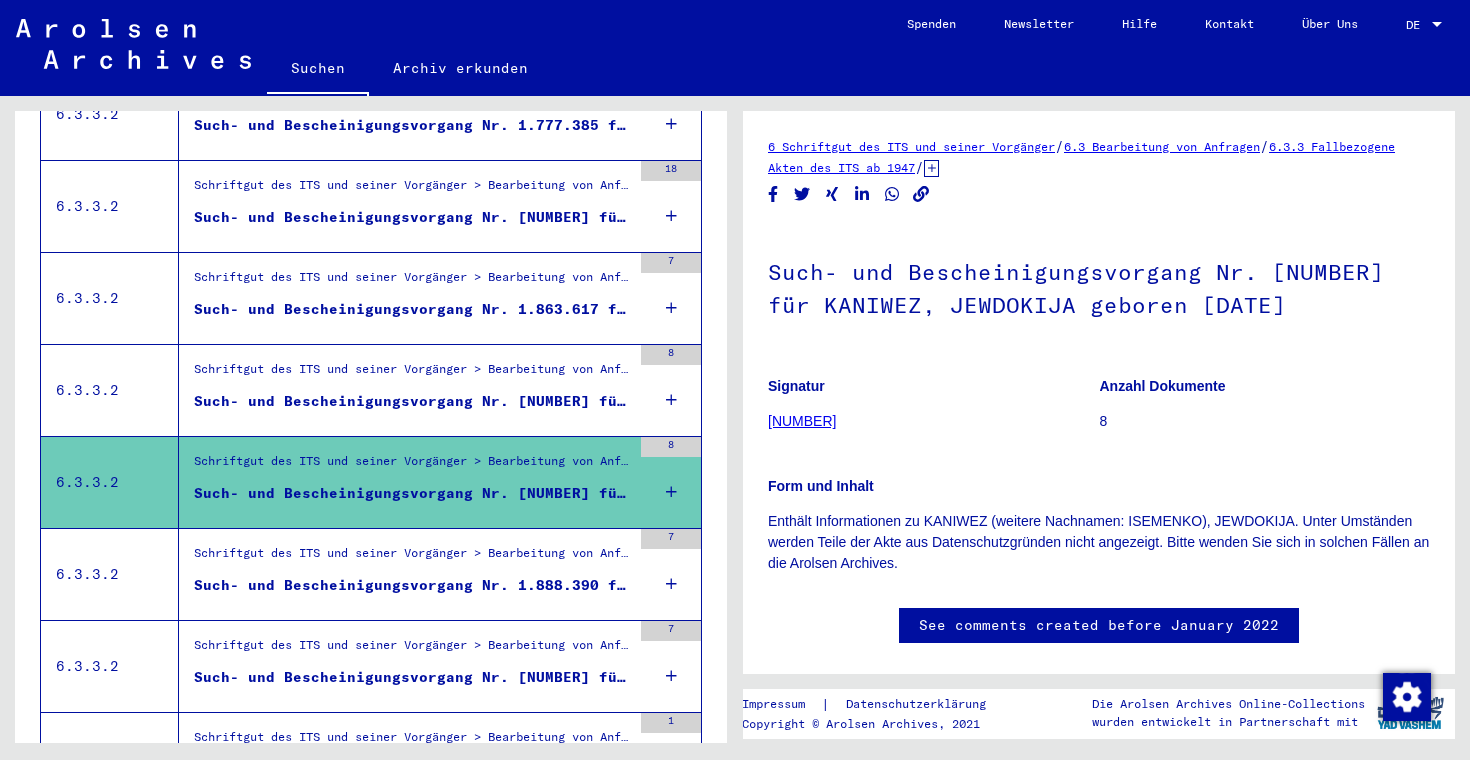 click on "Such- und Bescheinigungsvorgang Nr. [NUMBER] für UMANSKAJA, ANNA geboren [DATE]" at bounding box center [412, 401] 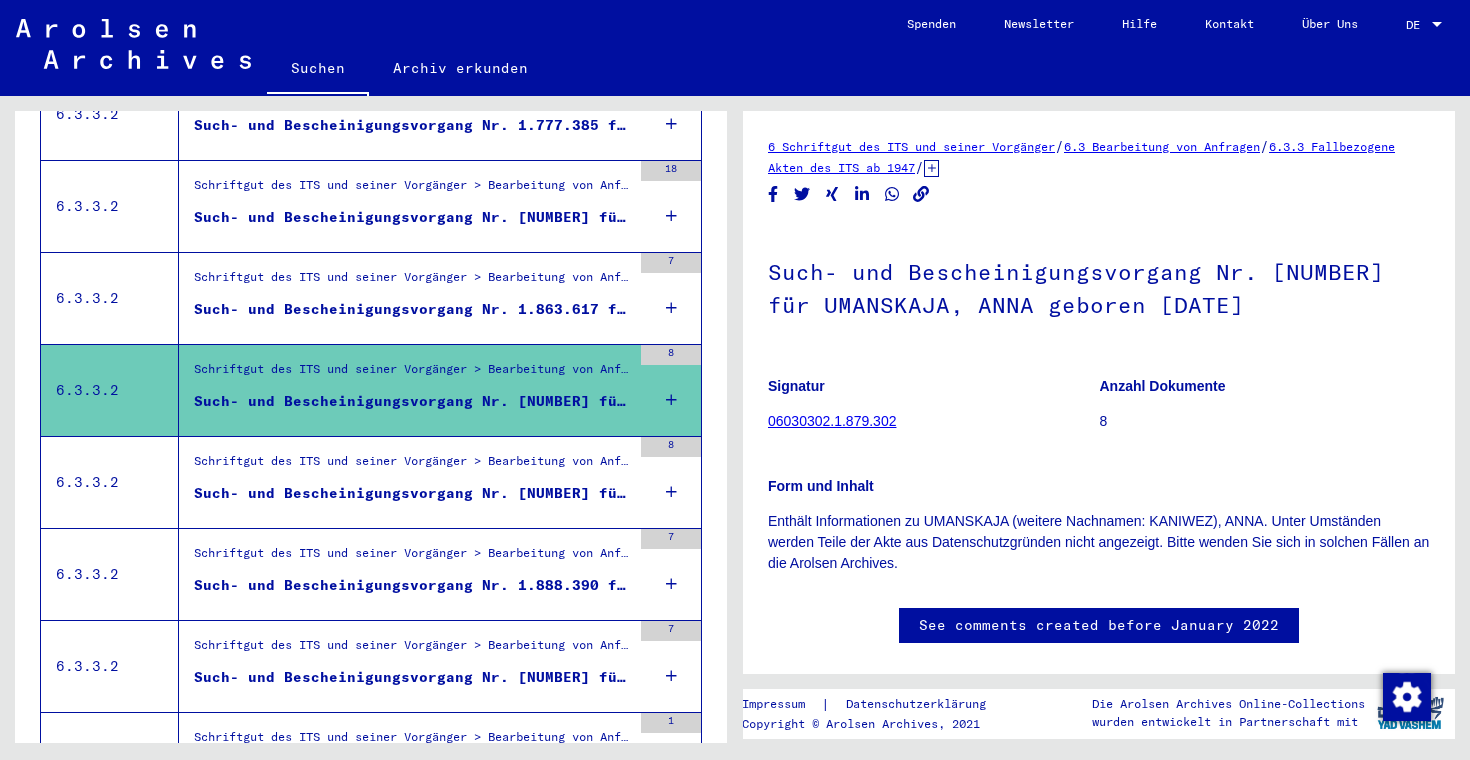 scroll, scrollTop: 1646, scrollLeft: 0, axis: vertical 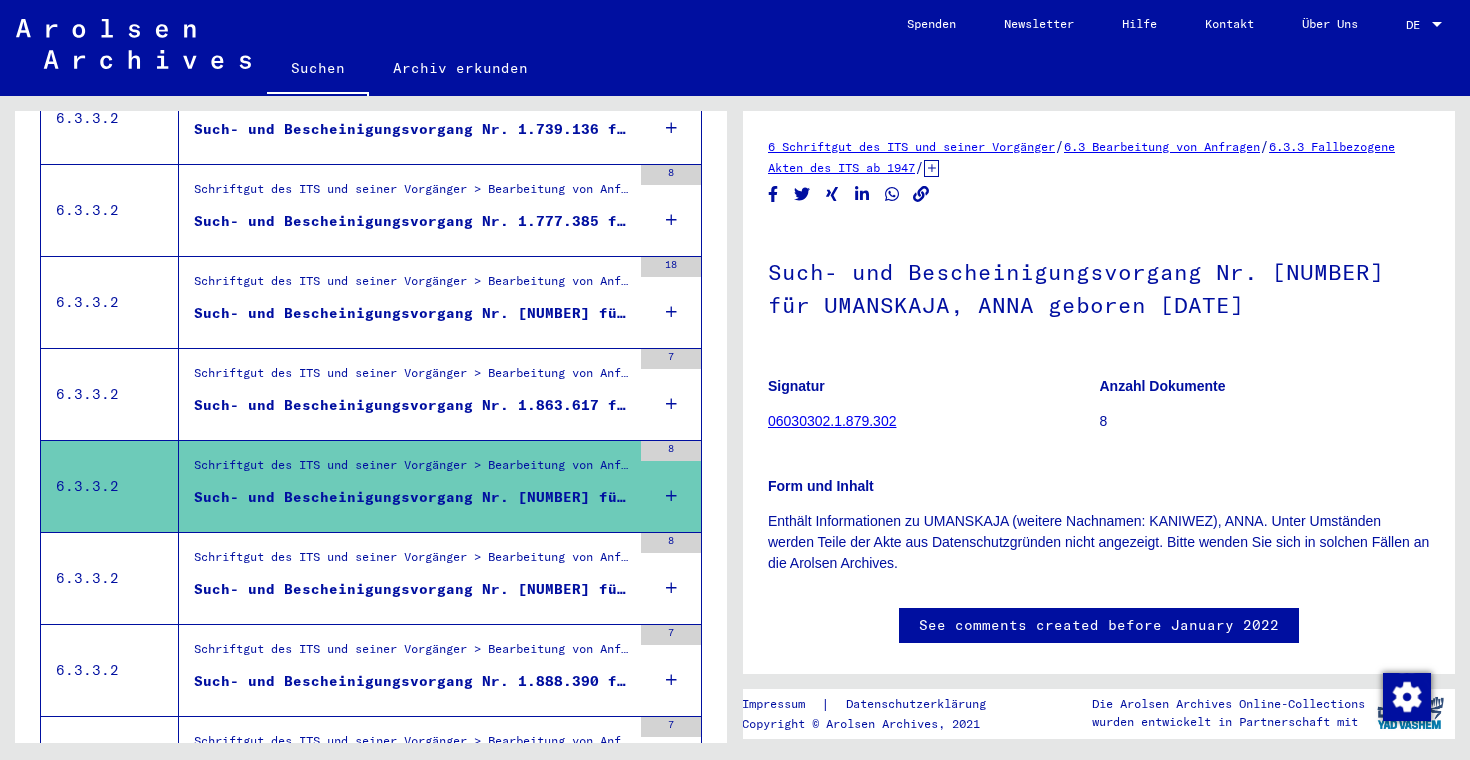 click on "Schriftgut des ITS und seiner Vorgänger > Bearbeitung von Anfragen > Fallbezogene Akten des ITS ab 1947 > T/D-Fallablage > Such- und Bescheinigungsvorgänge mit den (T/D-) Nummern von 1.750.000 bis 1.999.999 > Such- und Bescheinigungsvorgänge mit den (T/D-) Nummern von 1.863.500 bis 1.863.999" at bounding box center [412, 379] 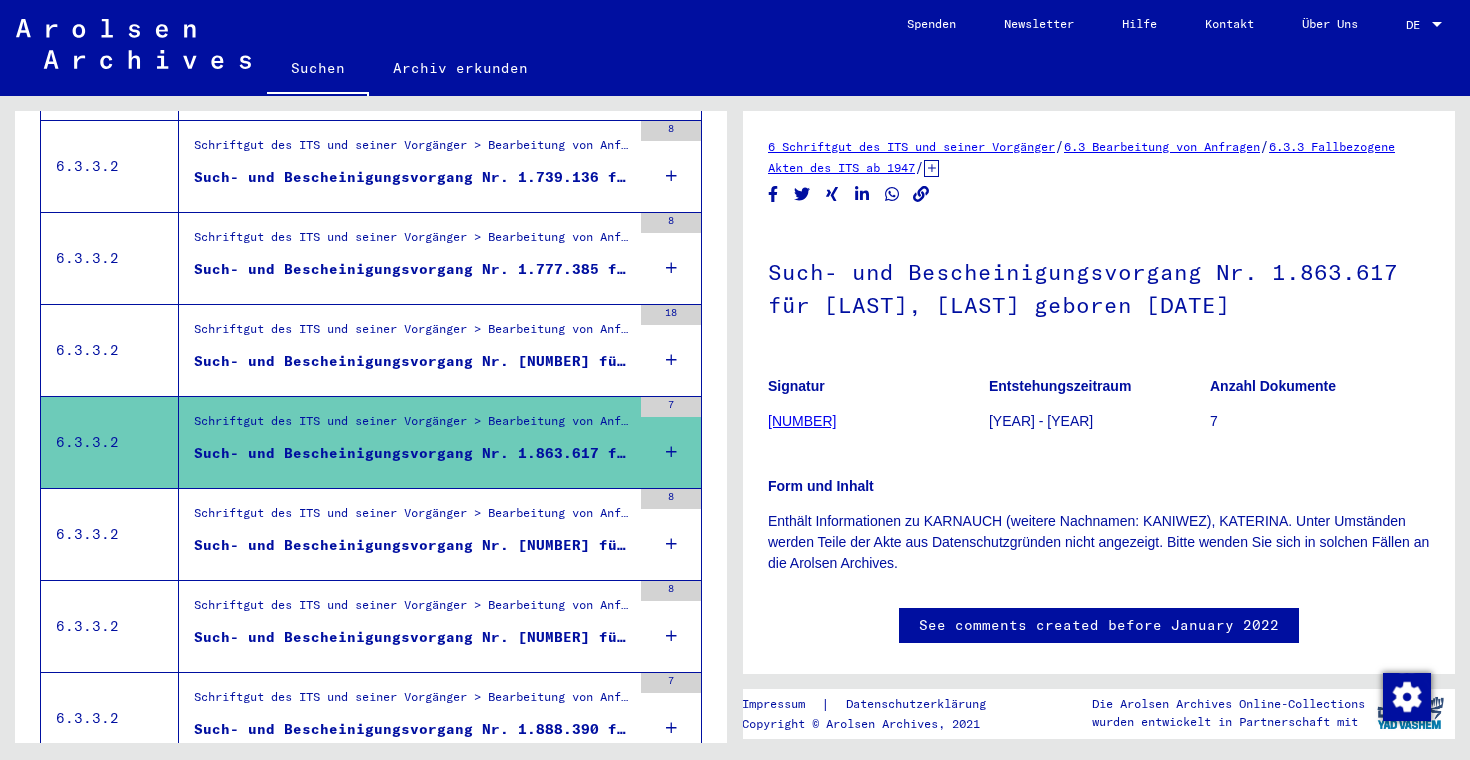 scroll 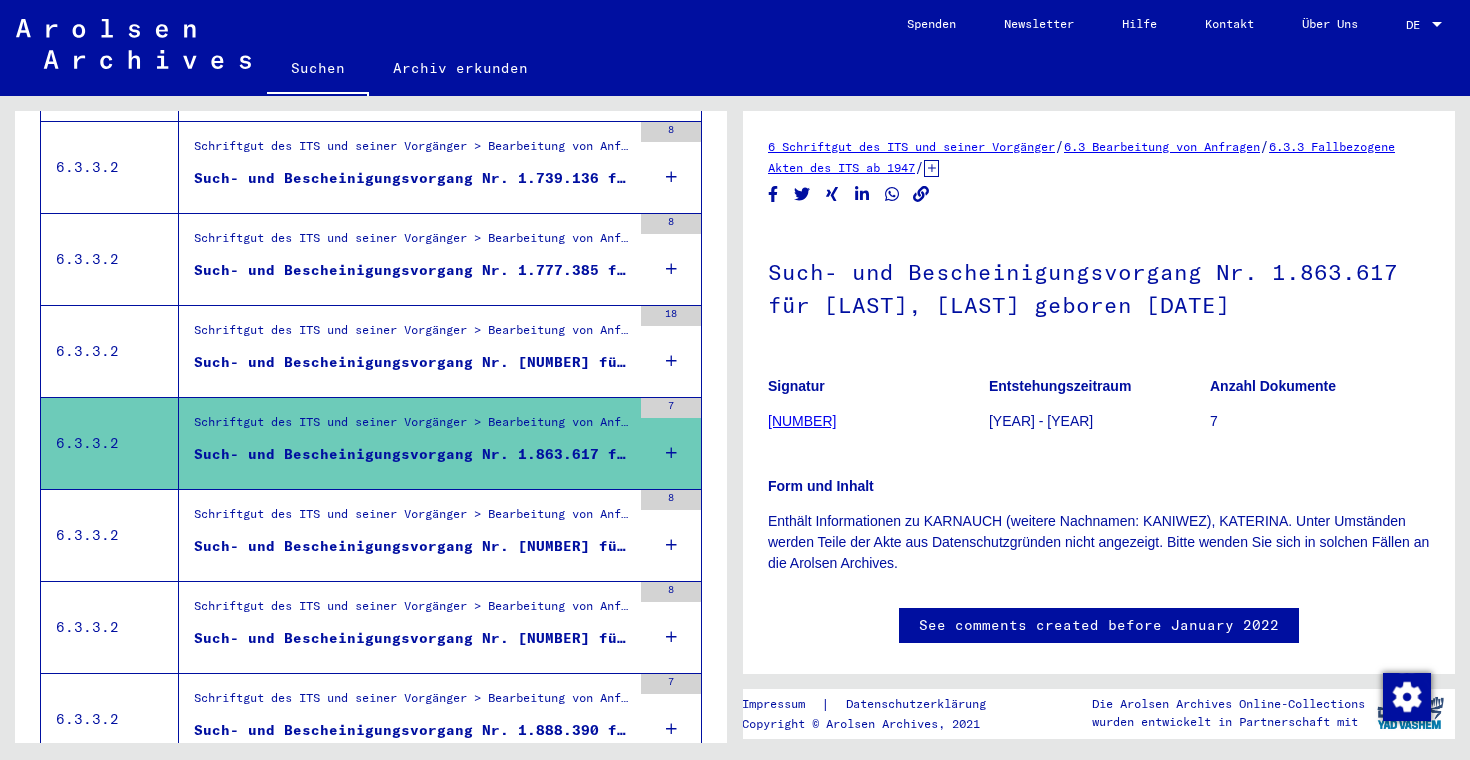 click on "Such- und Bescheinigungsvorgang Nr. [NUMBER] für [LAST], [FIRST] geboren [YEAR]" at bounding box center [412, 362] 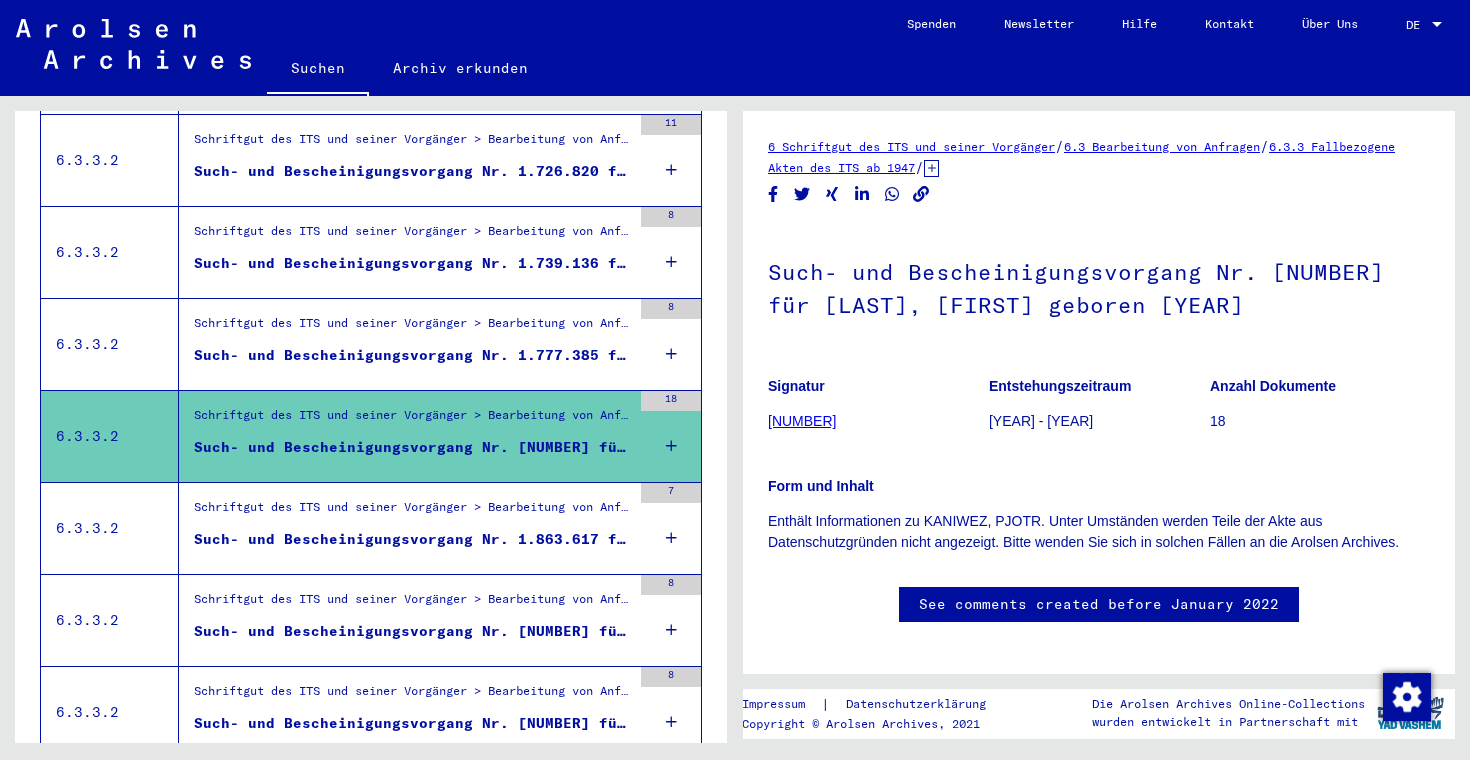 click on "Such- und Bescheinigungsvorgang Nr. 1.777.385 für [LAST], [LAST] geboren [DATE]" at bounding box center (412, 355) 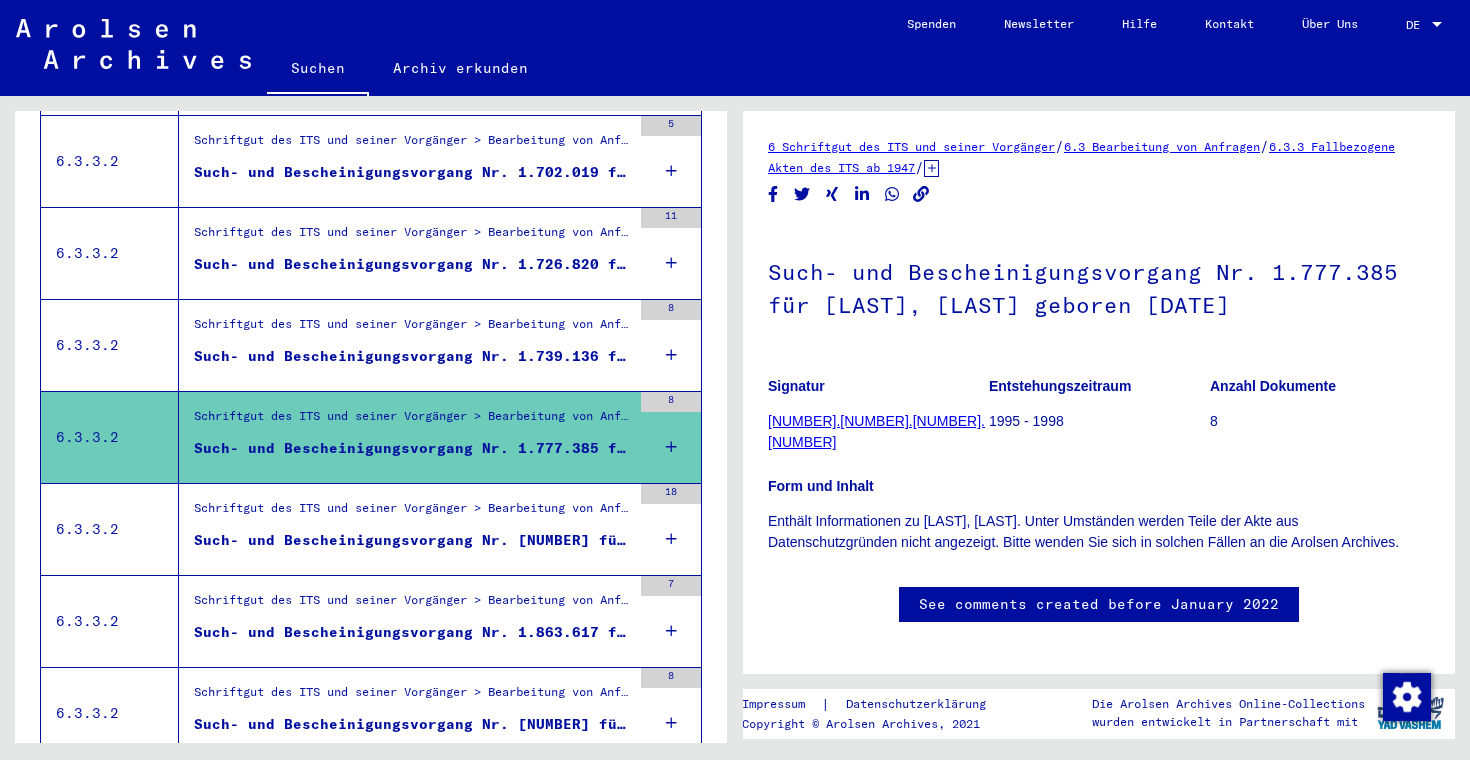 click on "Such- und Bescheinigungsvorgang Nr. 1.739.136 für KANIWEZ, MELANIJA geboren [DATE]" at bounding box center (412, 356) 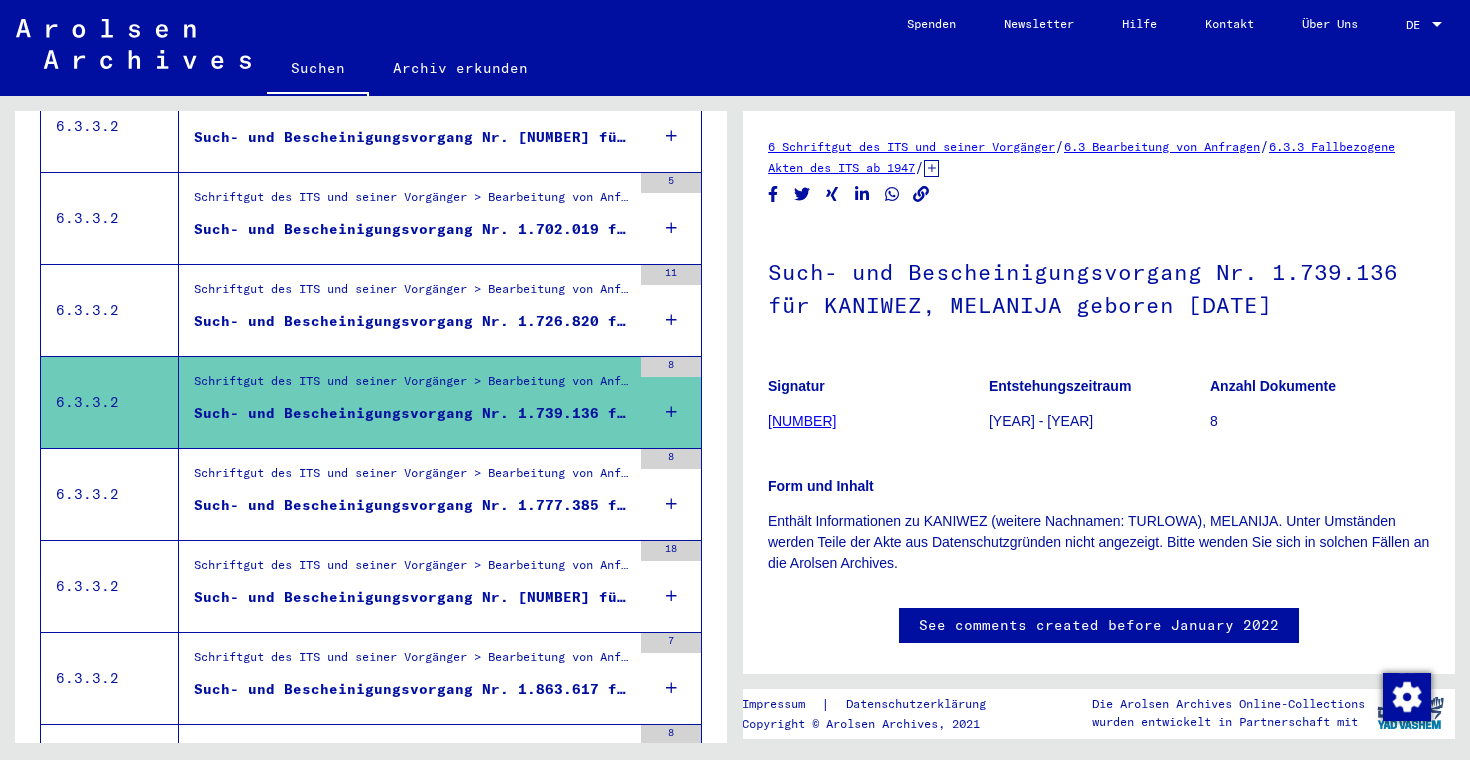 click on "Schriftgut des ITS und seiner Vorgänger > Bearbeitung von Anfragen > Fallbezogene Akten des ITS ab 1947 > T/D-Fallablage > Such- und Bescheinigungsvorgänge mit den (T/D-) Nummern von [NUMBER] bis [NUMBER] > Such- und Bescheinigungsvorgänge mit den (T/D-) Nummern von [NUMBER] bis [NUMBER] Such- und Bescheinigungsvorgang Nr. [NUMBER] für [LAST], [FIRST] geboren [DATE]" at bounding box center (405, 310) 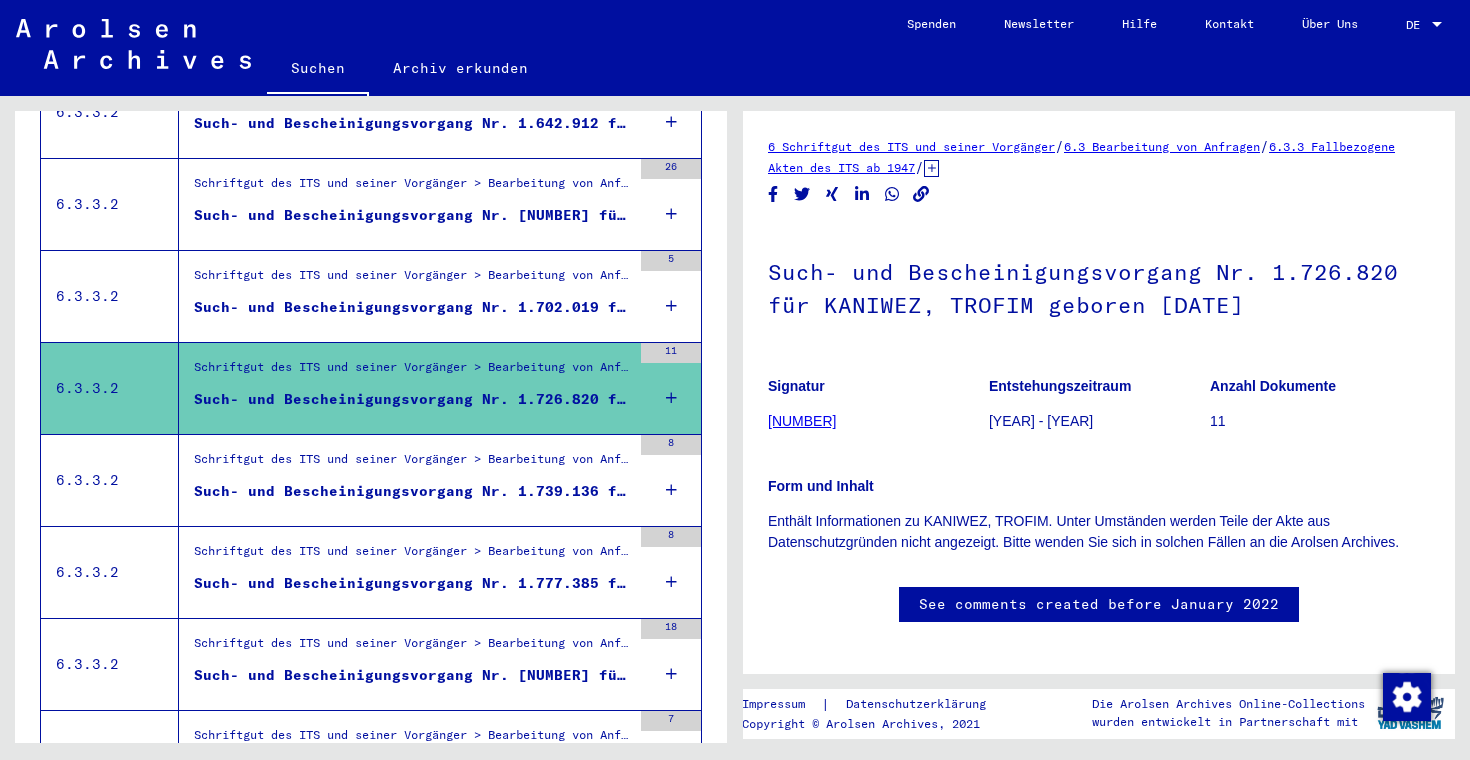 click on "Schriftgut des ITS und seiner Vorgänger > Bearbeitung von Anfragen > Fallbezogene Akten des ITS ab 1947 > T/D-Fallablage > Such- und Bescheinigungsvorgänge mit den (T/D-) Nummern von [NUMBER] bis [NUMBER] > Such- und Bescheinigungsvorgänge mit den (T/D-) Nummern von [NUMBER] bis [NUMBER] Such- und Bescheinigungsvorgang Nr. [NUMBER] für [LAST], [FIRST] geboren [DATE]" at bounding box center [405, 388] 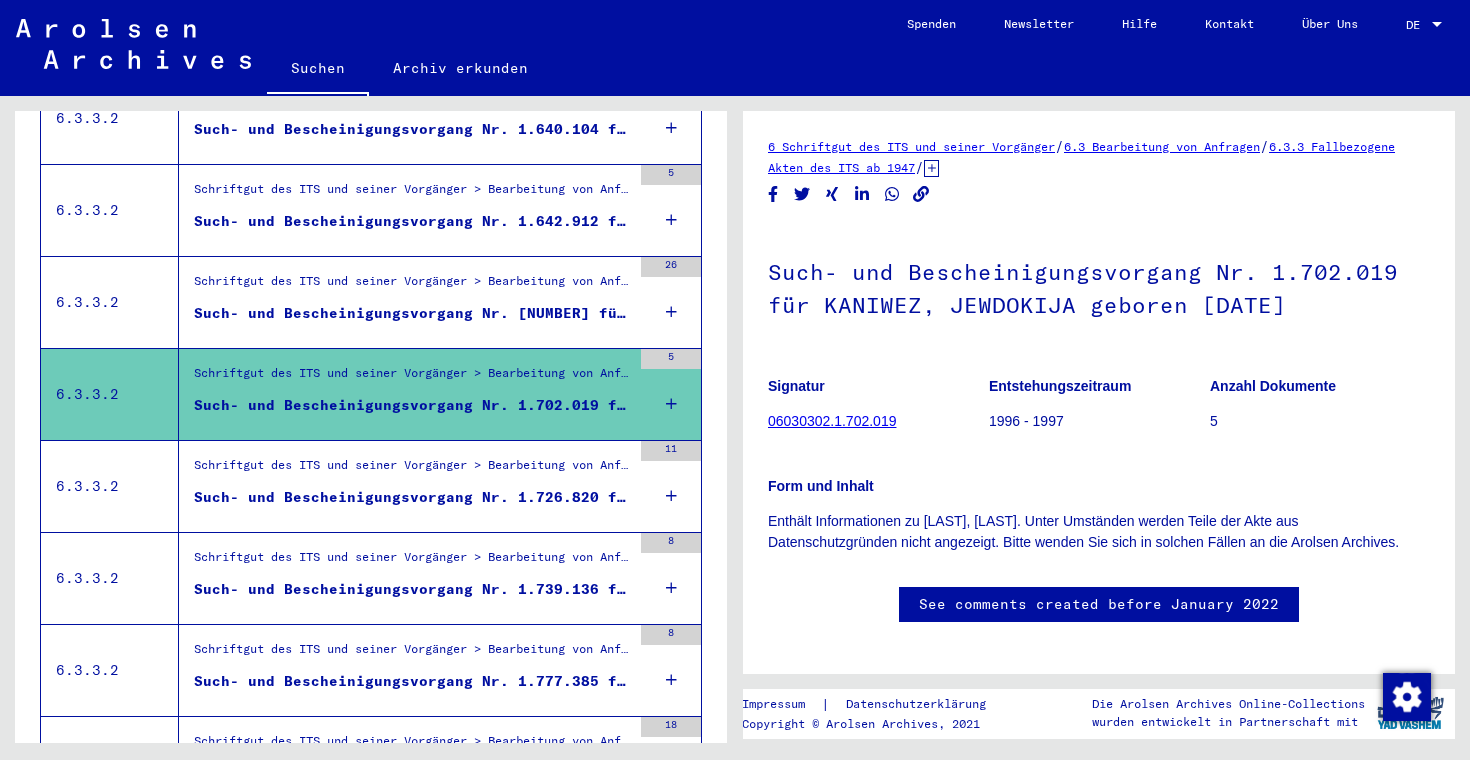 click on "Such- und Bescheinigungsvorgang Nr. [NUMBER] für KURSIK, EKATERINA geboren [DATE]" at bounding box center (412, 313) 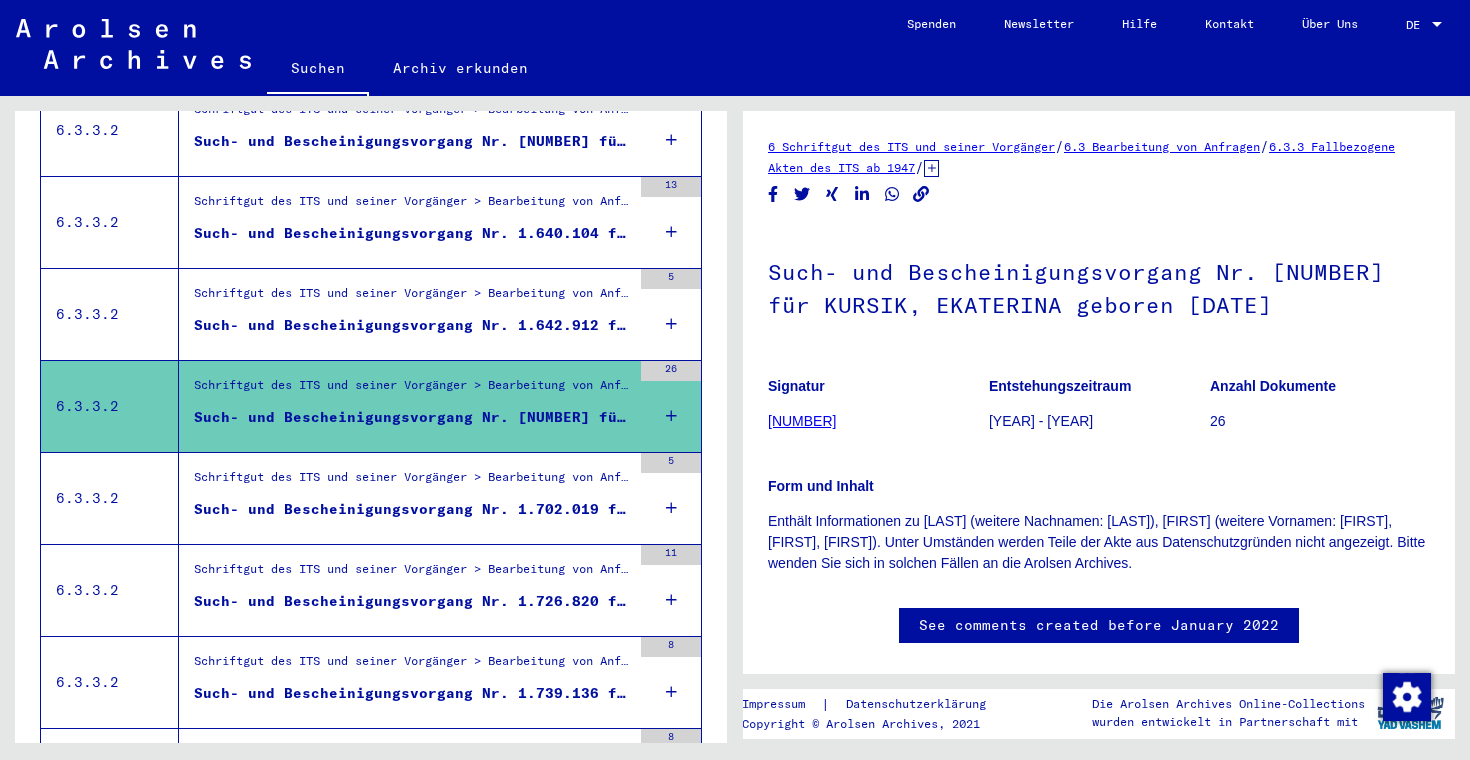 click on "Such- und Bescheinigungsvorgang Nr. 1.642.912 für [LAST], [LAST] geboren [DATE]" at bounding box center (412, 325) 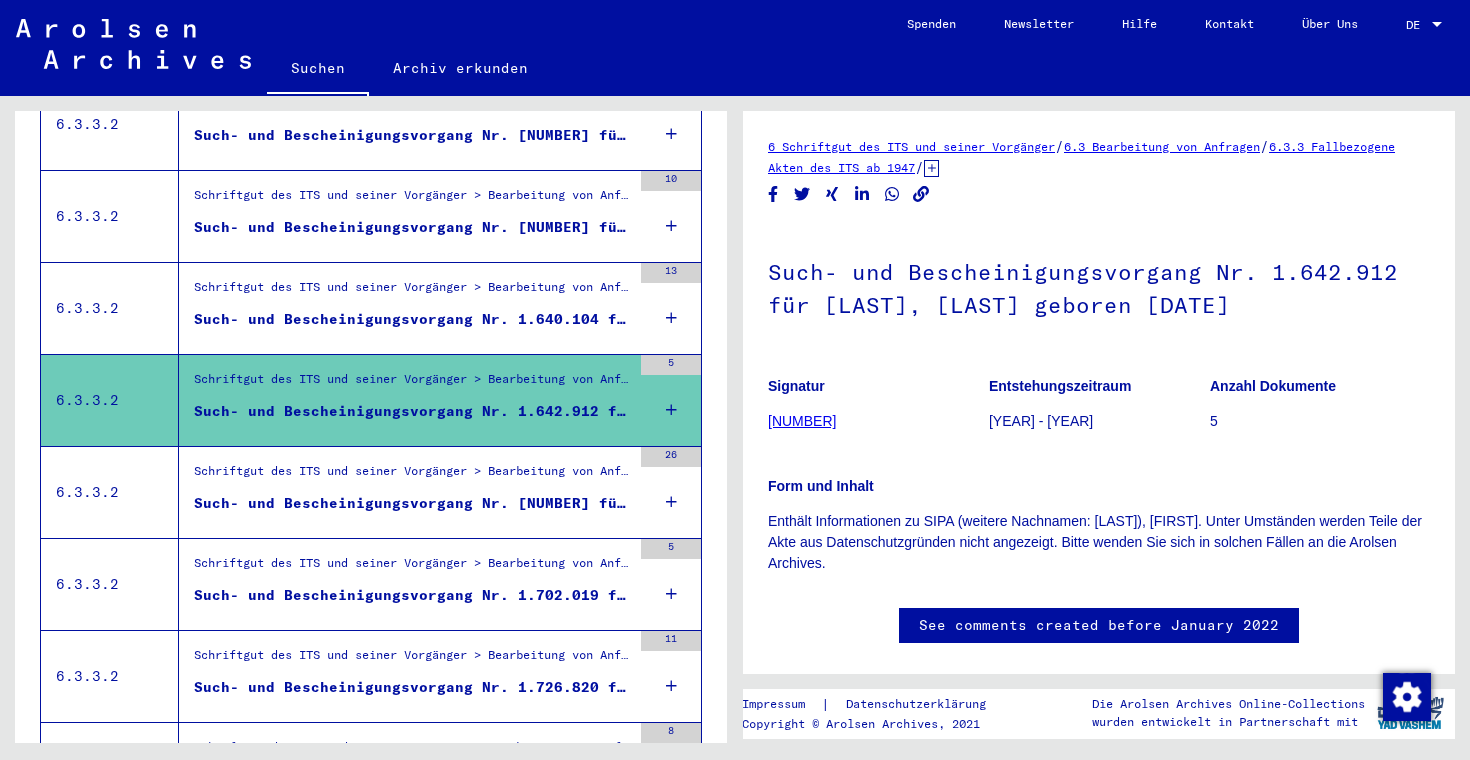 click on "Such- und Bescheinigungsvorgang Nr. 1.640.104 für KANIWEZ, NADESCHDA geboren [DATE]" at bounding box center [412, 319] 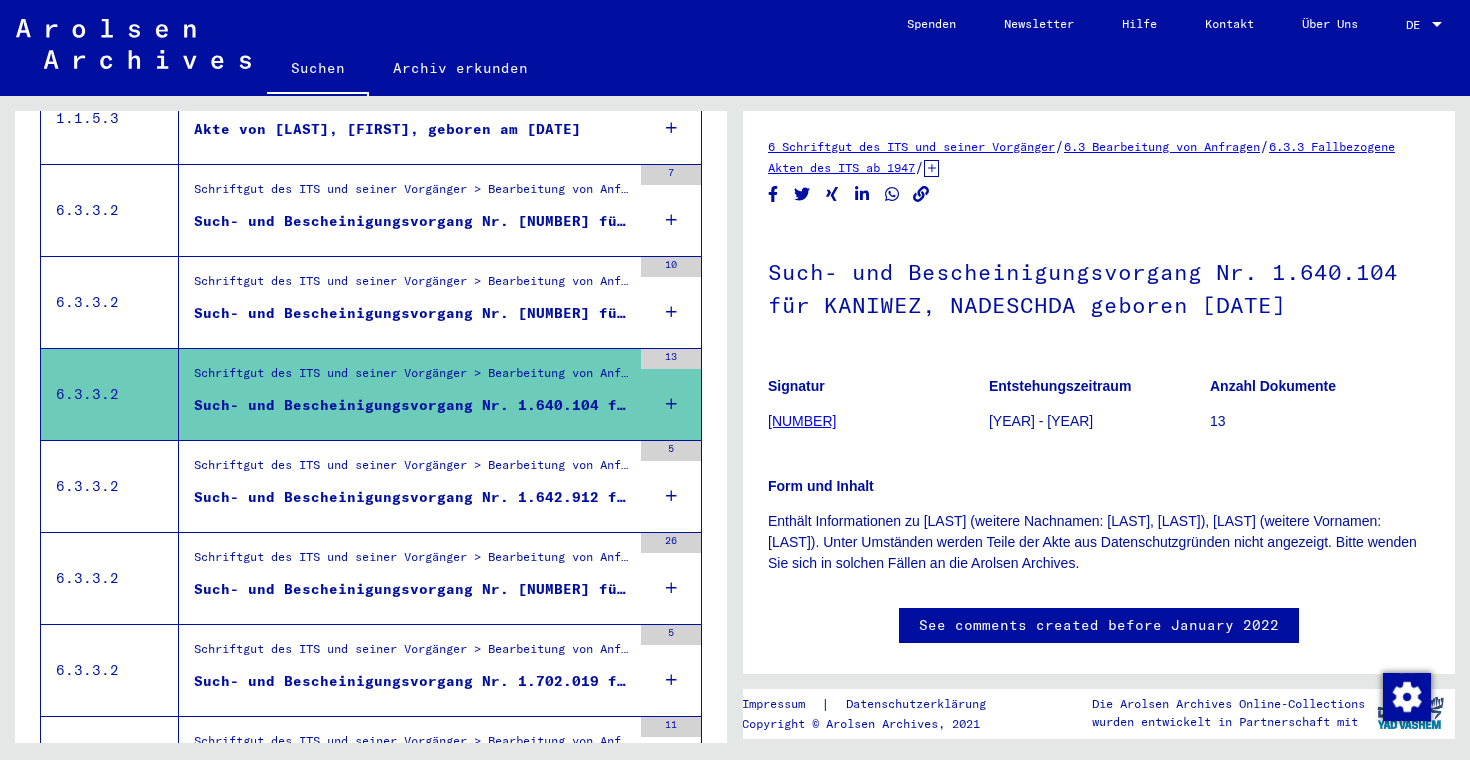 click on "Such- und Bescheinigungsvorgang Nr. [NUMBER] für [LAST], [FIRST] geboren [DATE]" at bounding box center (412, 313) 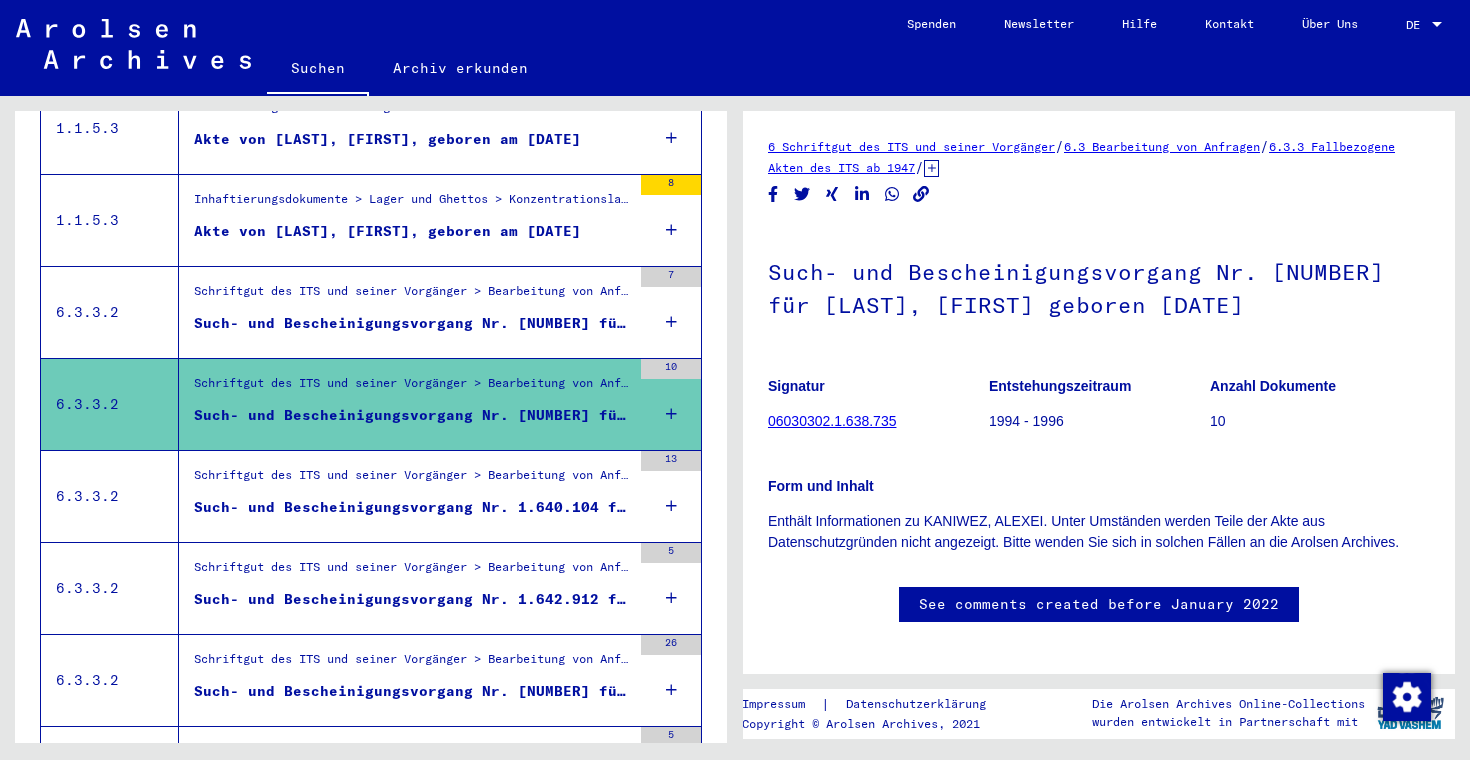 click on "Such- und Bescheinigungsvorgang Nr. [NUMBER] für KANIWEZ, ANNA geboren [DATE]" at bounding box center (412, 323) 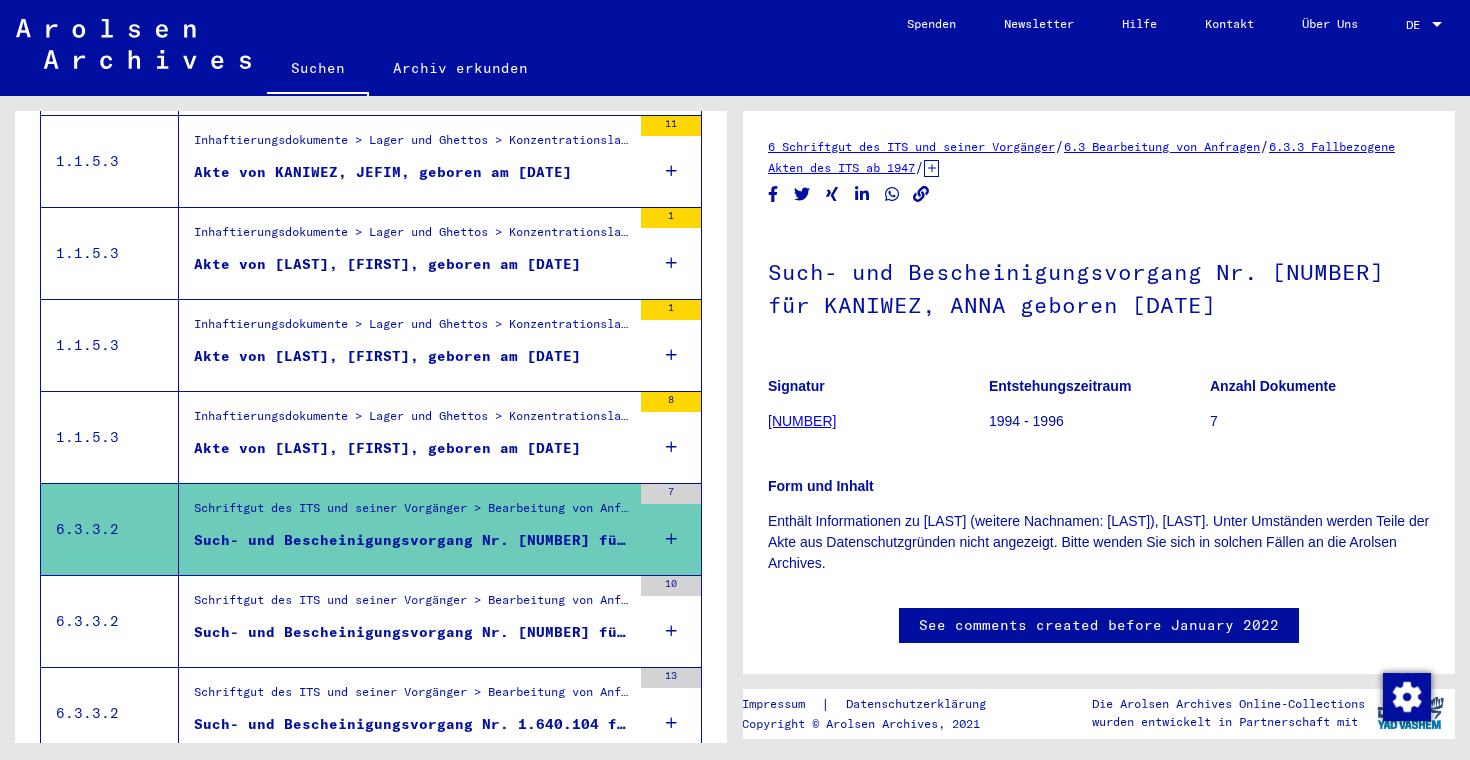 click on "Akte von [LAST], [FIRST], geboren am [DATE]" at bounding box center [412, 453] 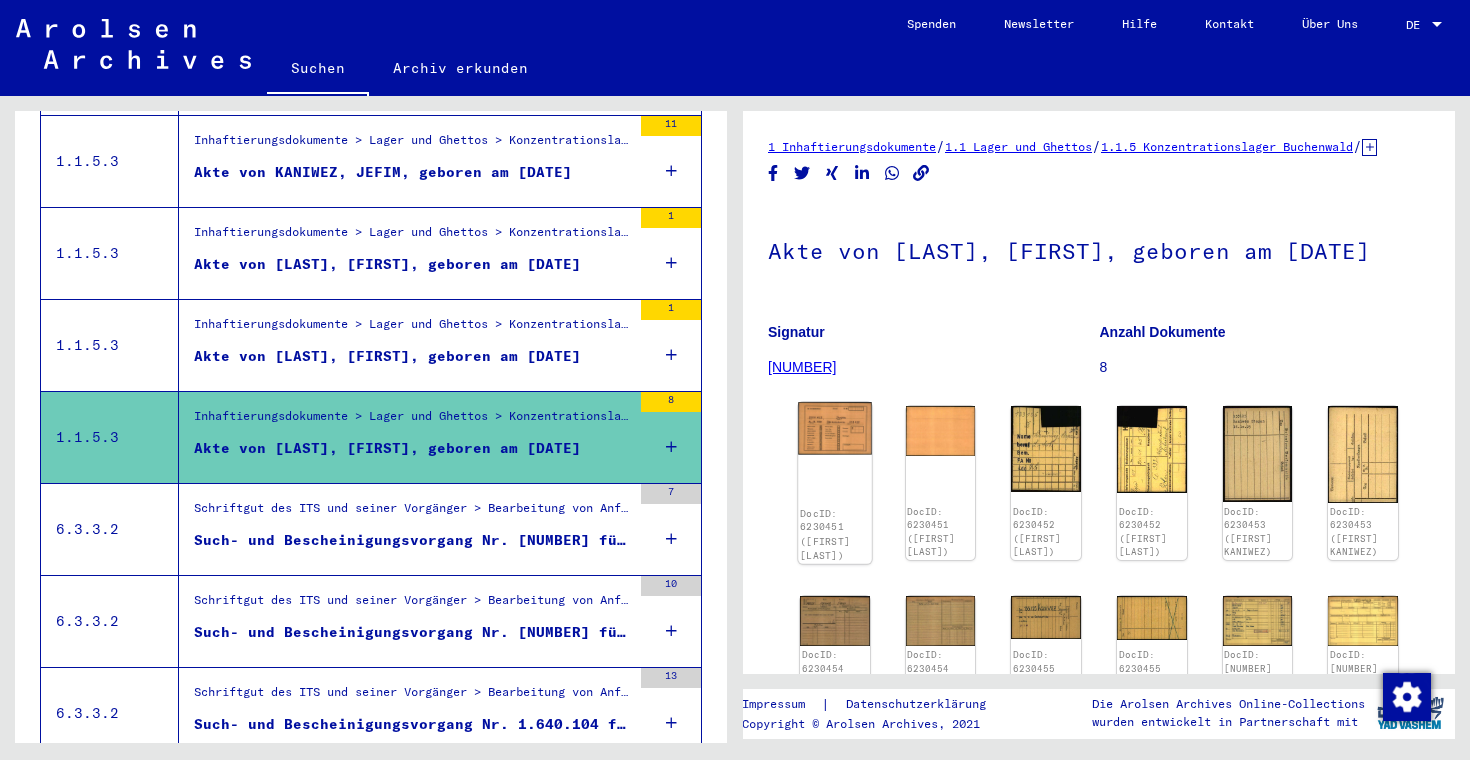 click 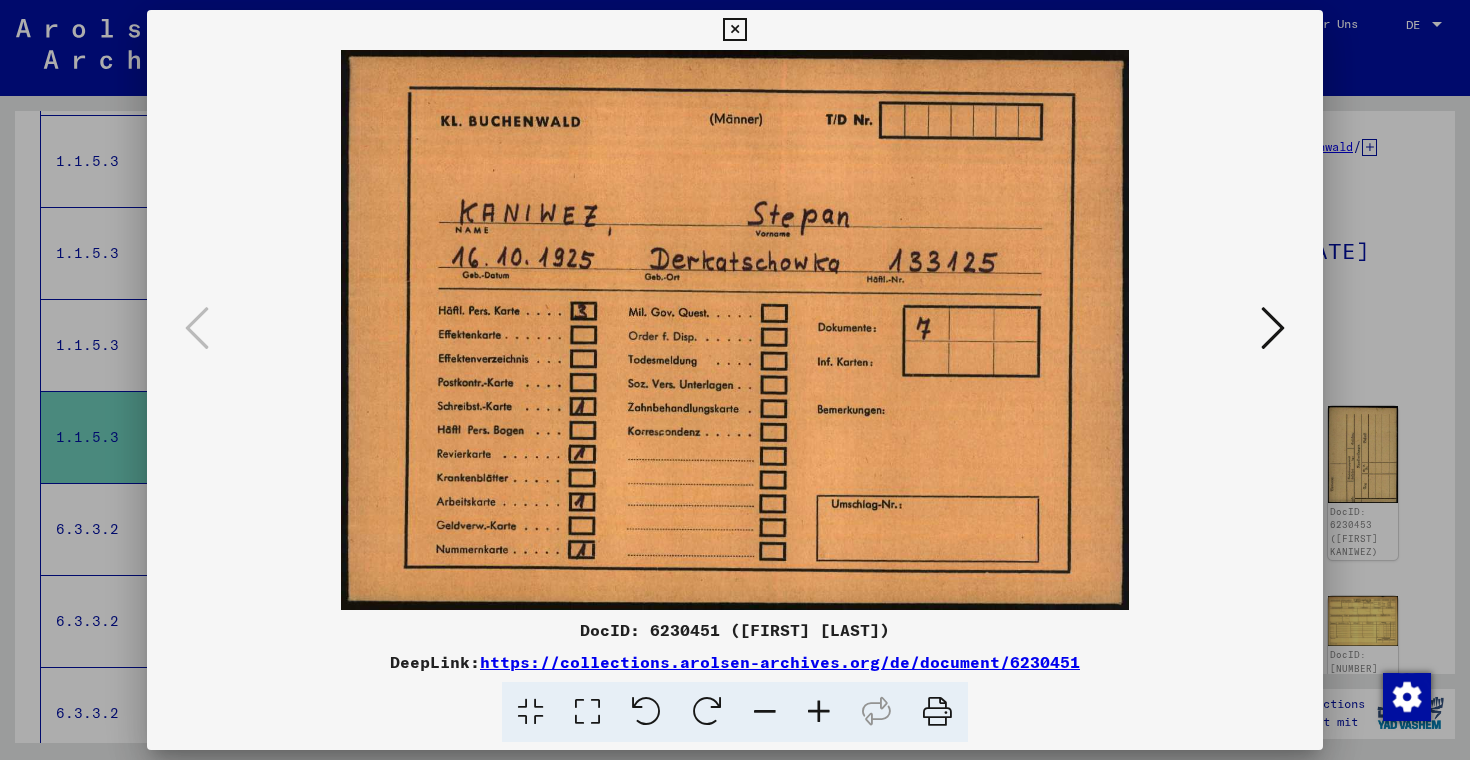 click at bounding box center [1273, 328] 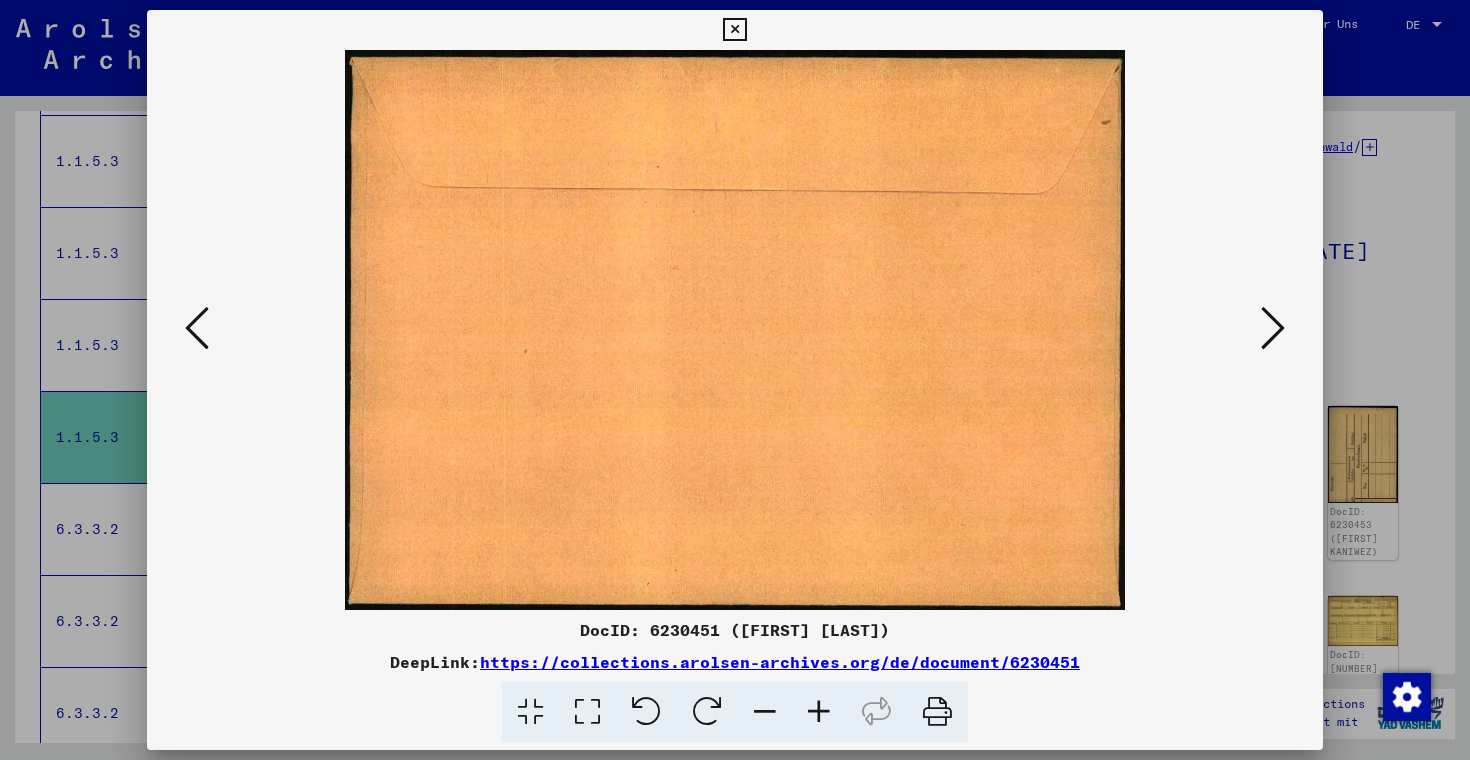click at bounding box center (1273, 328) 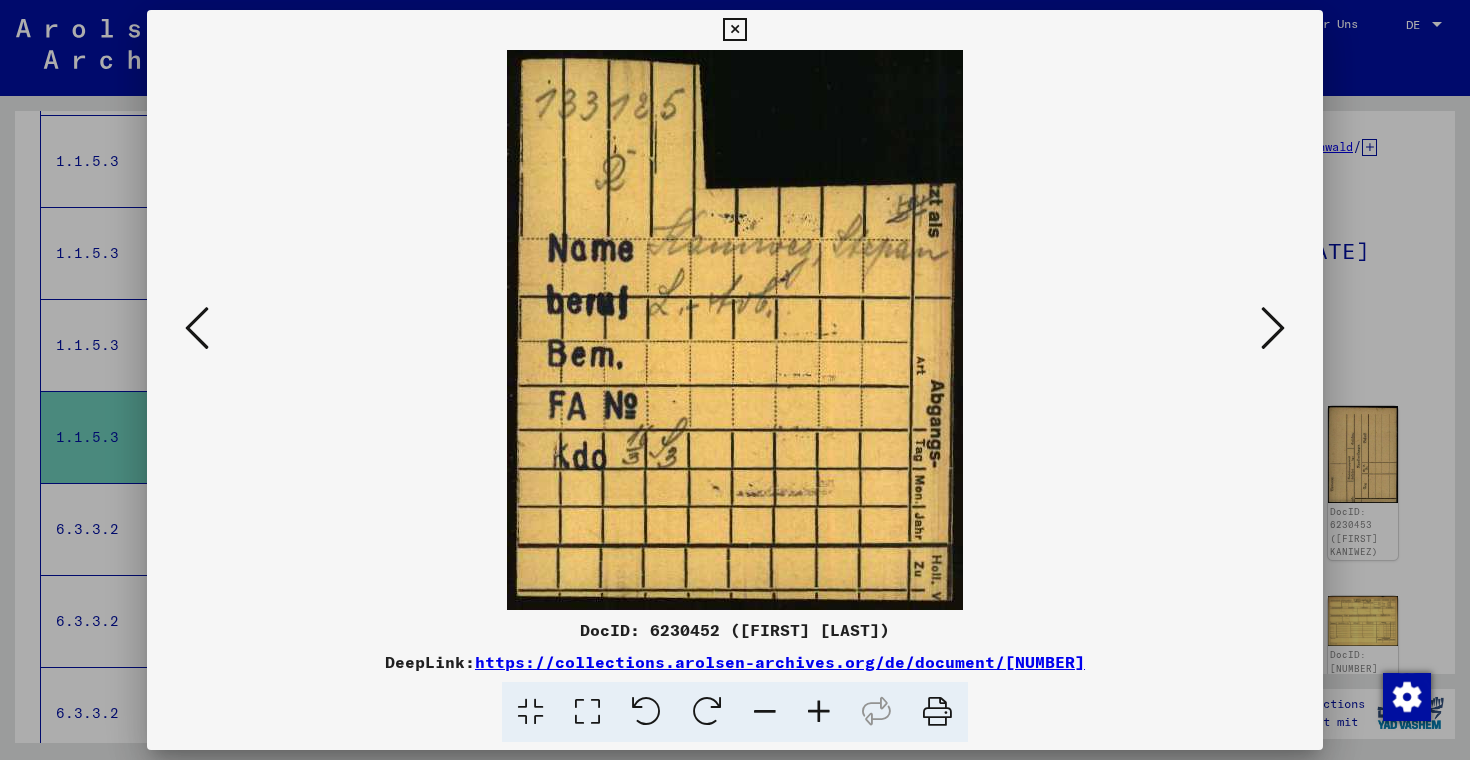 click at bounding box center [1273, 328] 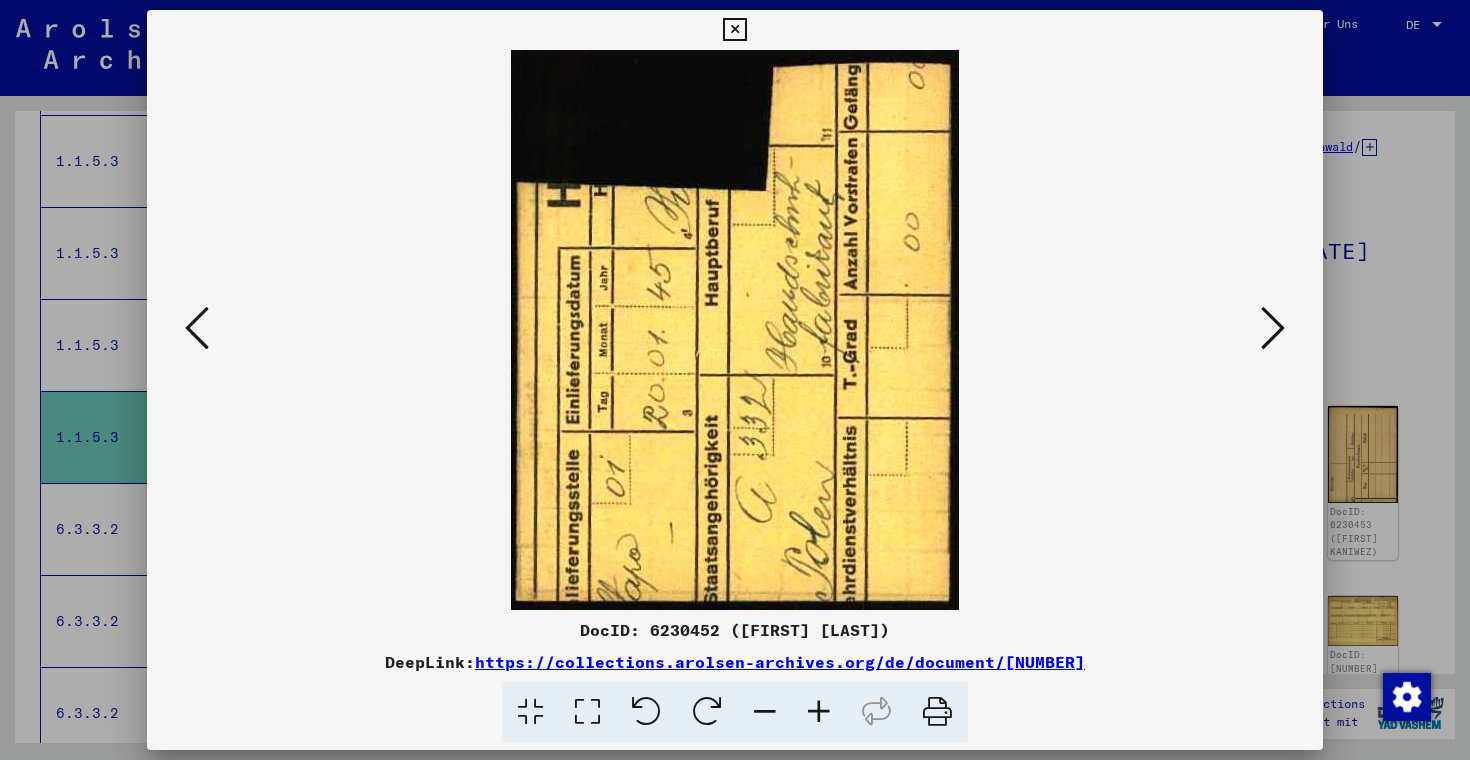 click at bounding box center (1273, 328) 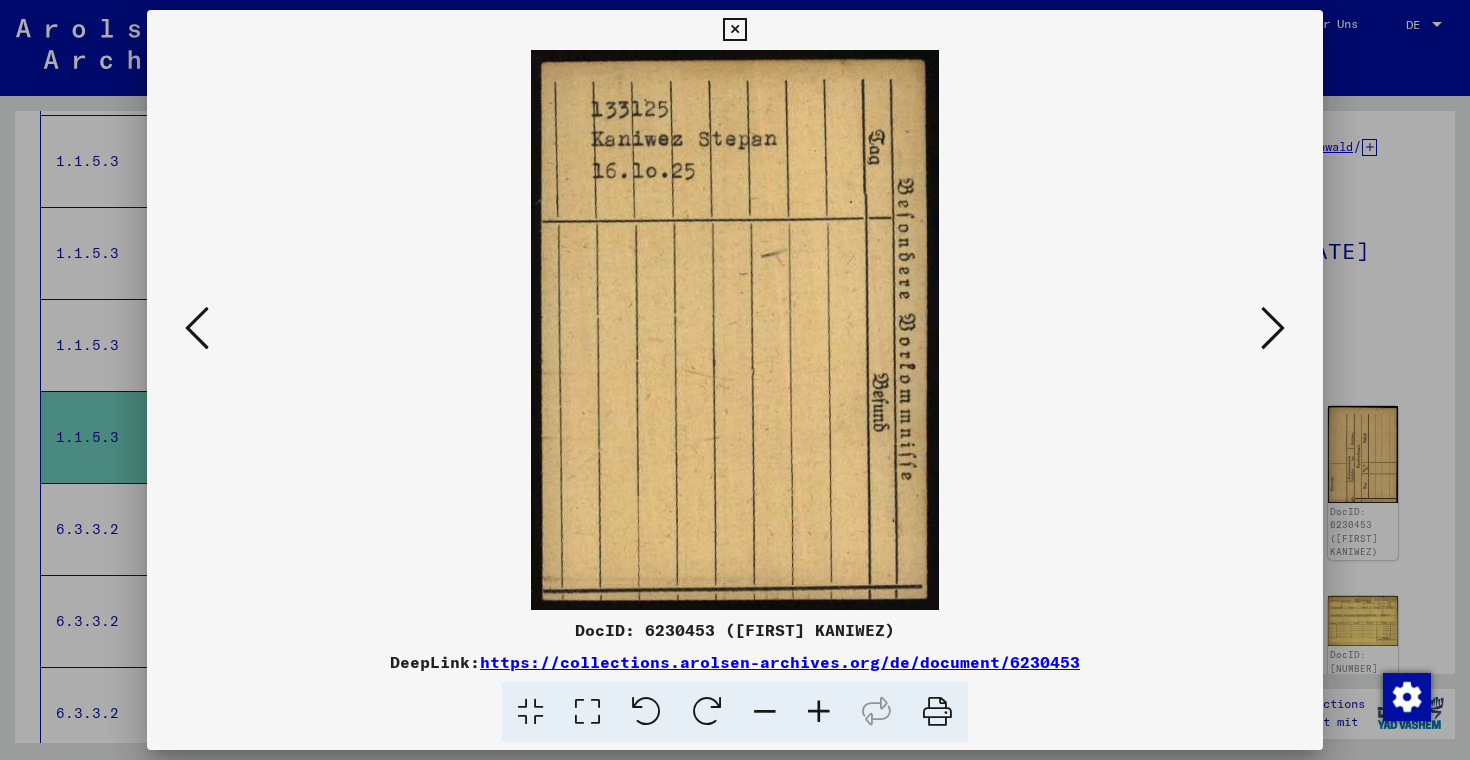 click at bounding box center [1273, 328] 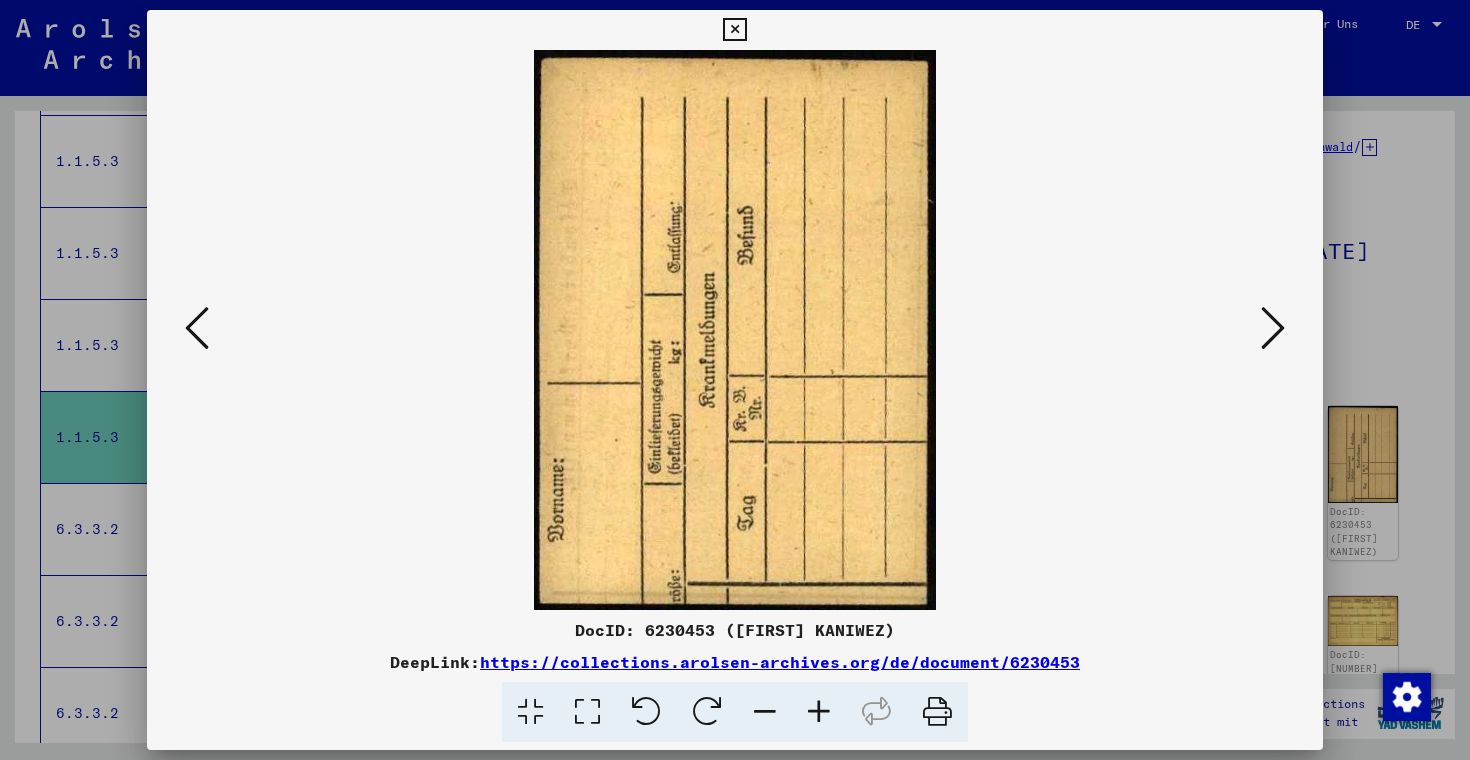 click at bounding box center (1273, 328) 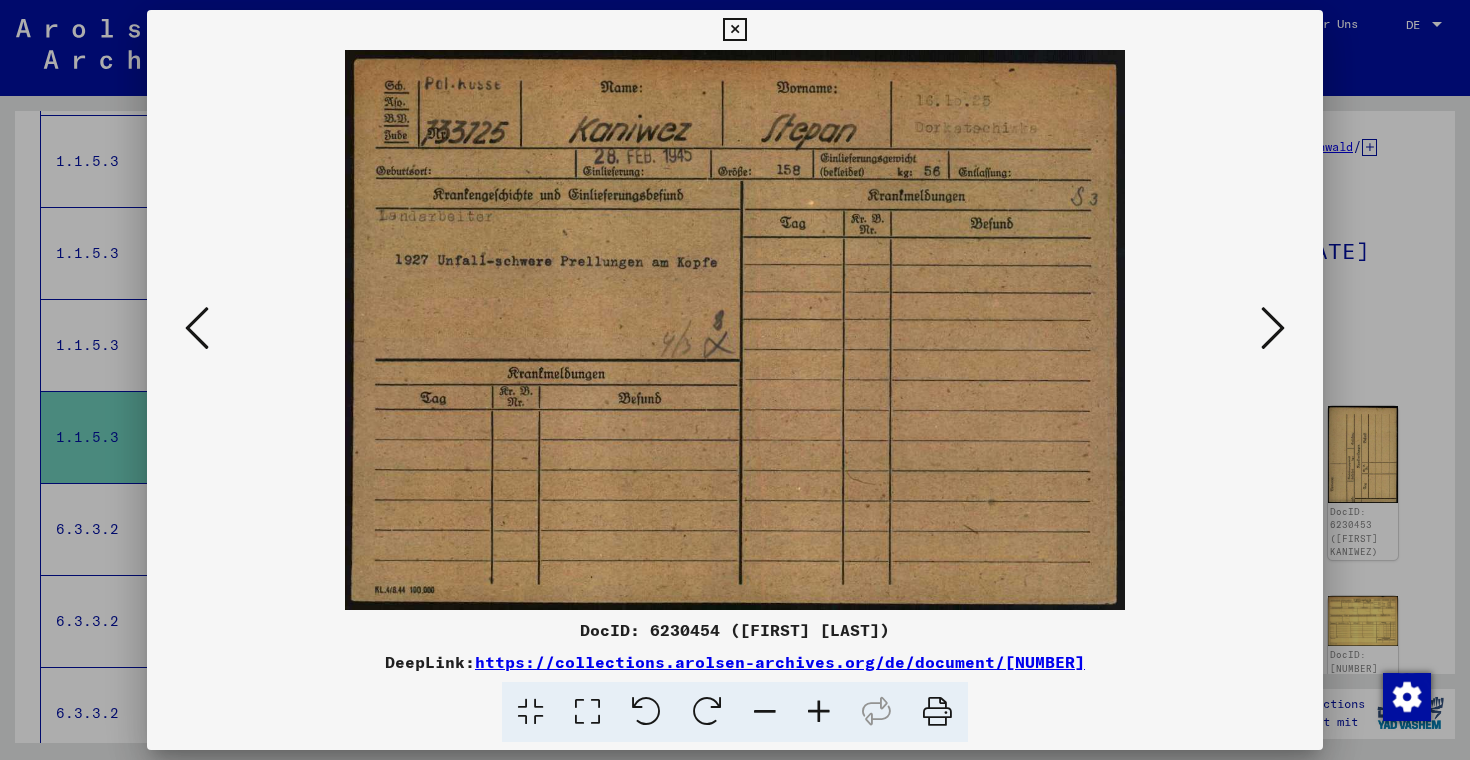 click at bounding box center [1273, 328] 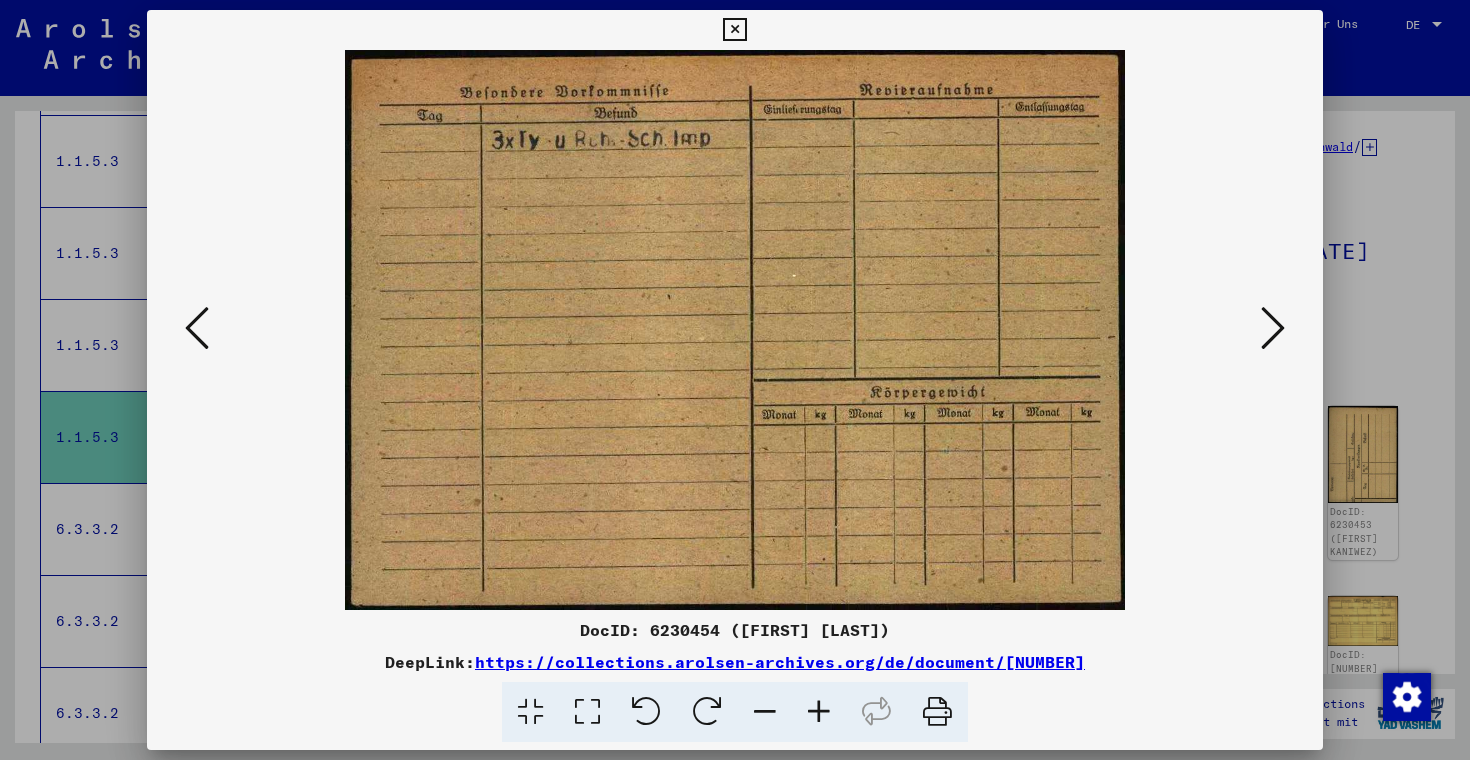 click at bounding box center (1273, 328) 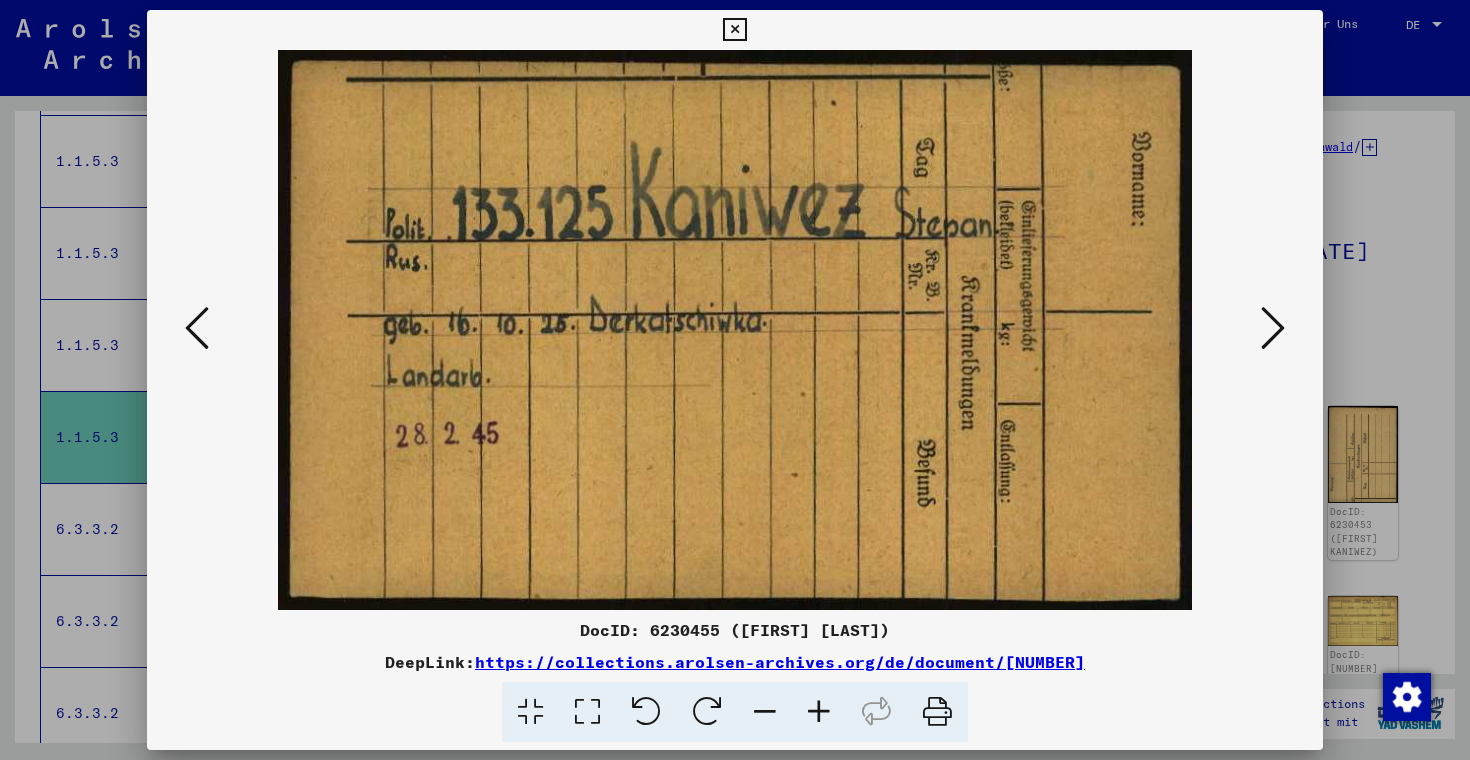click at bounding box center [1273, 328] 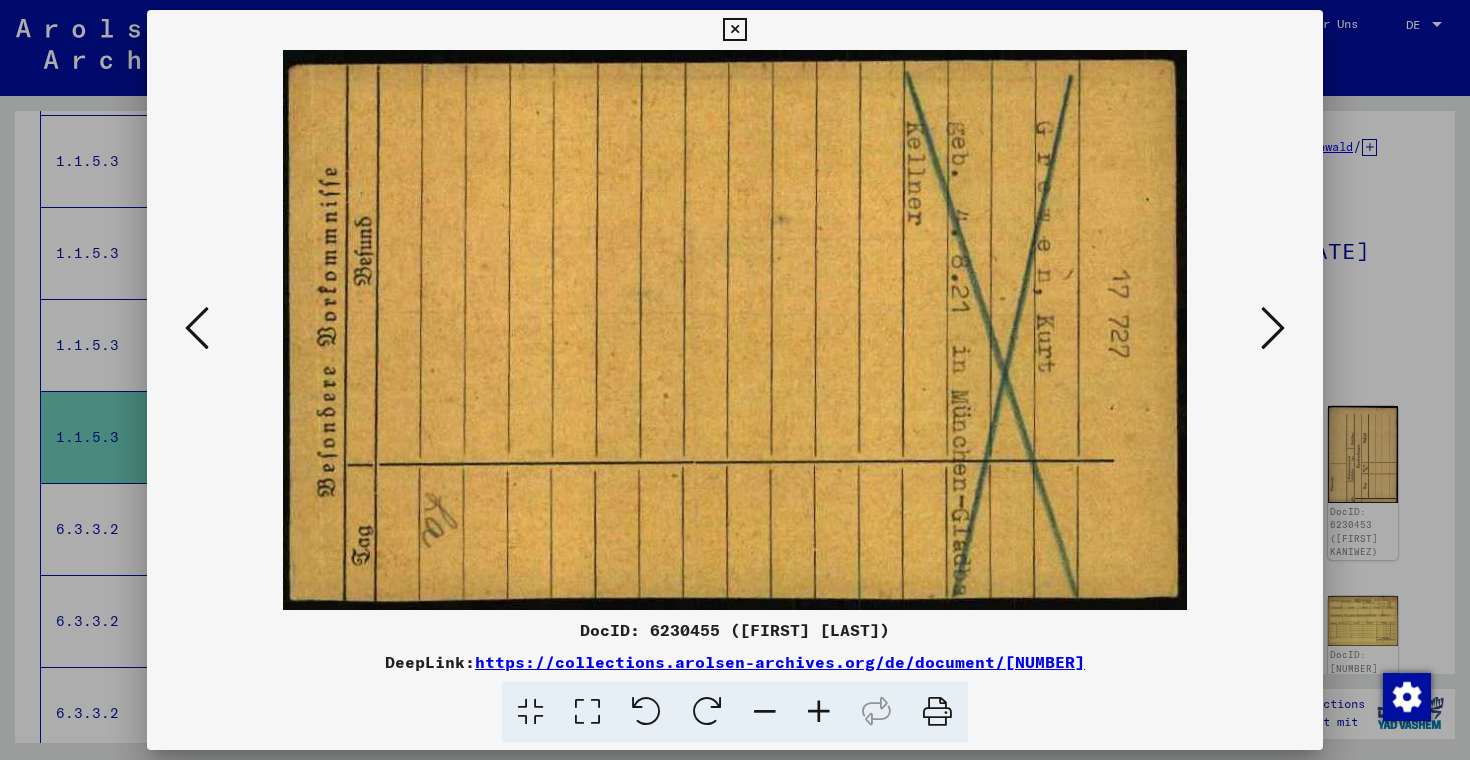 click at bounding box center (1273, 328) 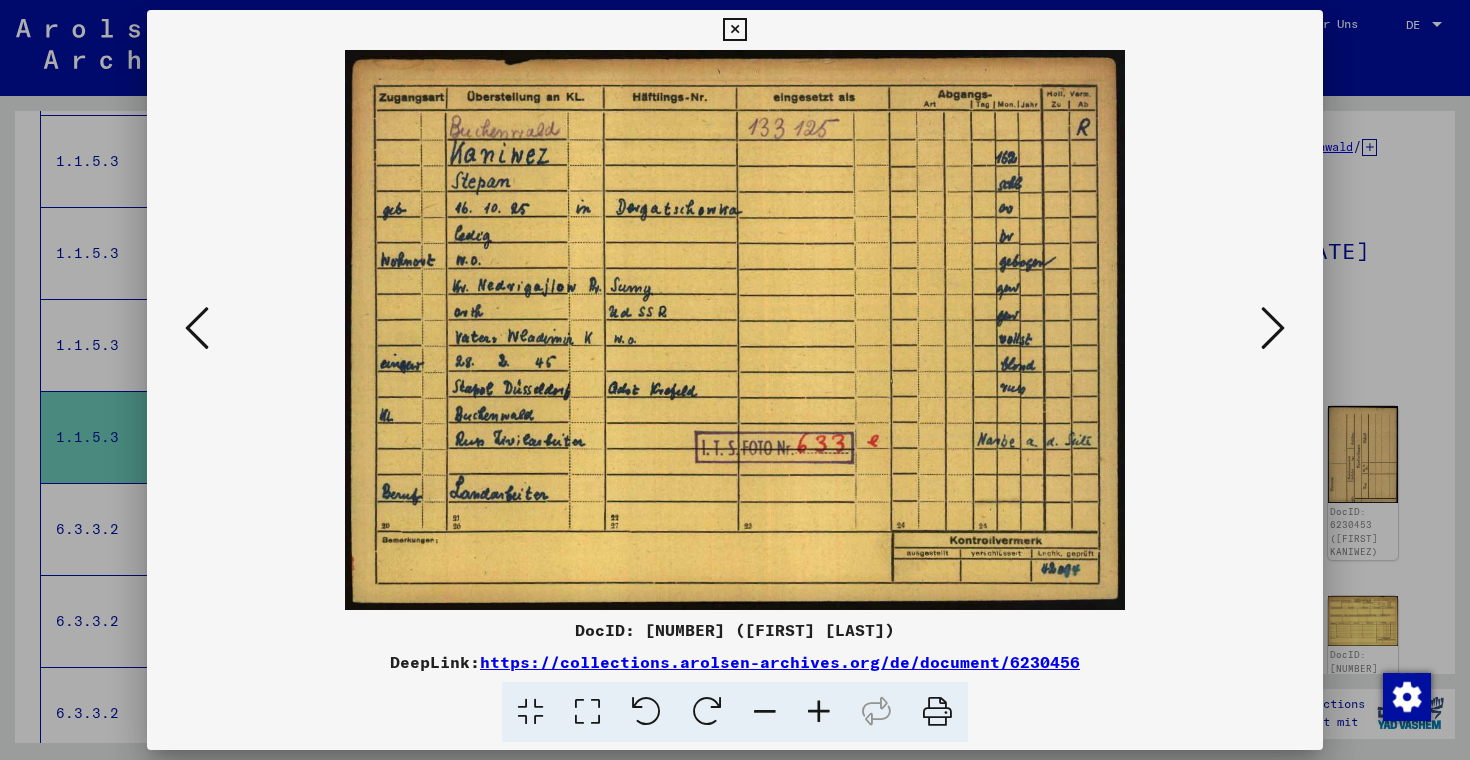 click at bounding box center (735, 380) 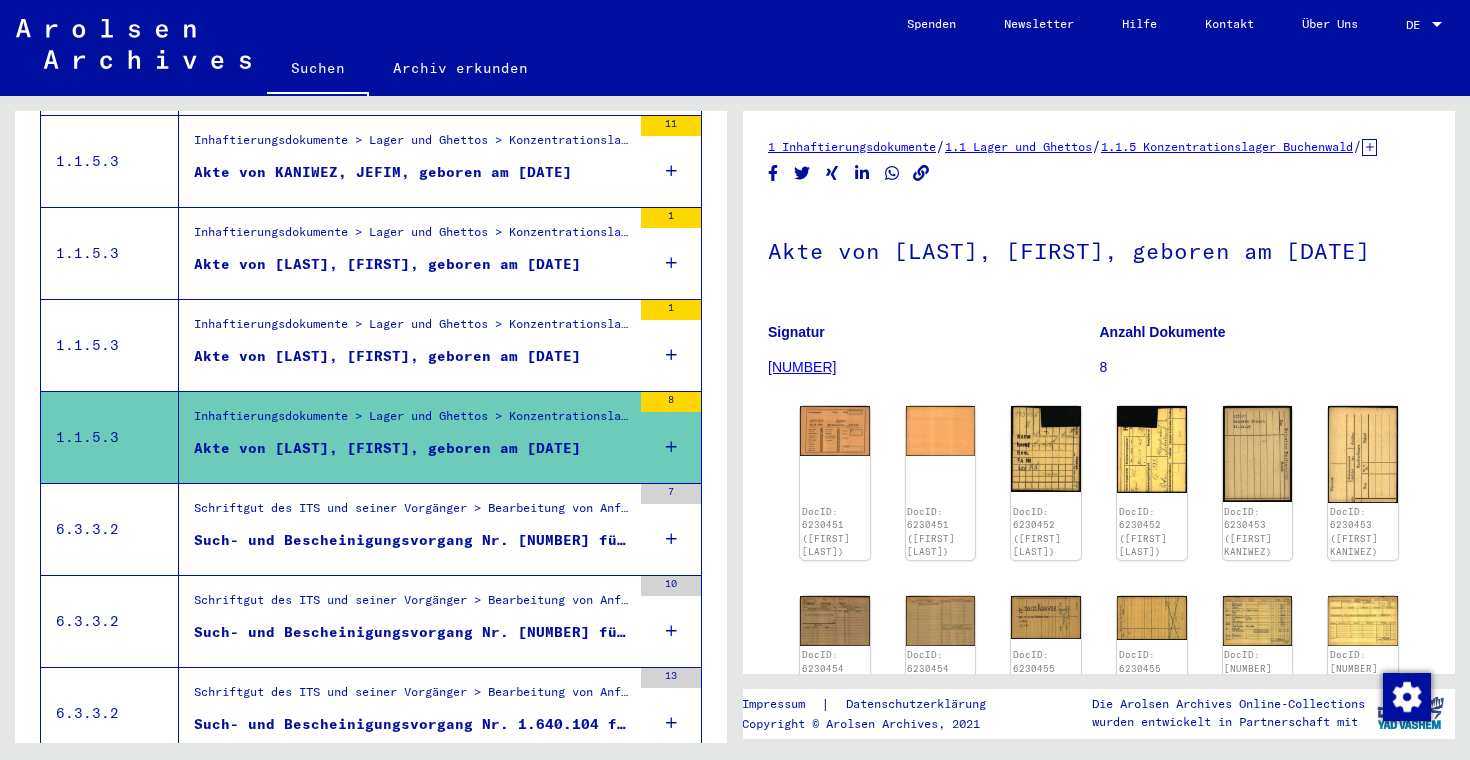 click on "Akte von KANIWEZ, PETRO, geboren am [DATE]" at bounding box center [405, 345] 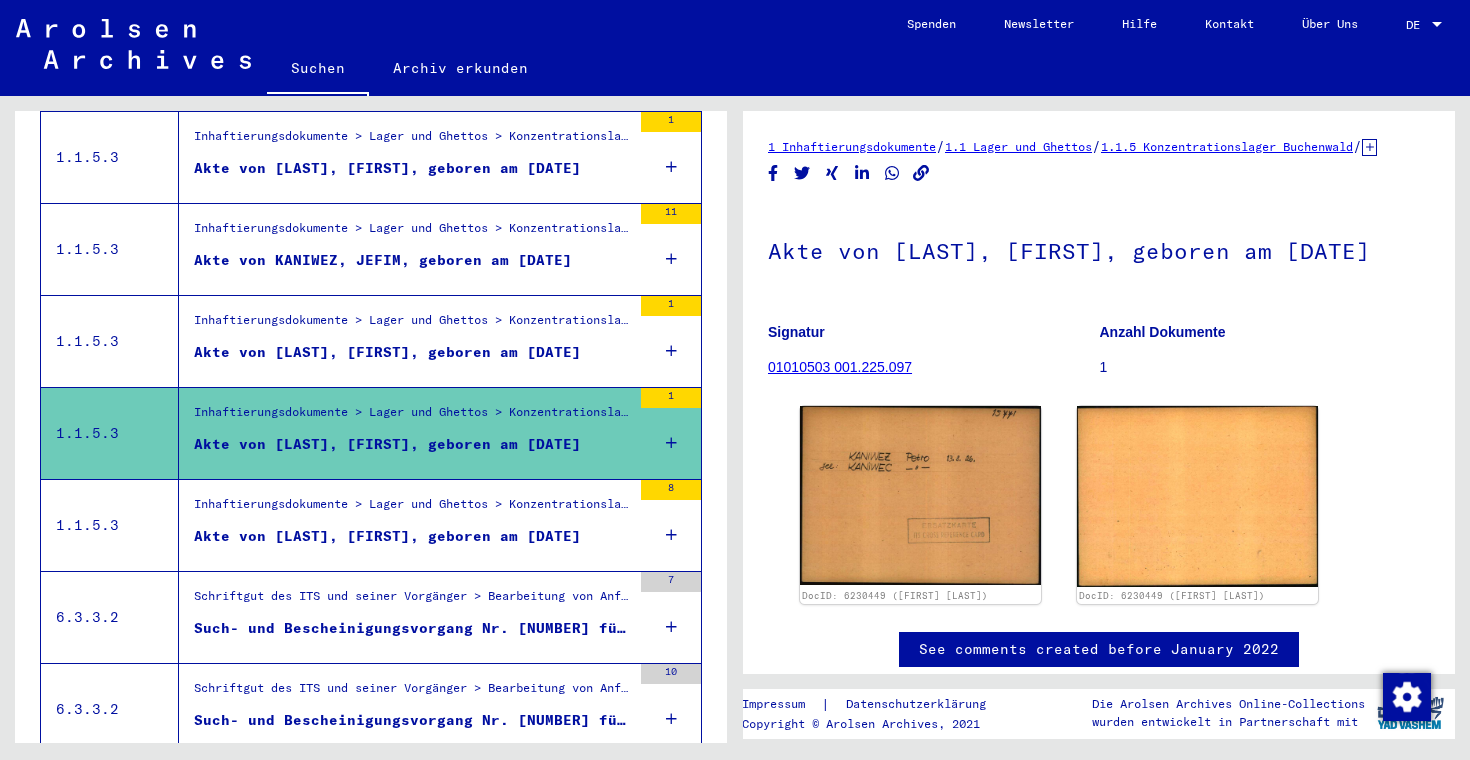 click on "Inhaftierungsdokumente > Lager und Ghettos > Konzentrationslager Buchenwald > Individuelle Unterlagen Männer Buchenwald  > Individuelle Häftlingsunterlagen - KL Buchenwald > Akten mit Namen ab A bis SYS und weiterer Untergliederung > Akten mit Namen ab [LAST]" at bounding box center (412, 325) 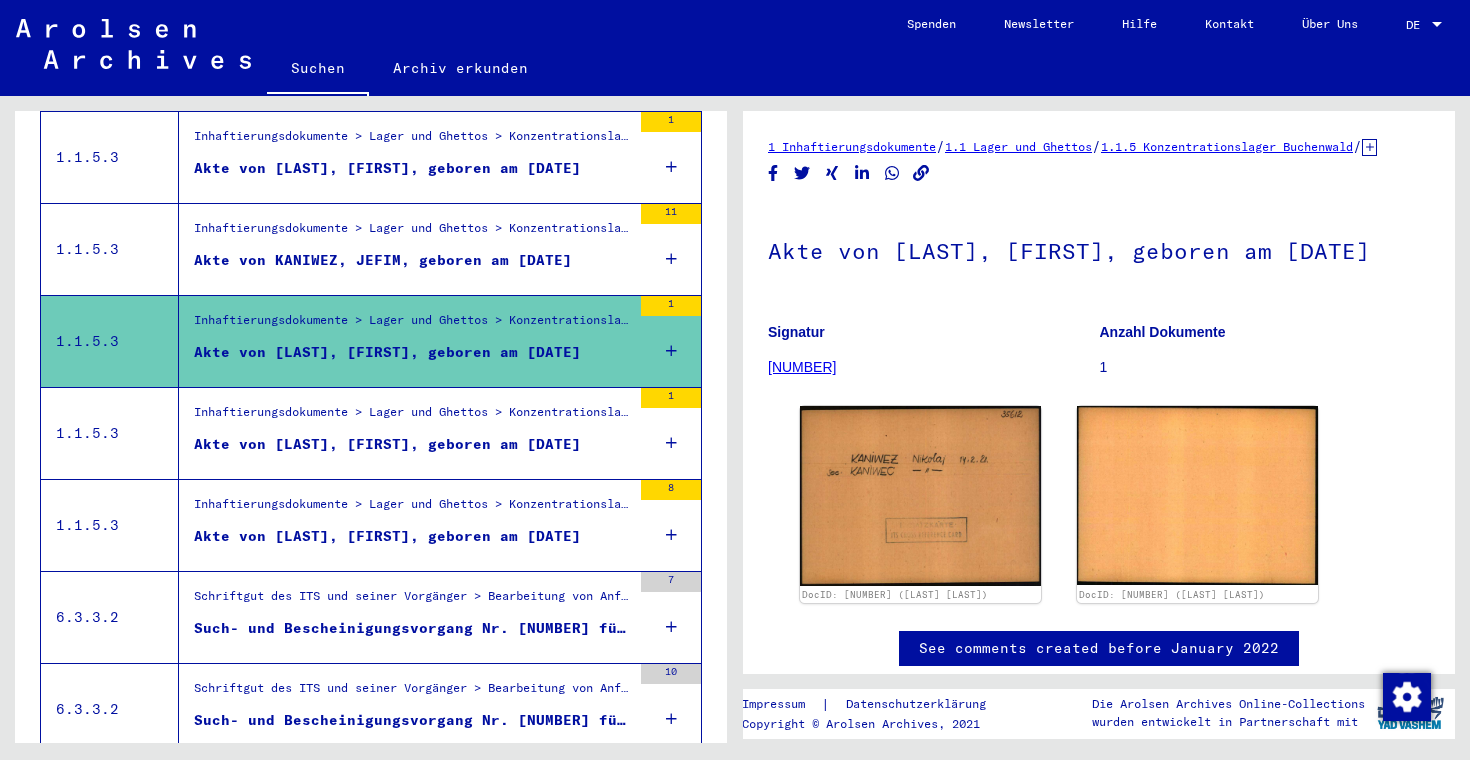 click on "Akte von KANIWEZ, JEFIM, geboren am [DATE]" at bounding box center (412, 265) 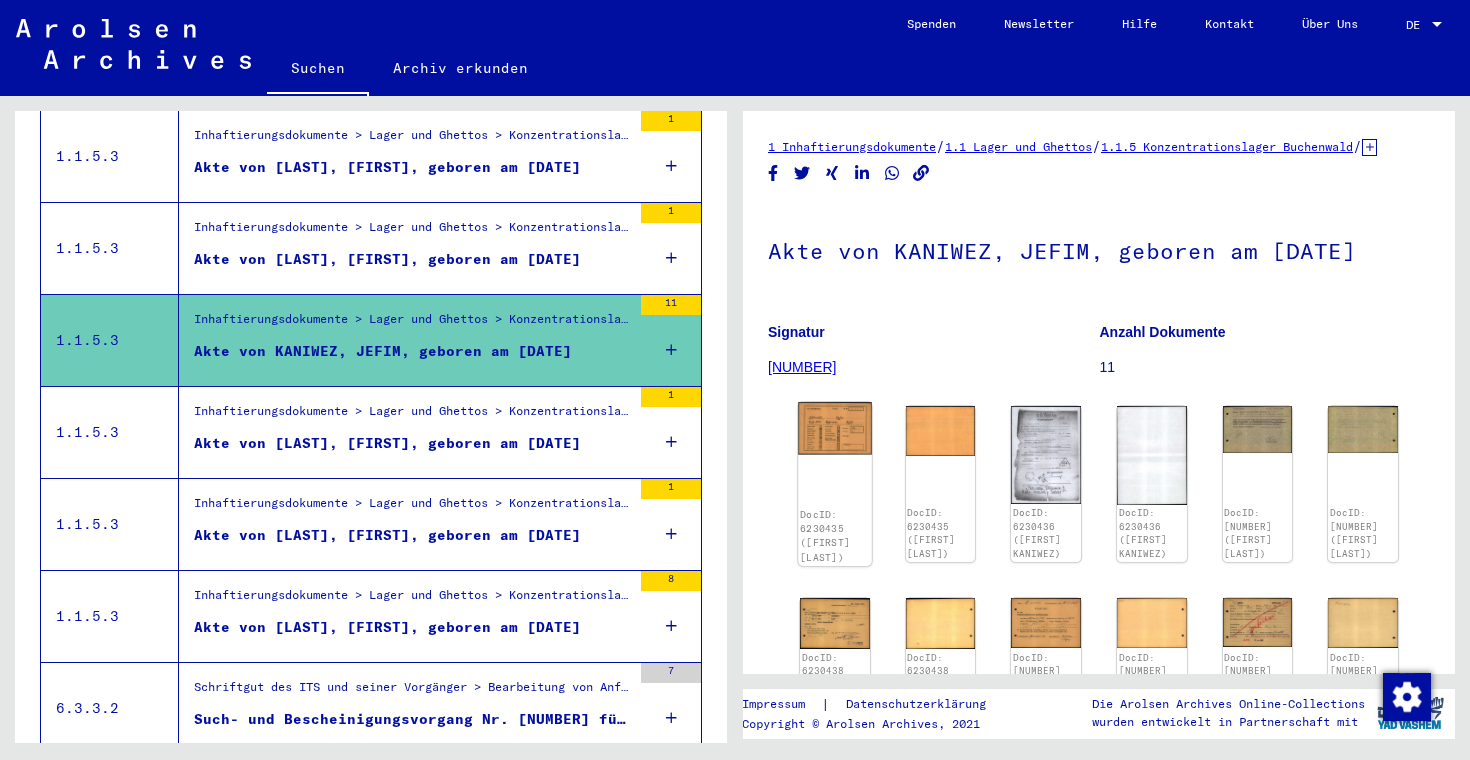 click on "DocID: 6230435 ([FIRST] [LAST])" 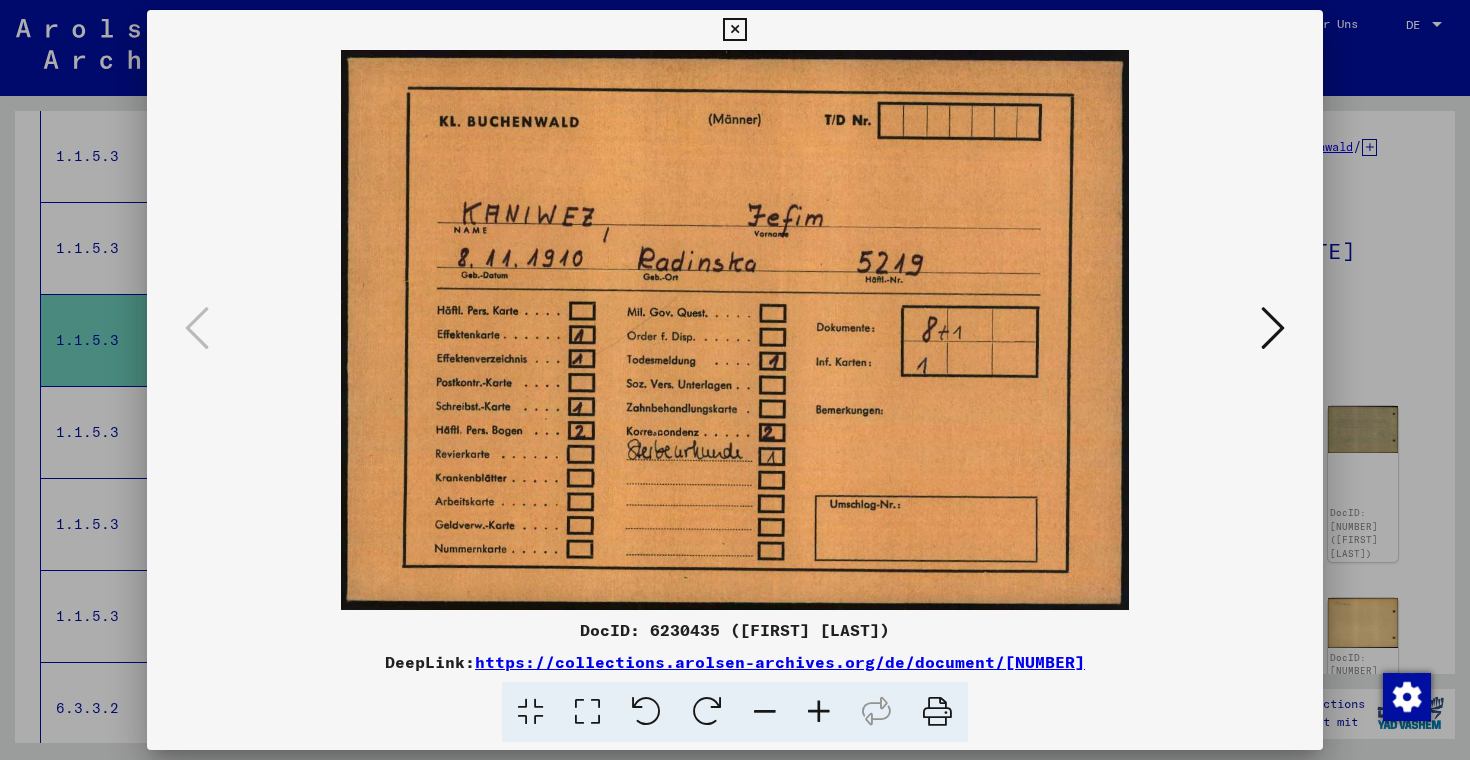 click at bounding box center [1273, 328] 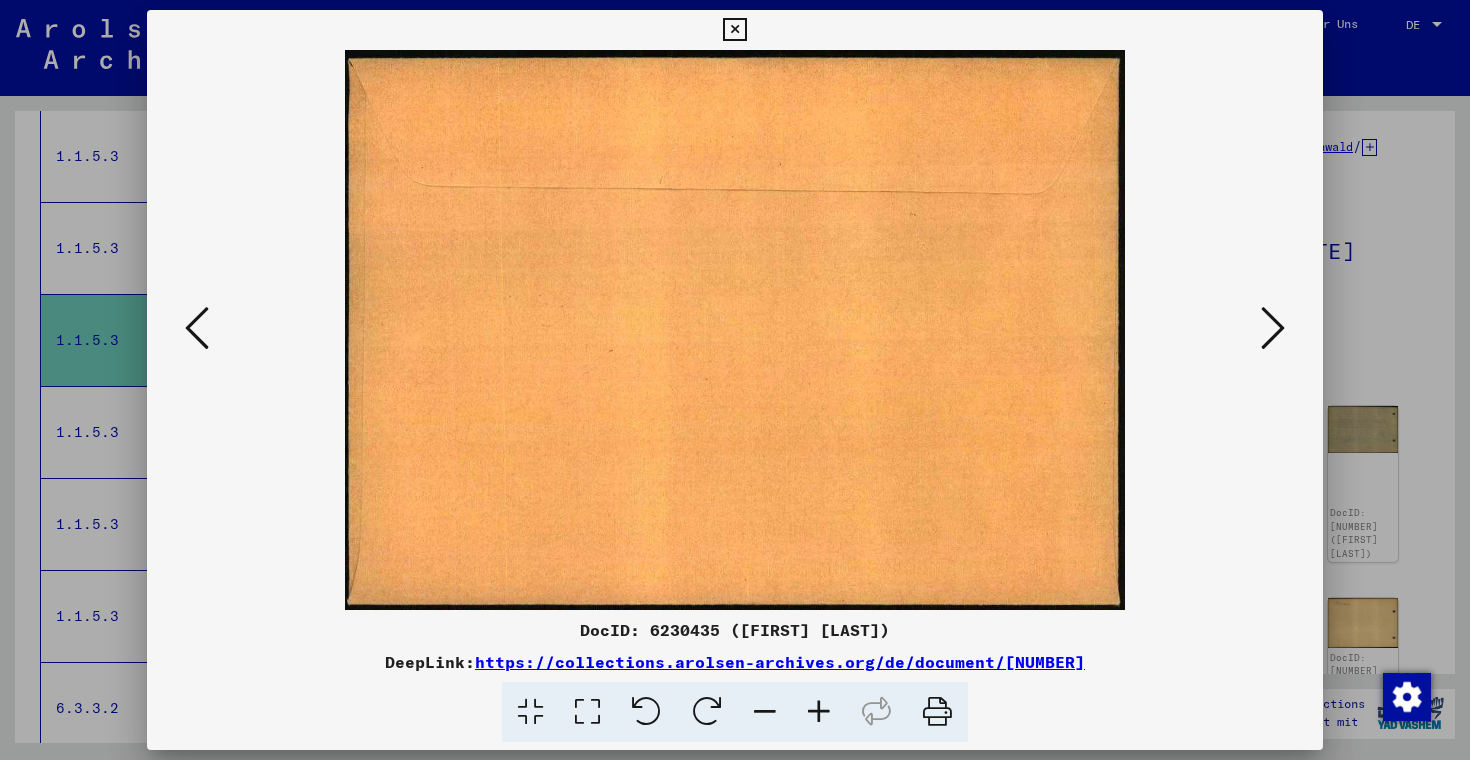click at bounding box center (735, 380) 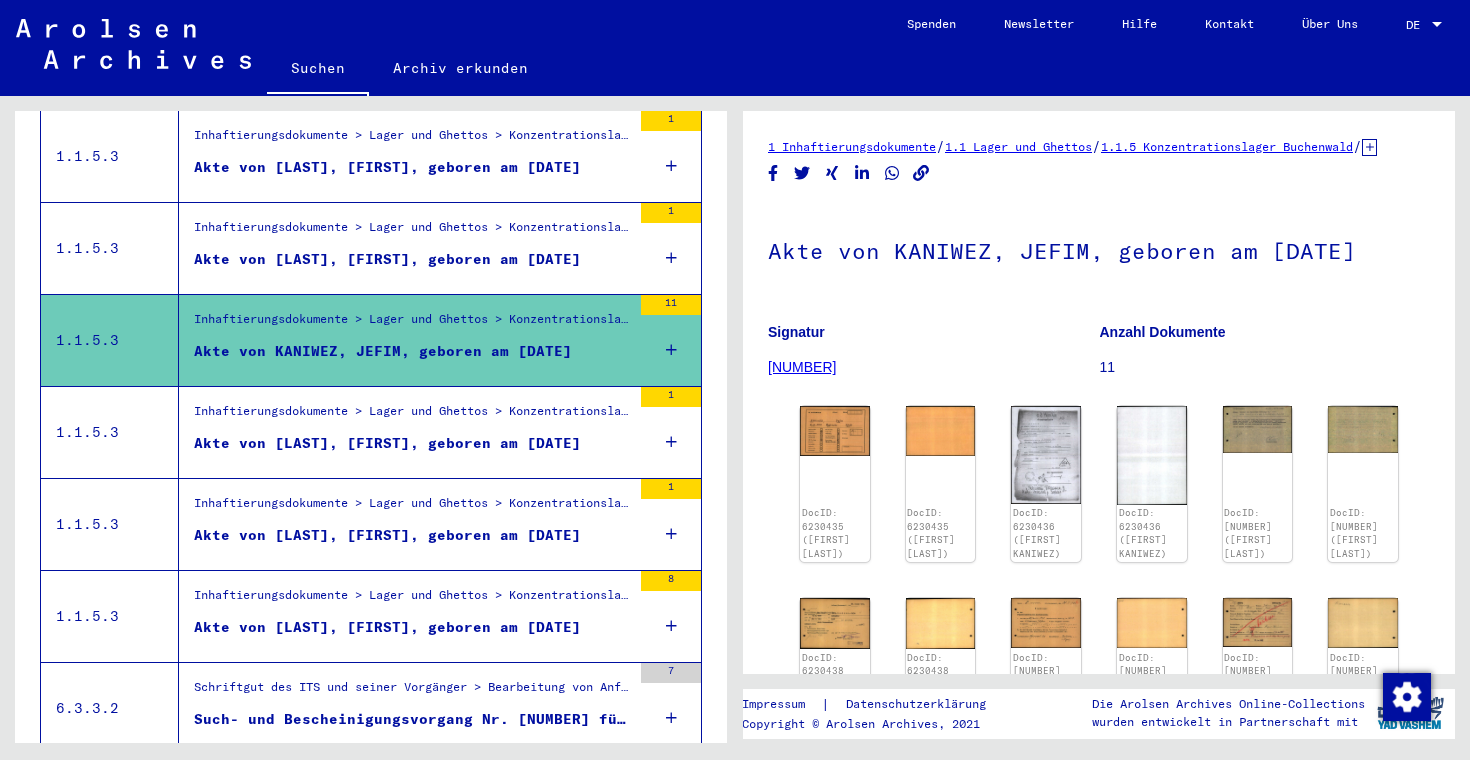click on "Akte von [LAST], [FIRST], geboren am [DATE]" at bounding box center [387, 443] 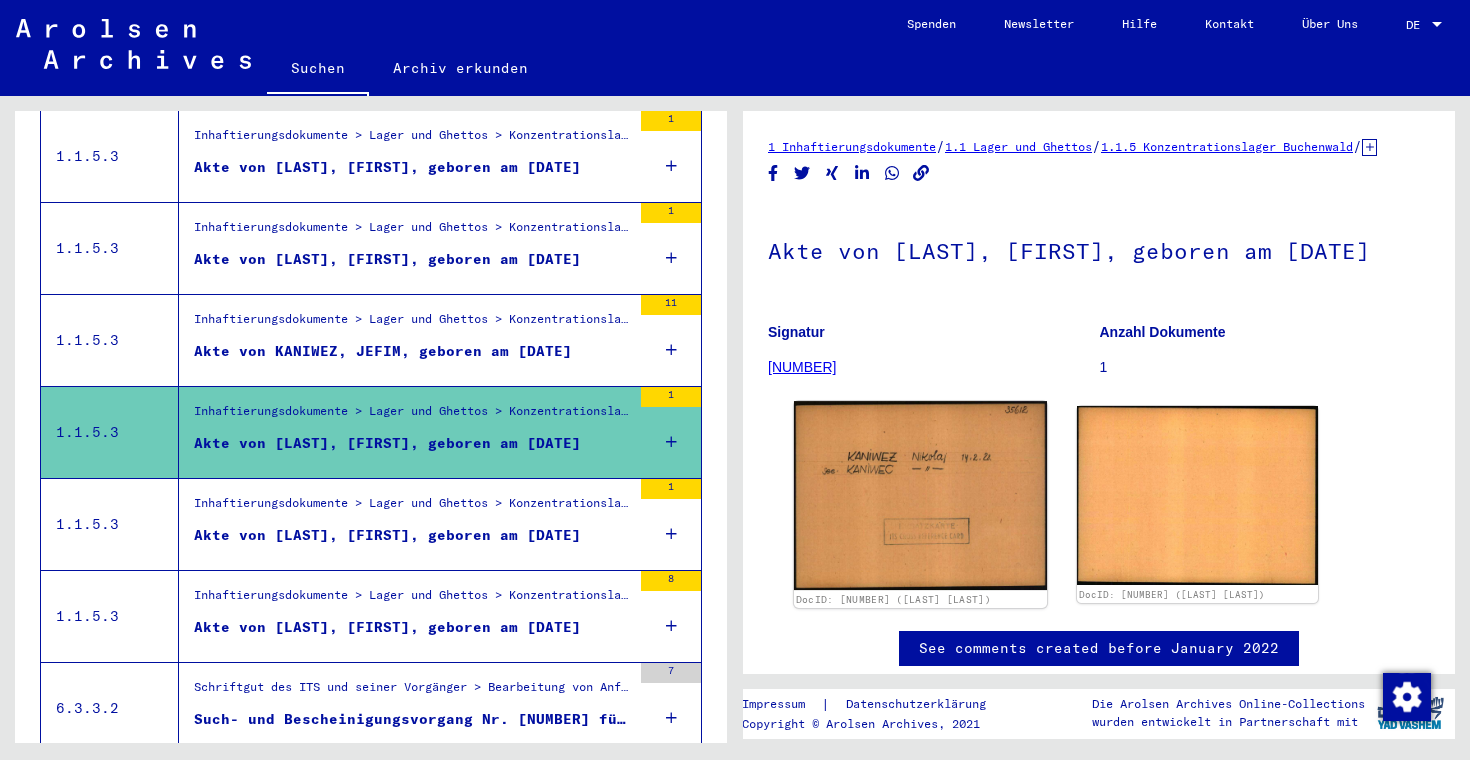 click 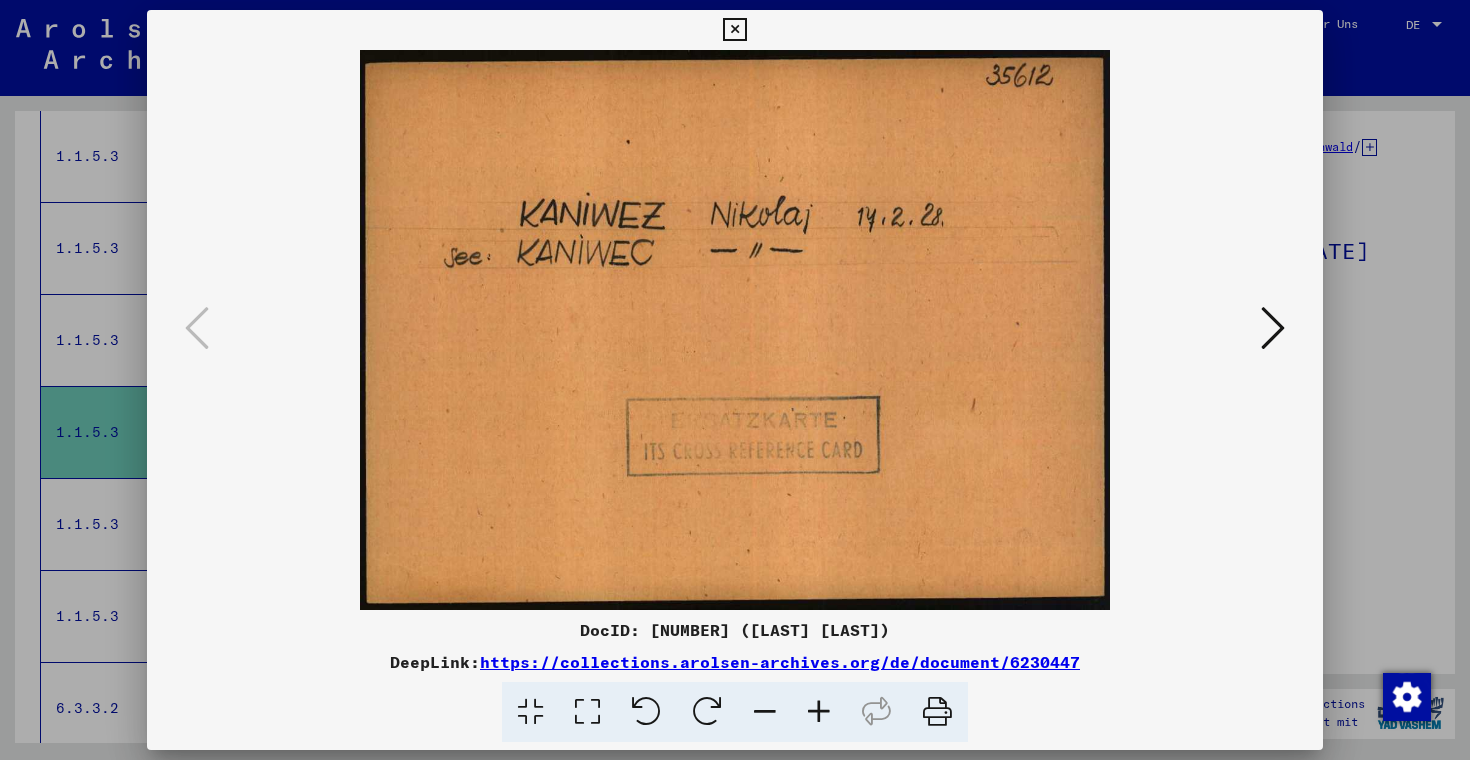 click at bounding box center (735, 380) 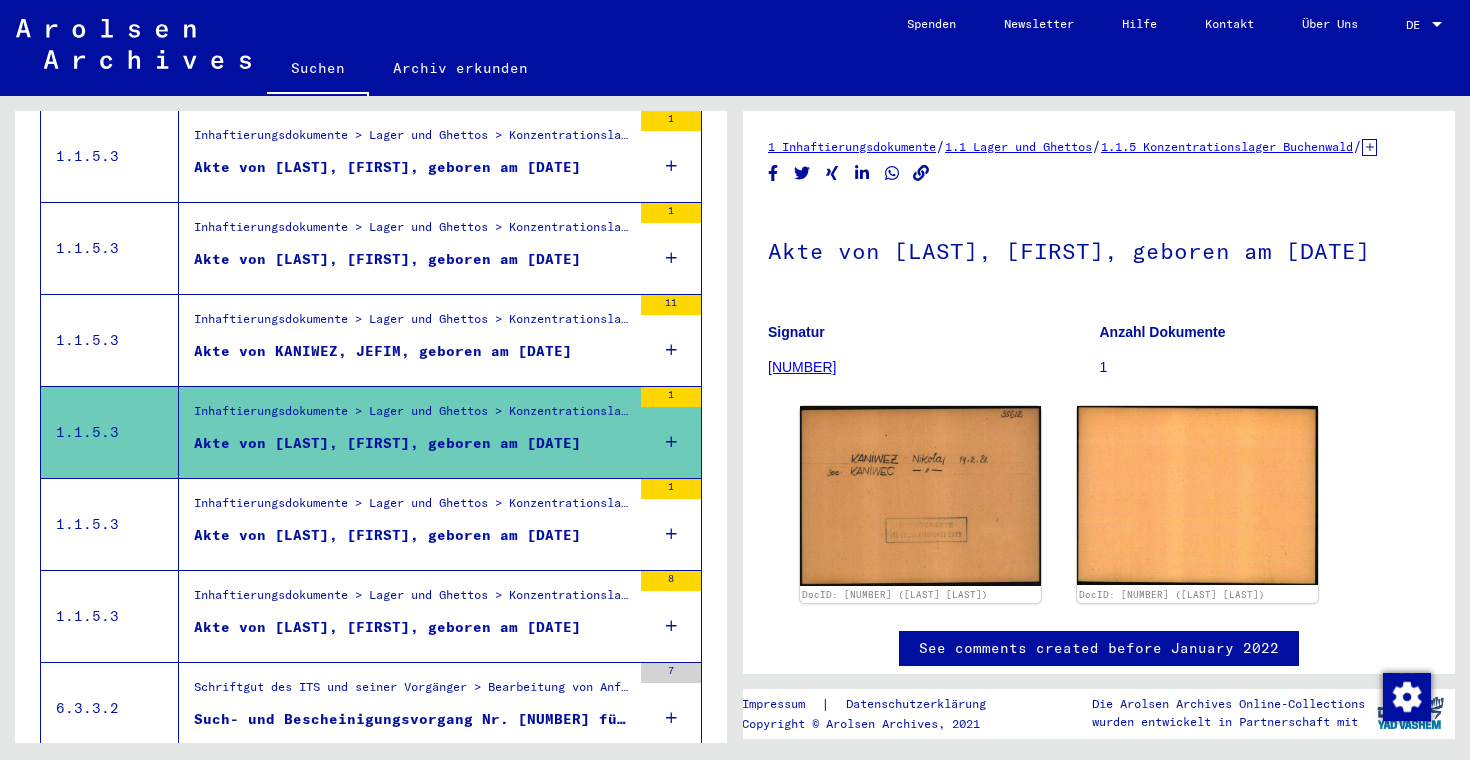 click on "Akte von [LAST], [FIRST], geboren am [DATE]" at bounding box center (387, 535) 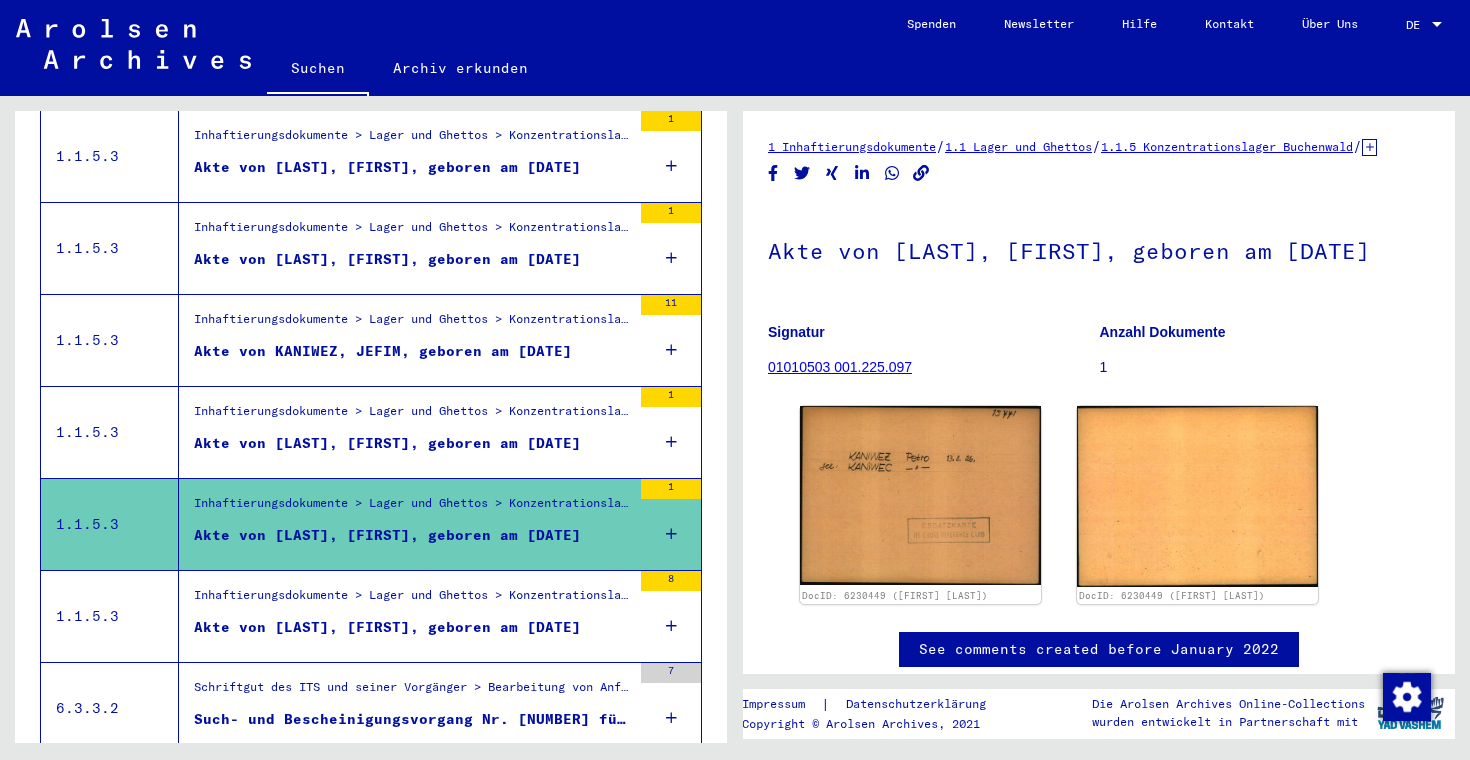 click on "Inhaftierungsdokumente > Lager und Ghettos > Konzentrationslager Buchenwald > Individuelle Unterlagen Männer Buchenwald  > Individuelle Häftlingsunterlagen - KL Buchenwald > Akten mit Namen ab A bis SYS und weiterer Untergliederung > Akten mit Namen ab [LAST]" at bounding box center [412, 324] 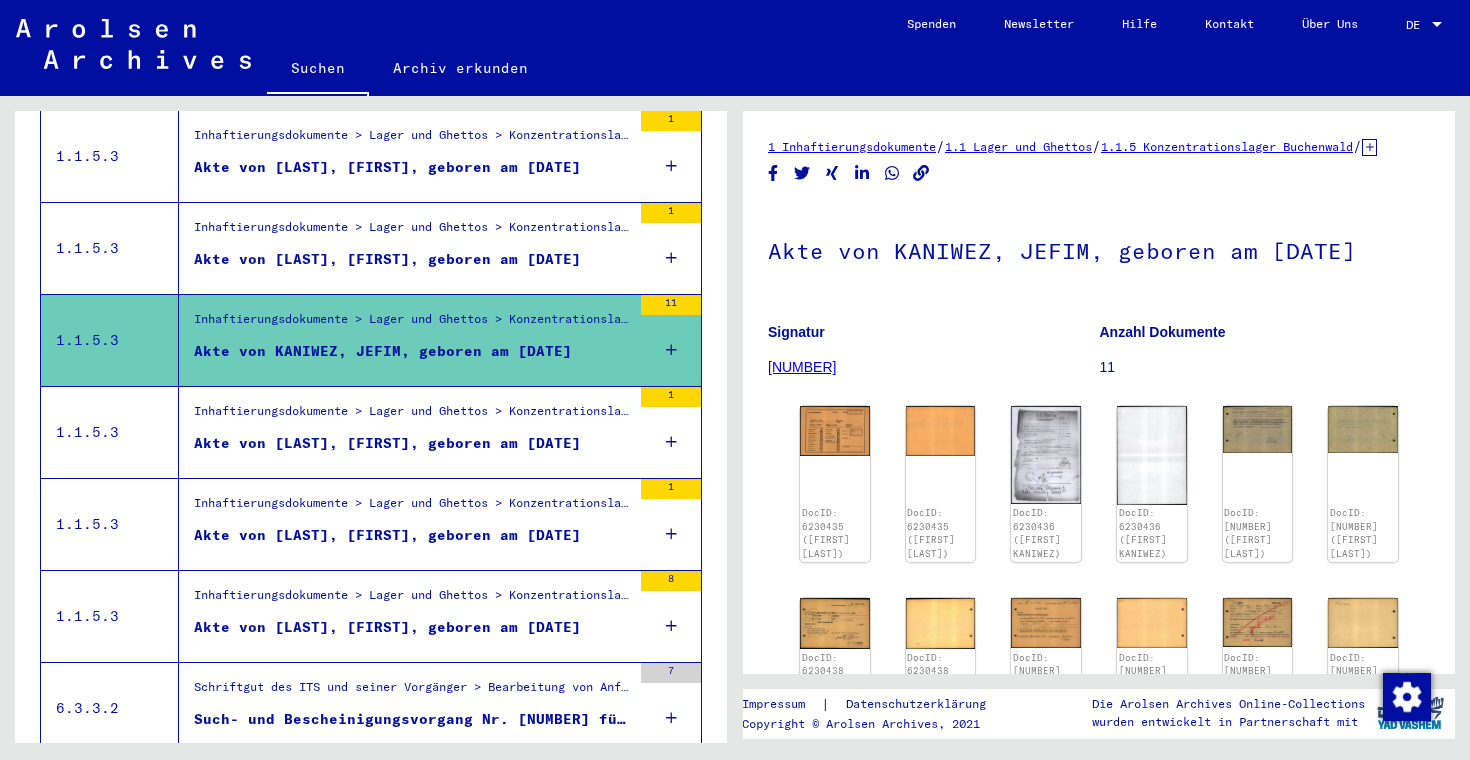 click on "Akte von [LAST], [FIRST], geboren am [DATE]" at bounding box center (387, 259) 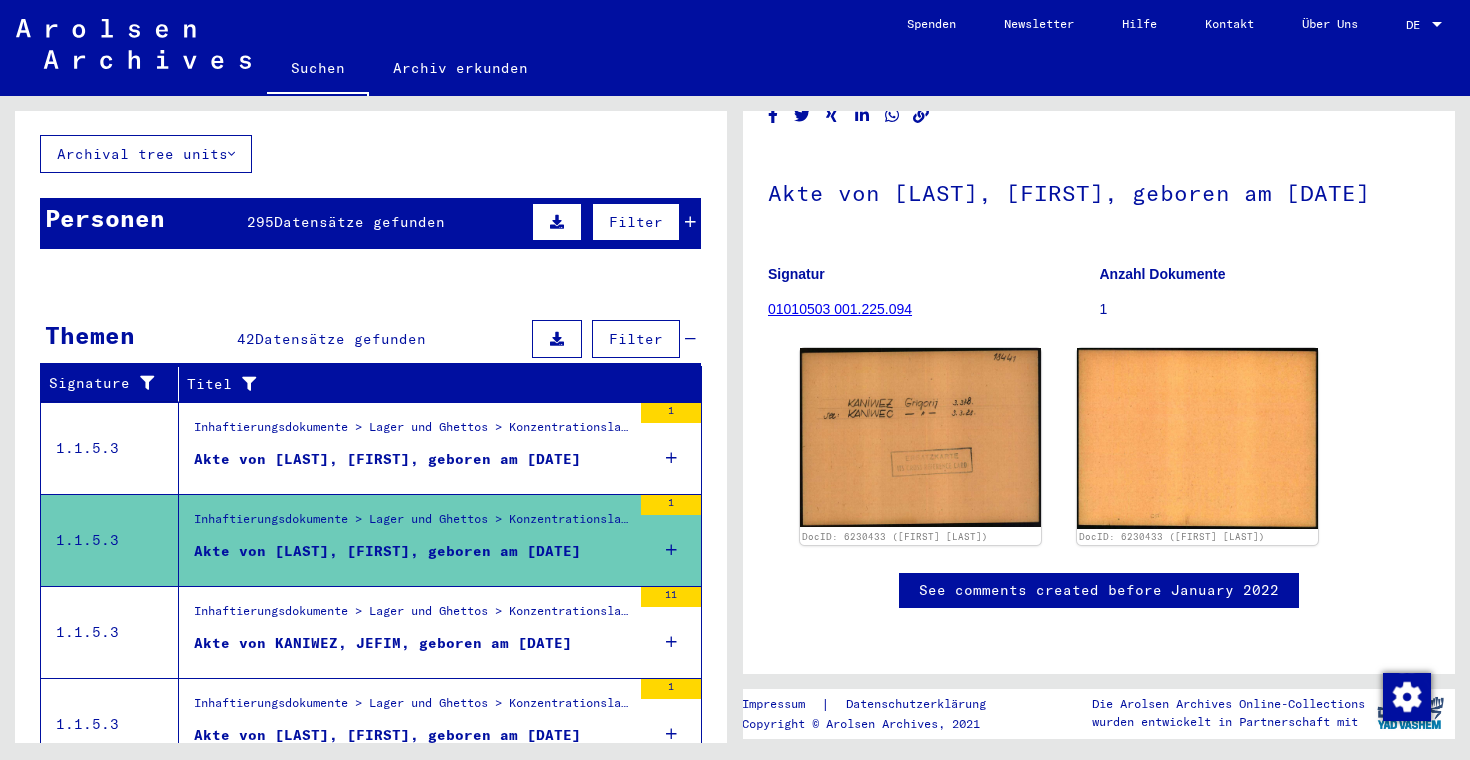 click on "Inhaftierungsdokumente > Lager und Ghettos > Konzentrationslager Buchenwald > Individuelle Unterlagen Männer Buchenwald  > Individuelle Häftlingsunterlagen - KL Buchenwald > Akten mit Namen ab A bis SYS und weiterer Untergliederung > Akten mit Namen ab [LAST]" at bounding box center (412, 432) 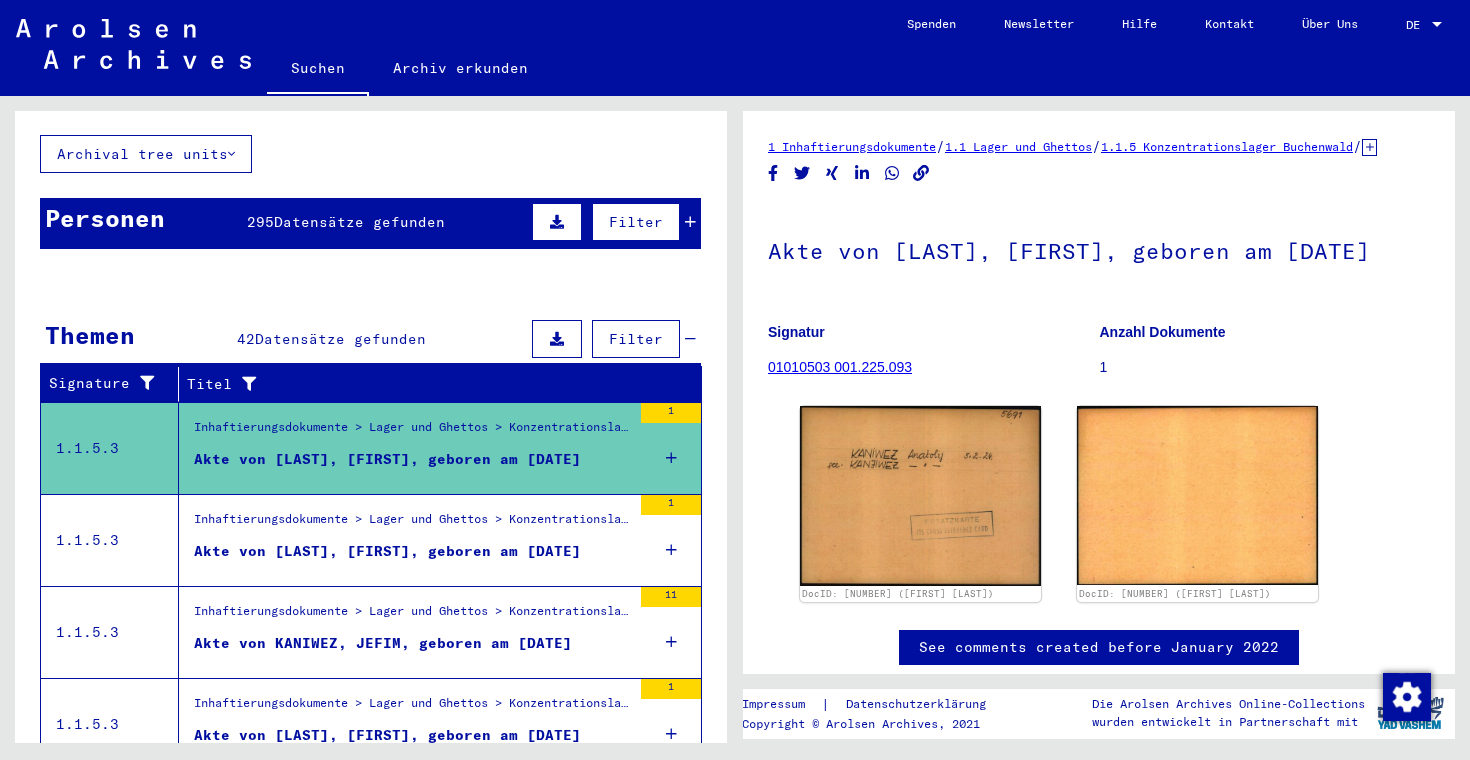scroll, scrollTop: 0, scrollLeft: 0, axis: both 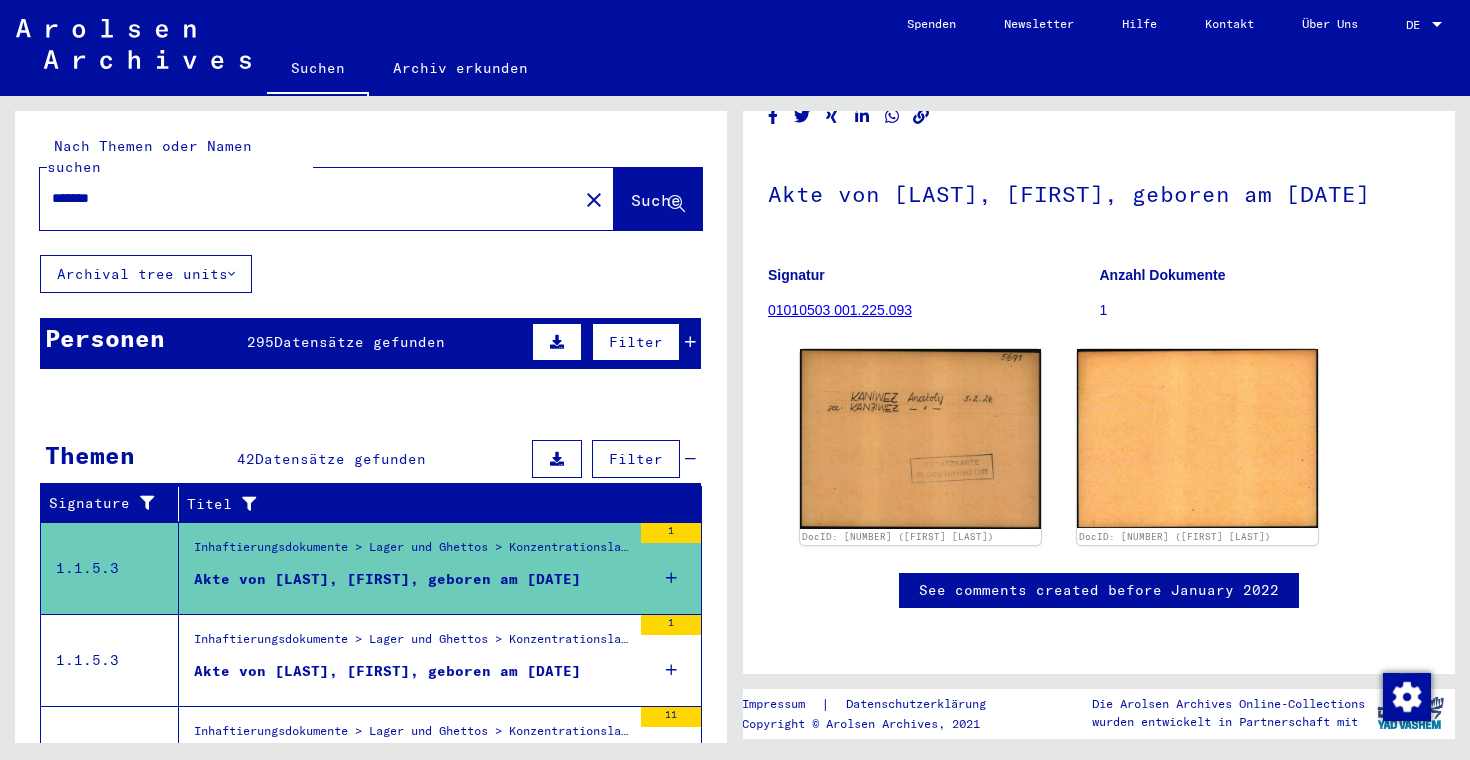 click on "*******" 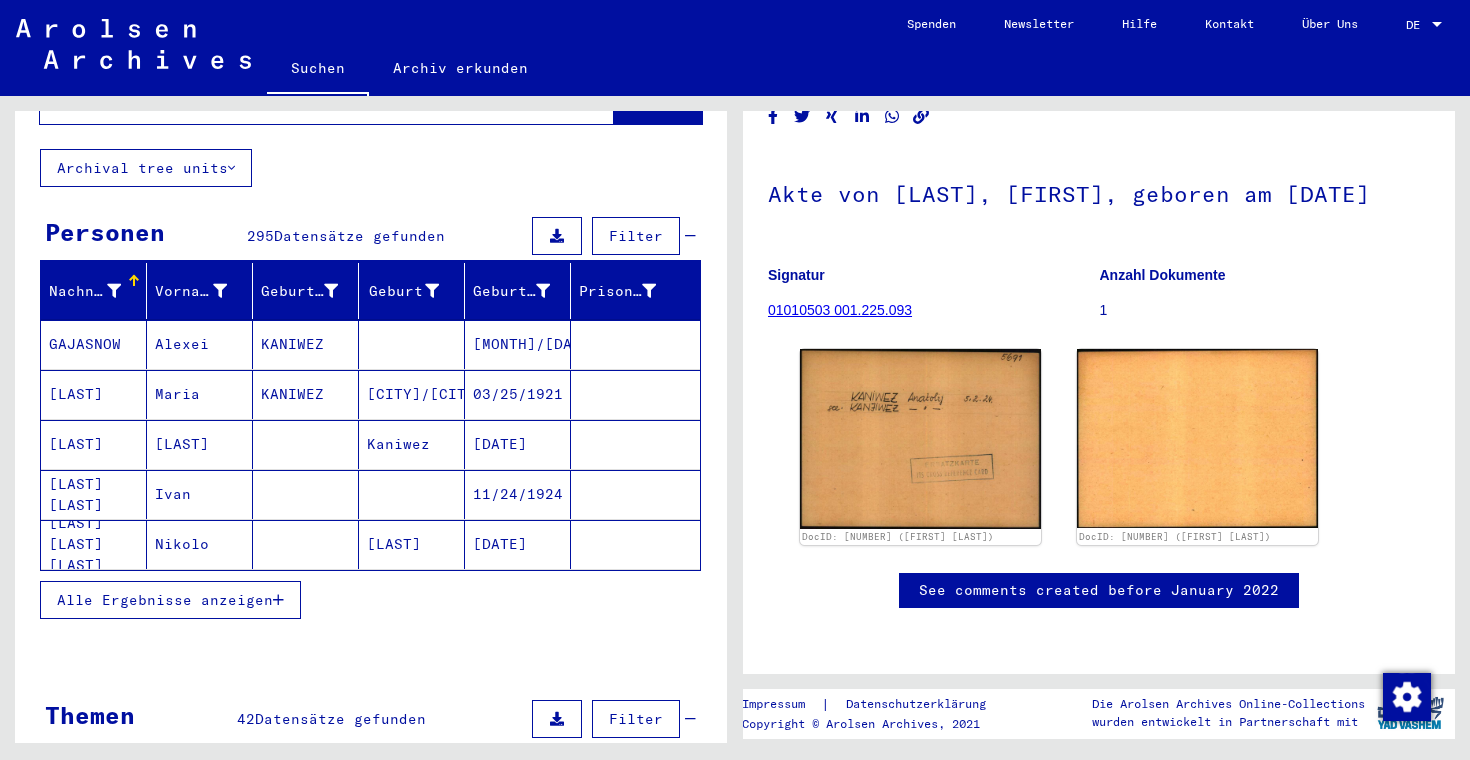 click on "Alle Ergebnisse anzeigen" at bounding box center (170, 600) 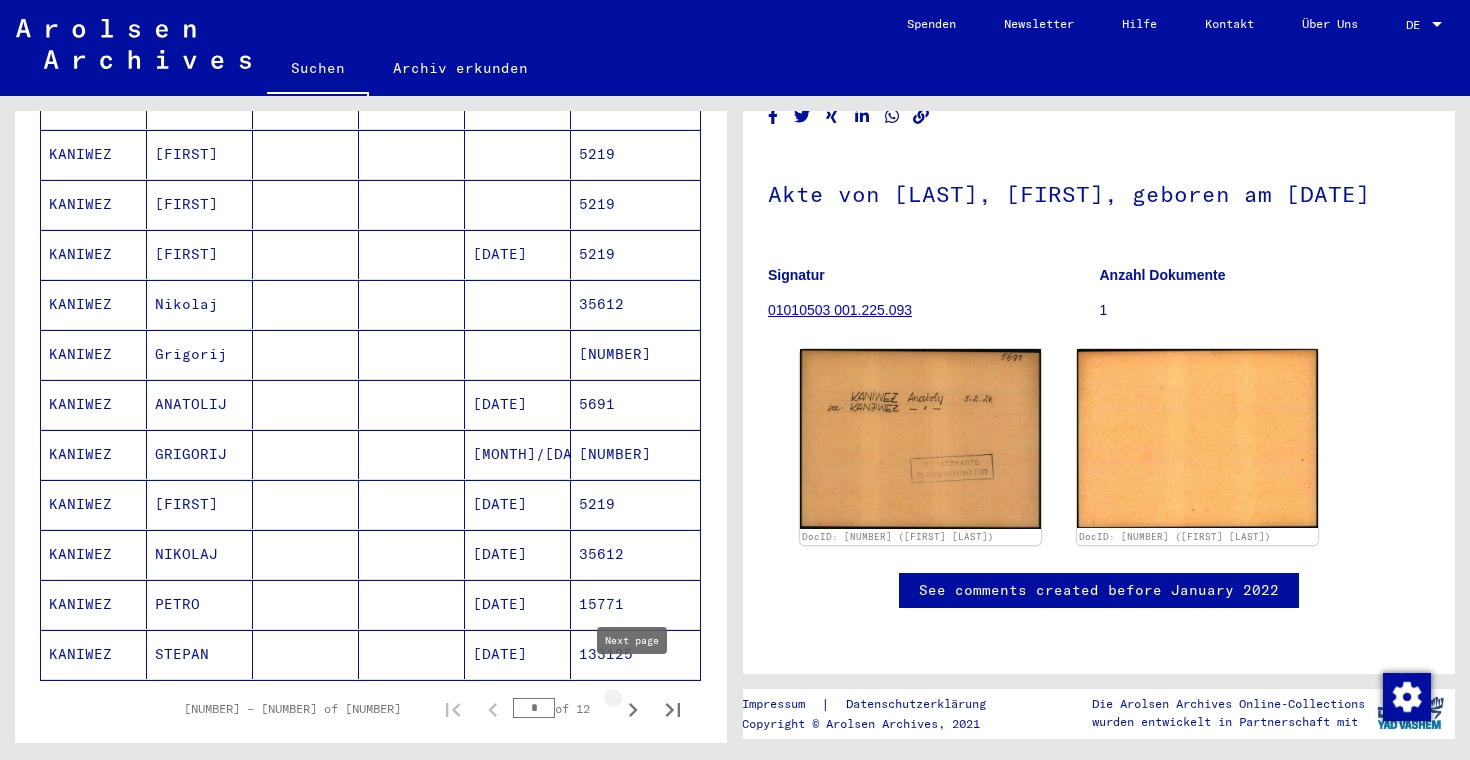 click 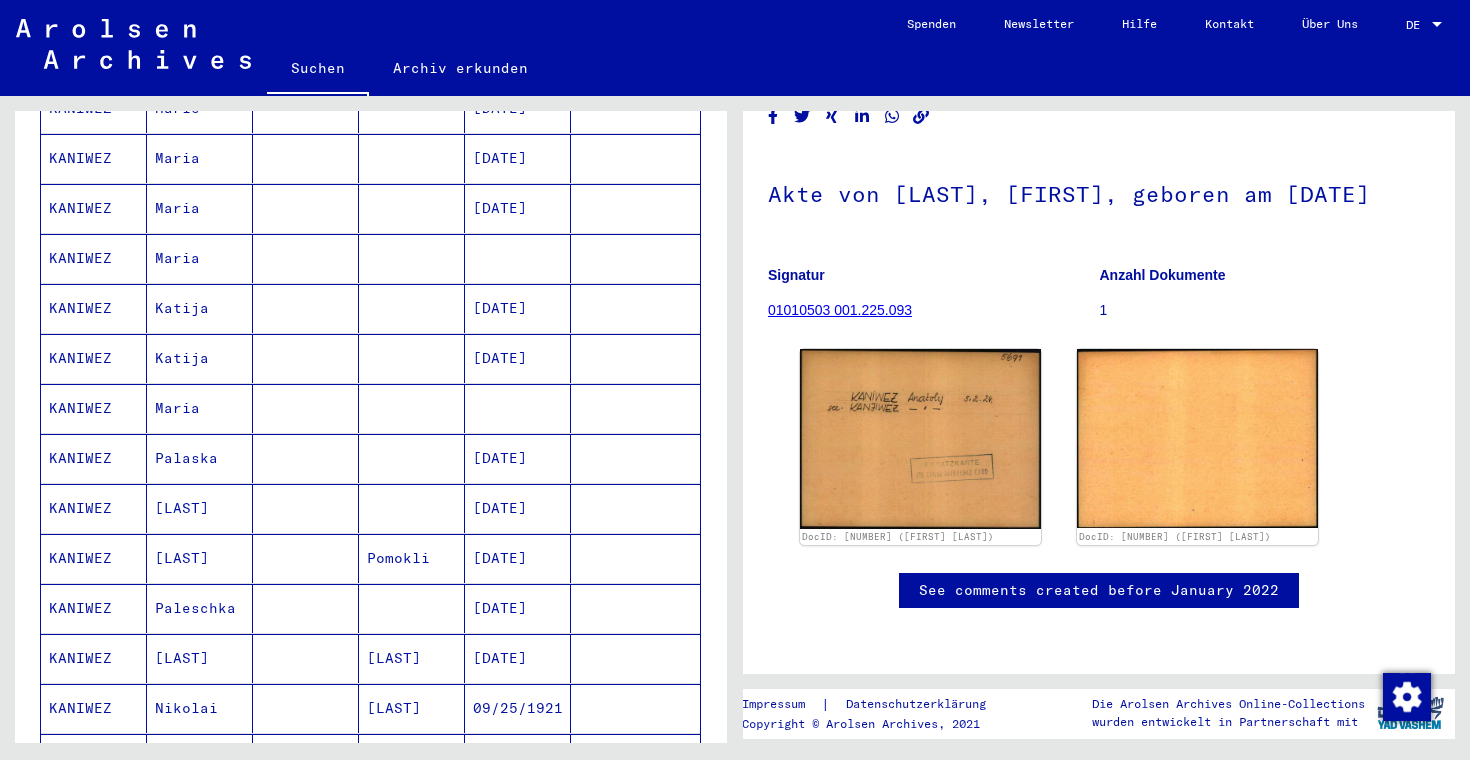 scroll, scrollTop: 857, scrollLeft: 0, axis: vertical 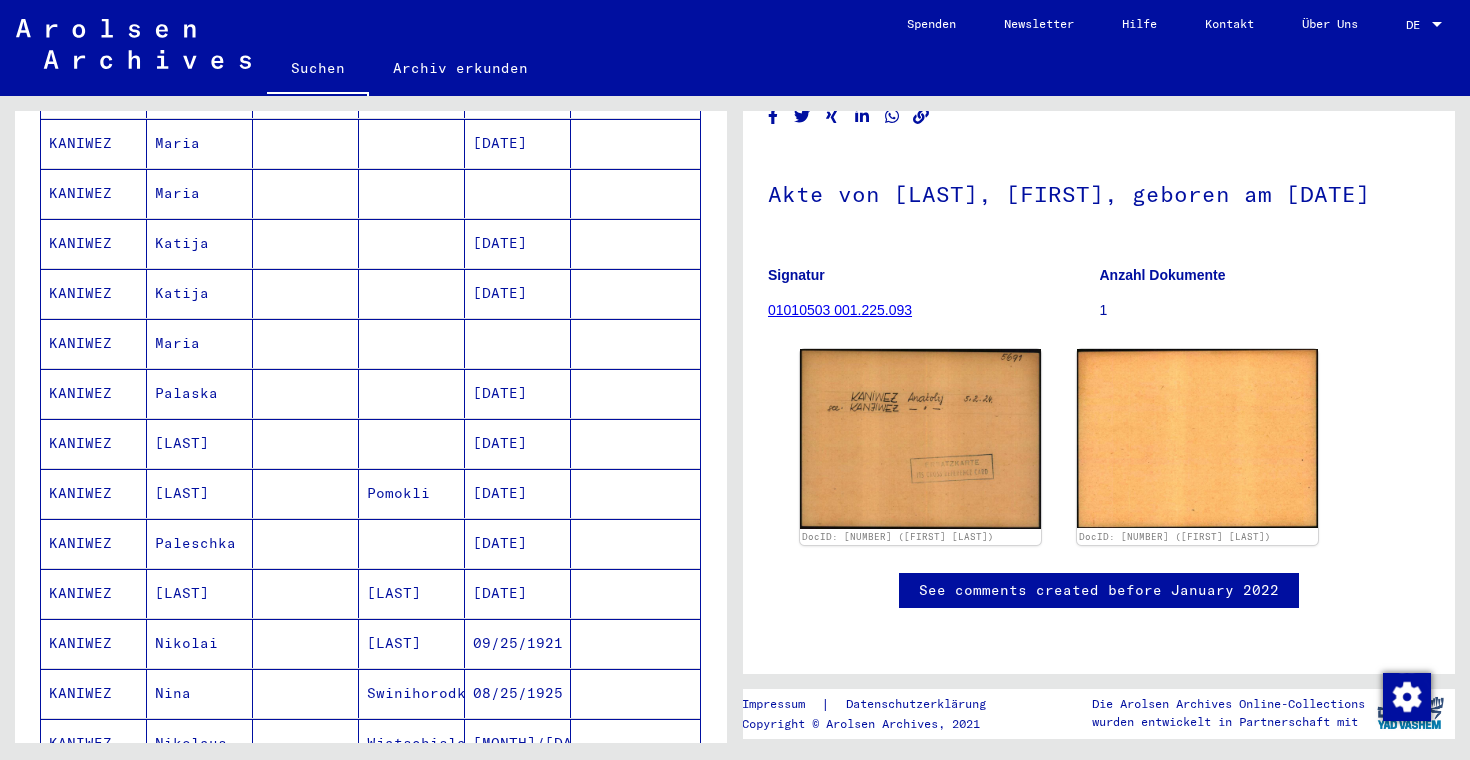 click on "Palaska" at bounding box center (200, 443) 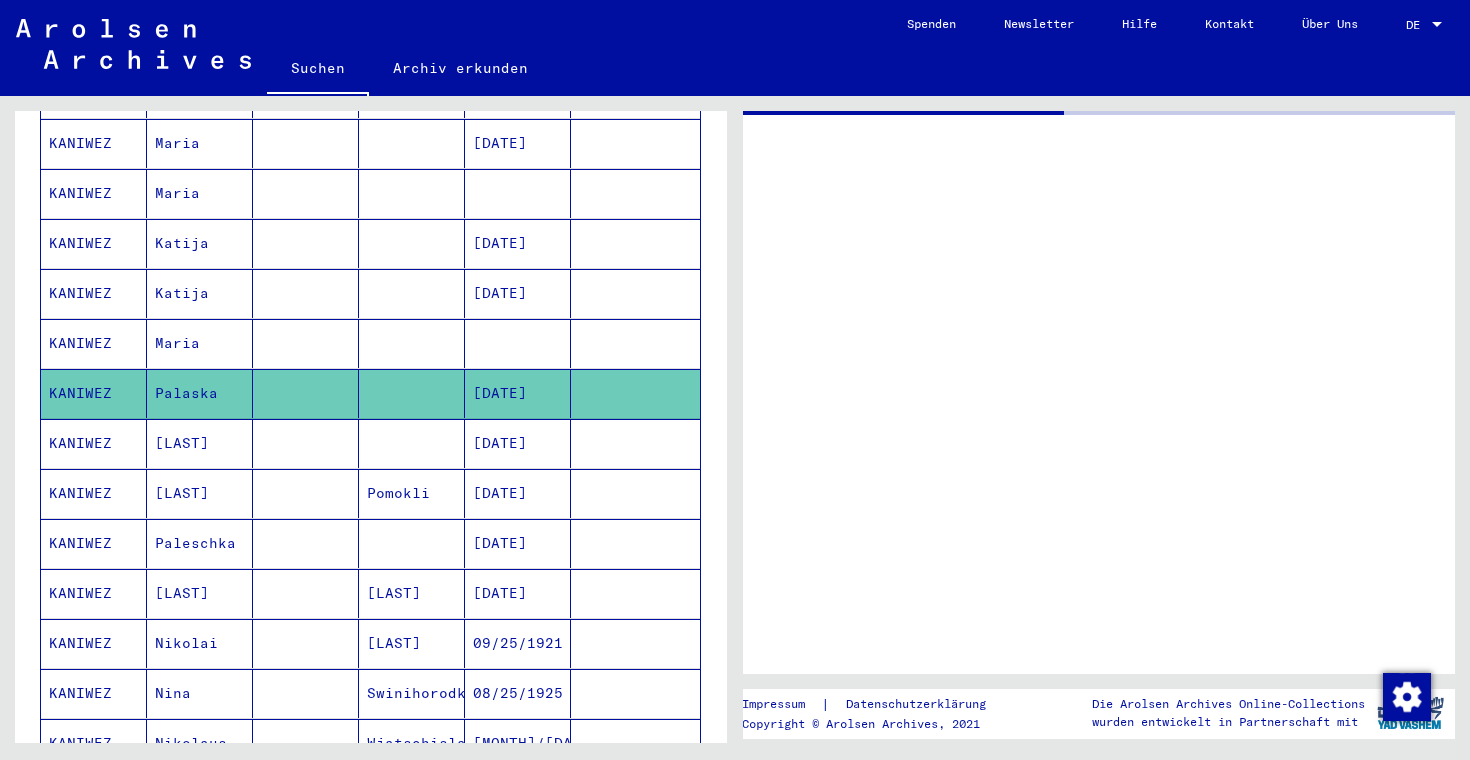 scroll, scrollTop: 0, scrollLeft: 0, axis: both 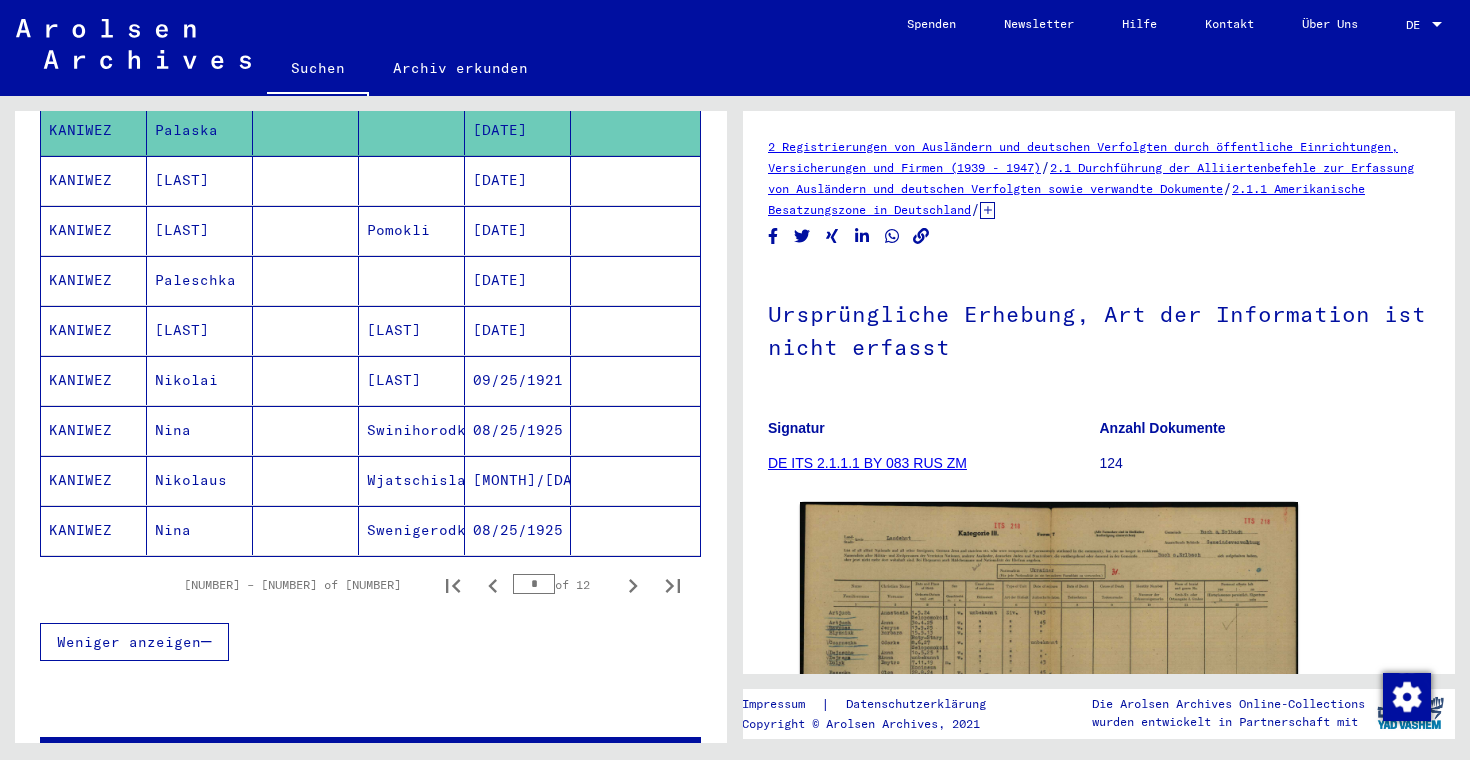 click on "09/25/1921" at bounding box center [518, 430] 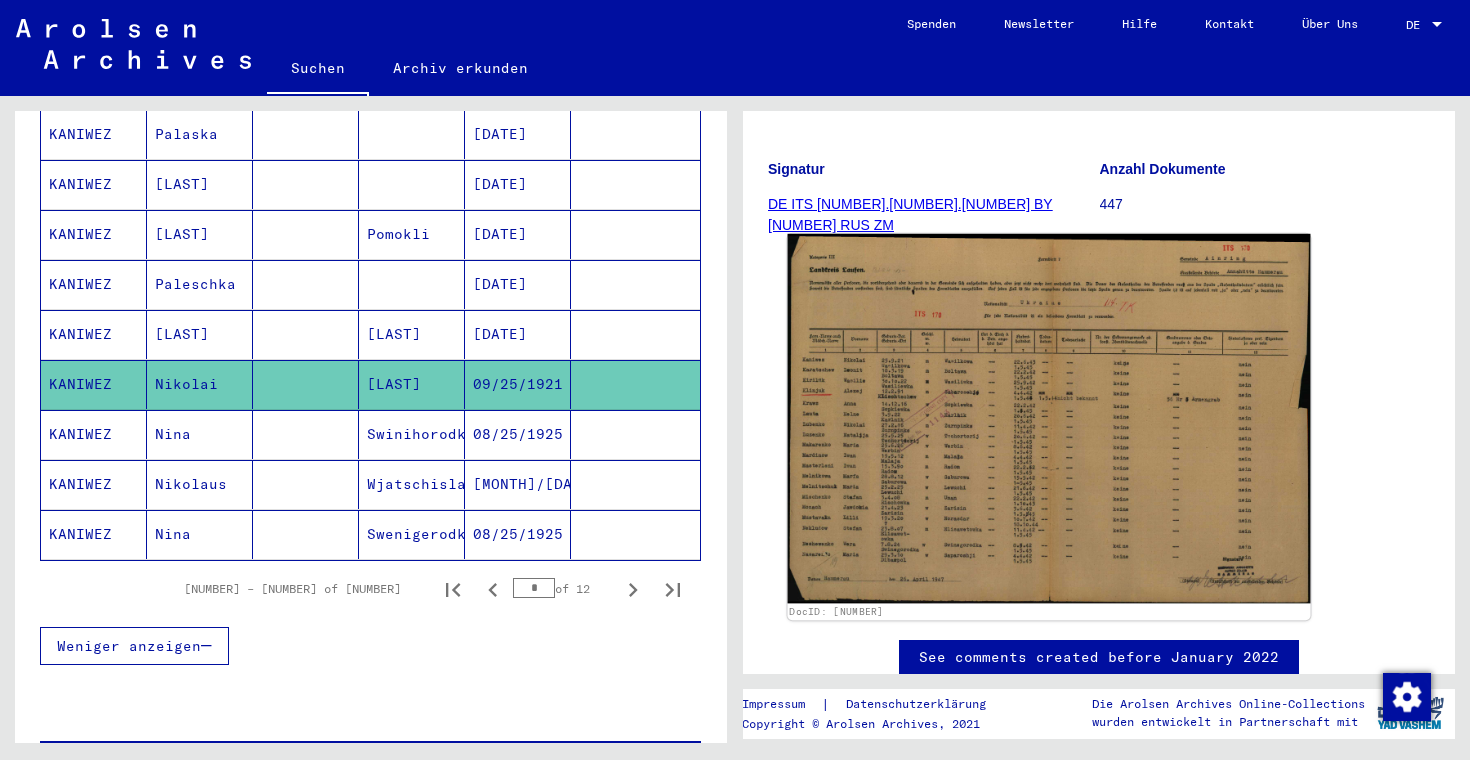 click 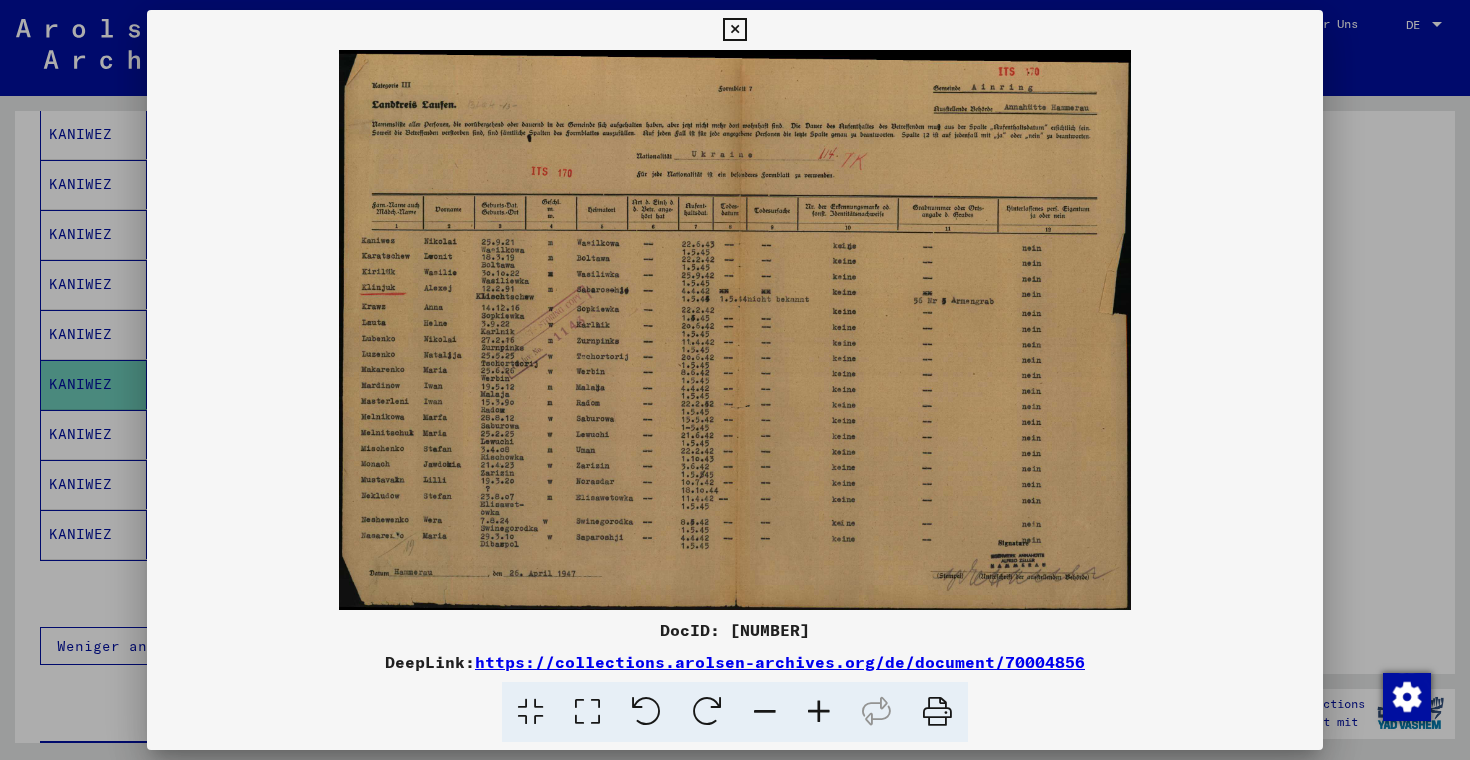click at bounding box center [734, 30] 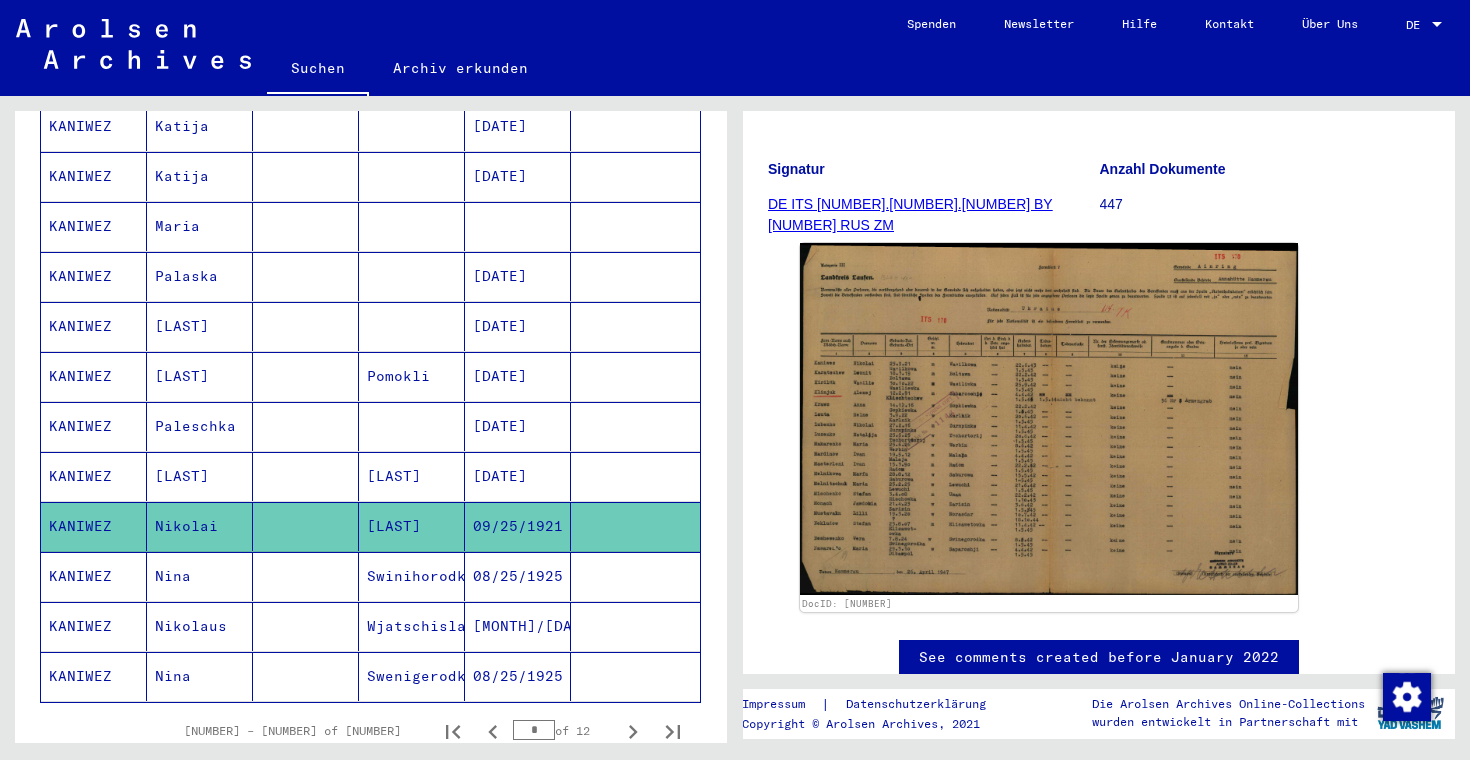 scroll, scrollTop: 1009, scrollLeft: 0, axis: vertical 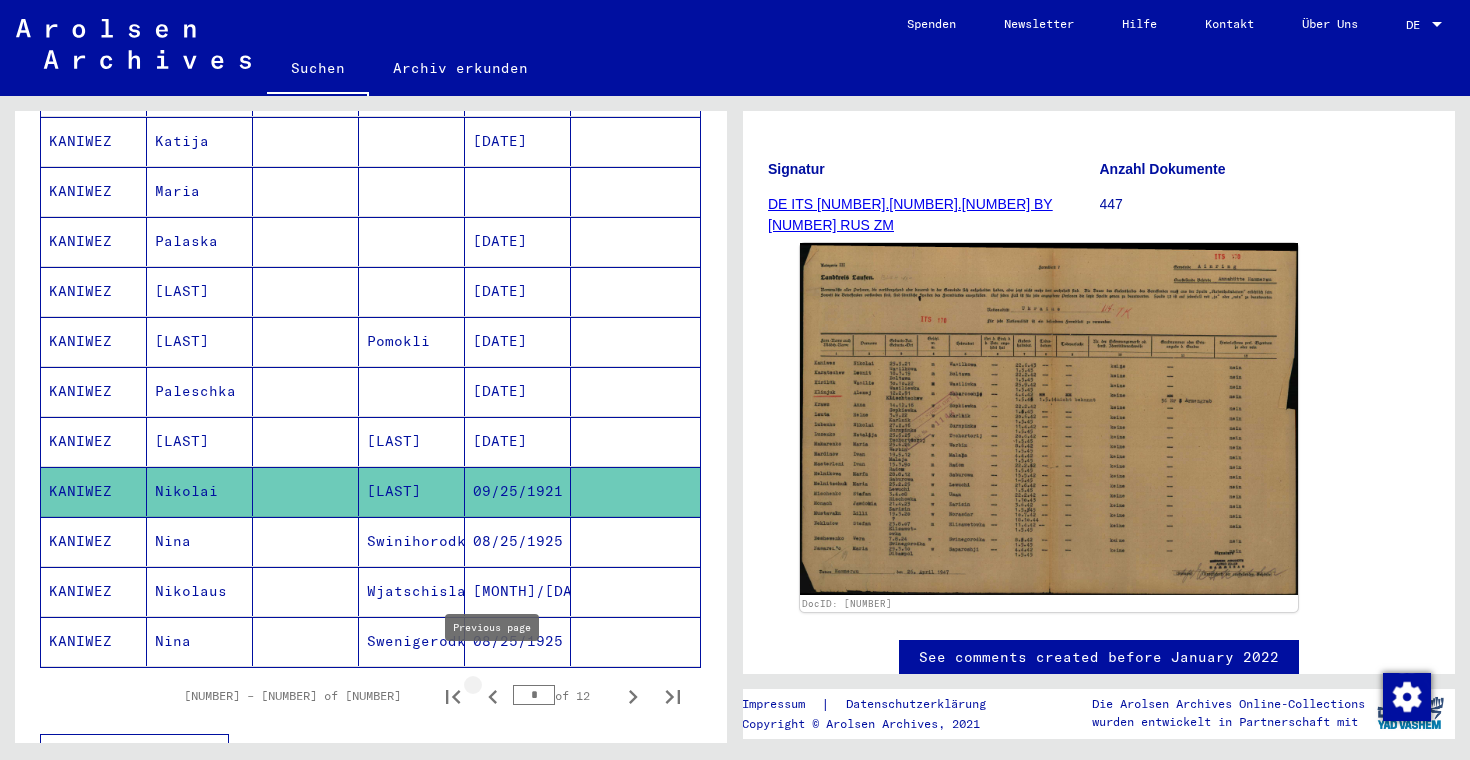 click 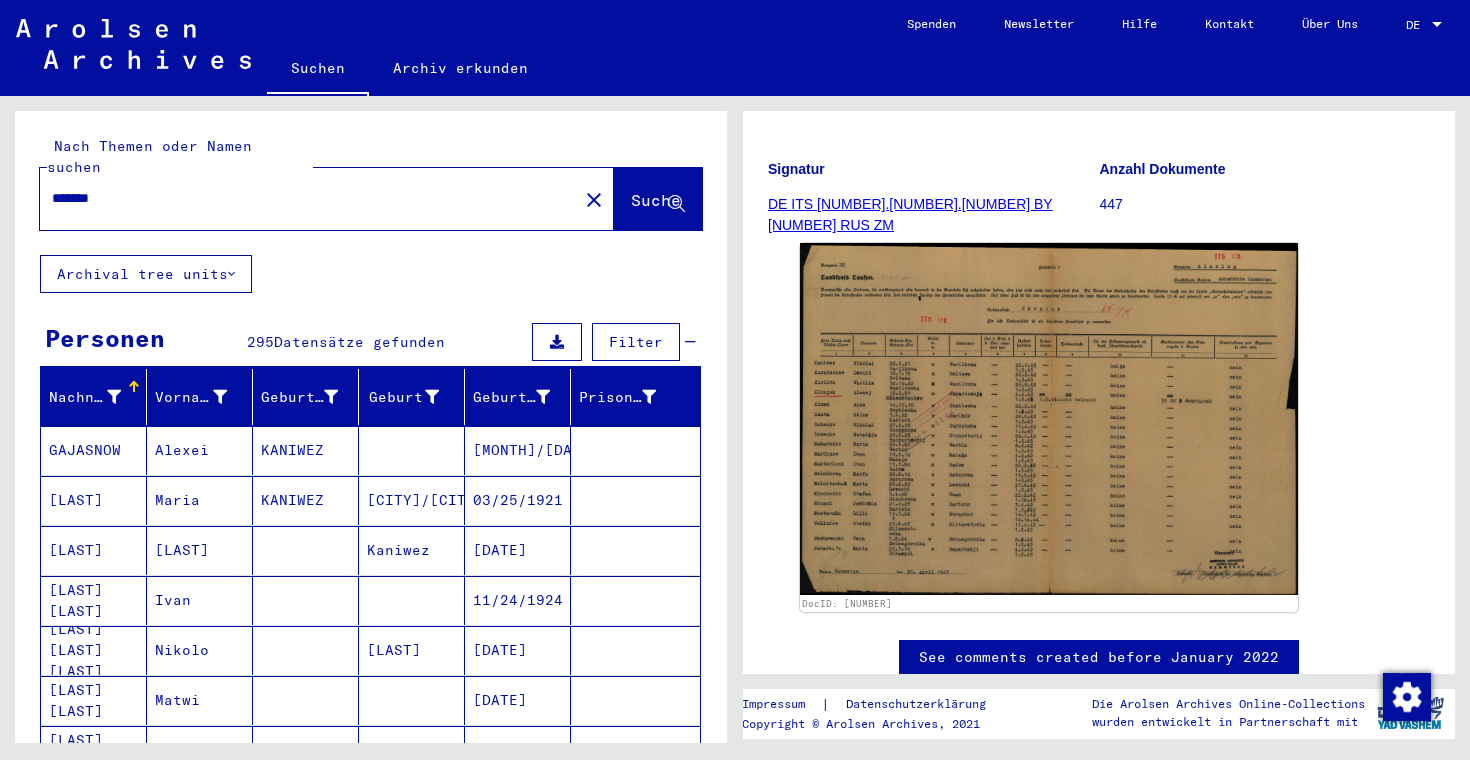 scroll, scrollTop: -2, scrollLeft: 0, axis: vertical 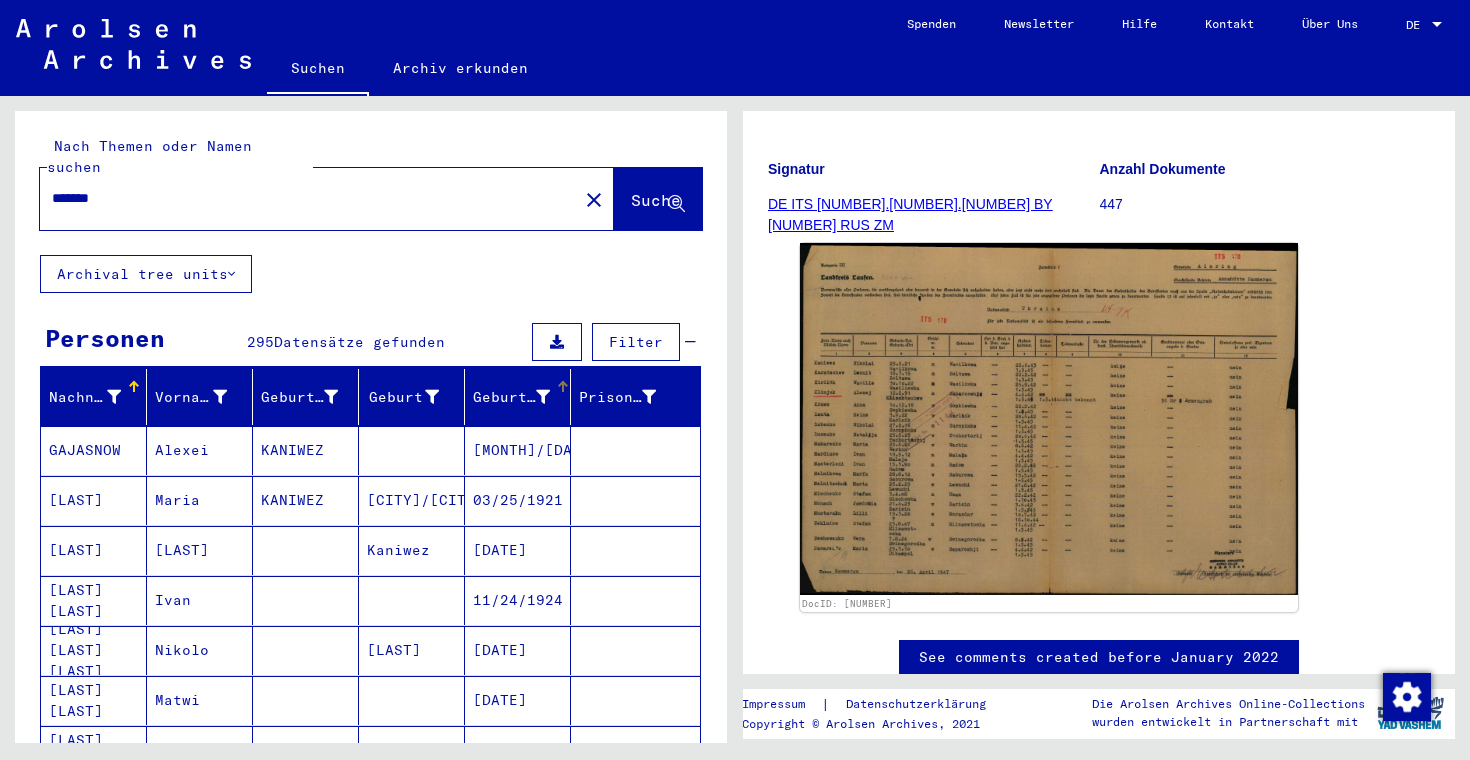 click on "Geburtsdatum" at bounding box center [511, 397] 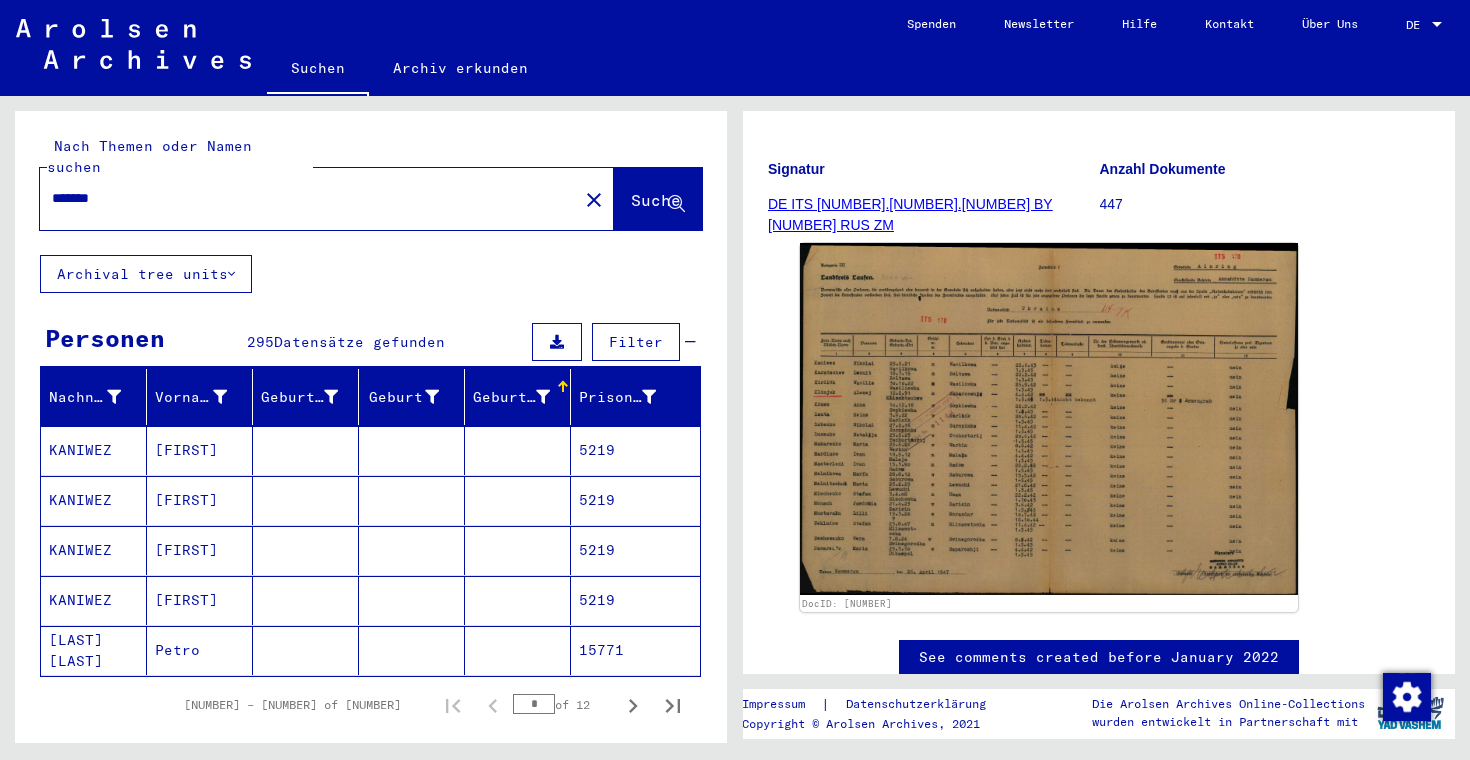click on "Geburtsdatum" at bounding box center (511, 397) 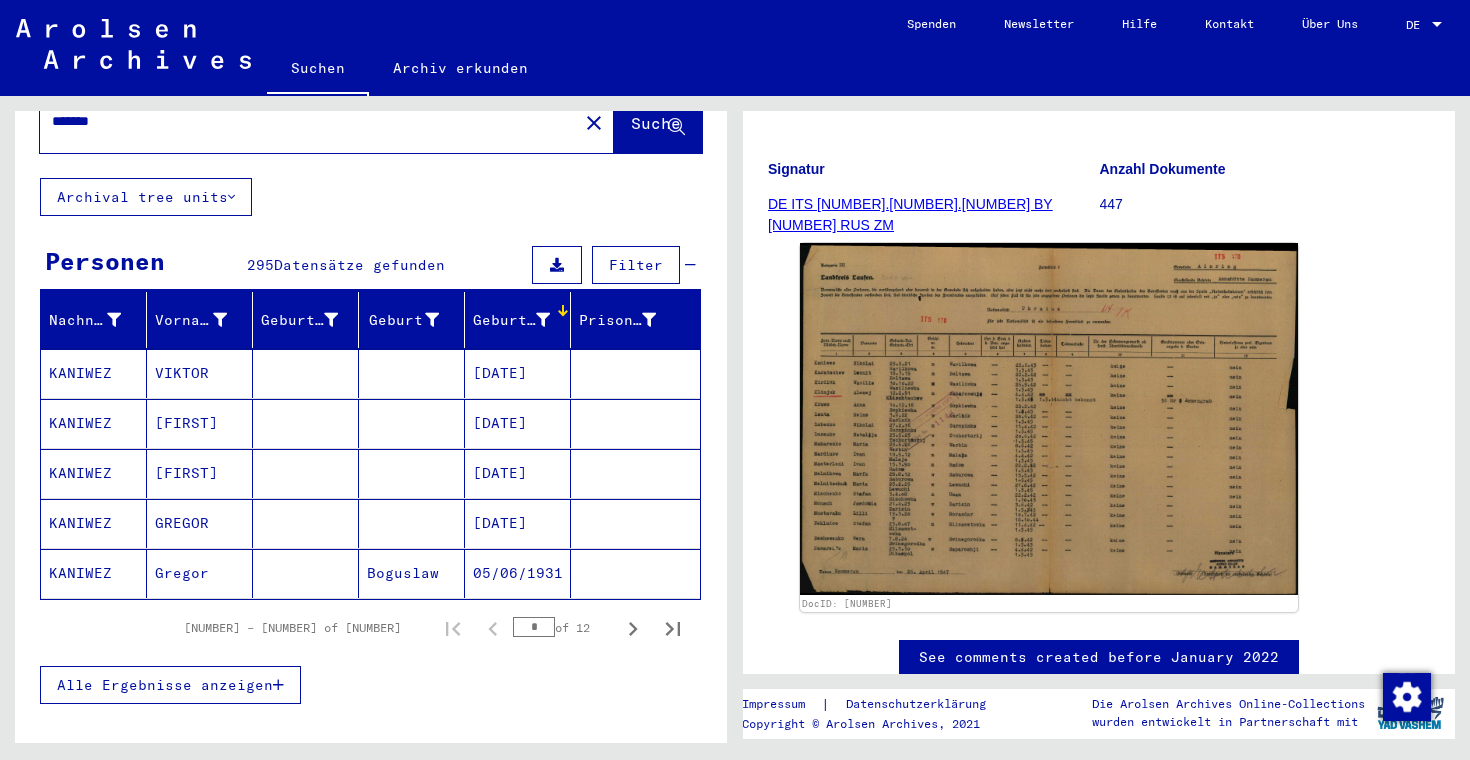 click on "Geburtsdatum" at bounding box center [524, 320] 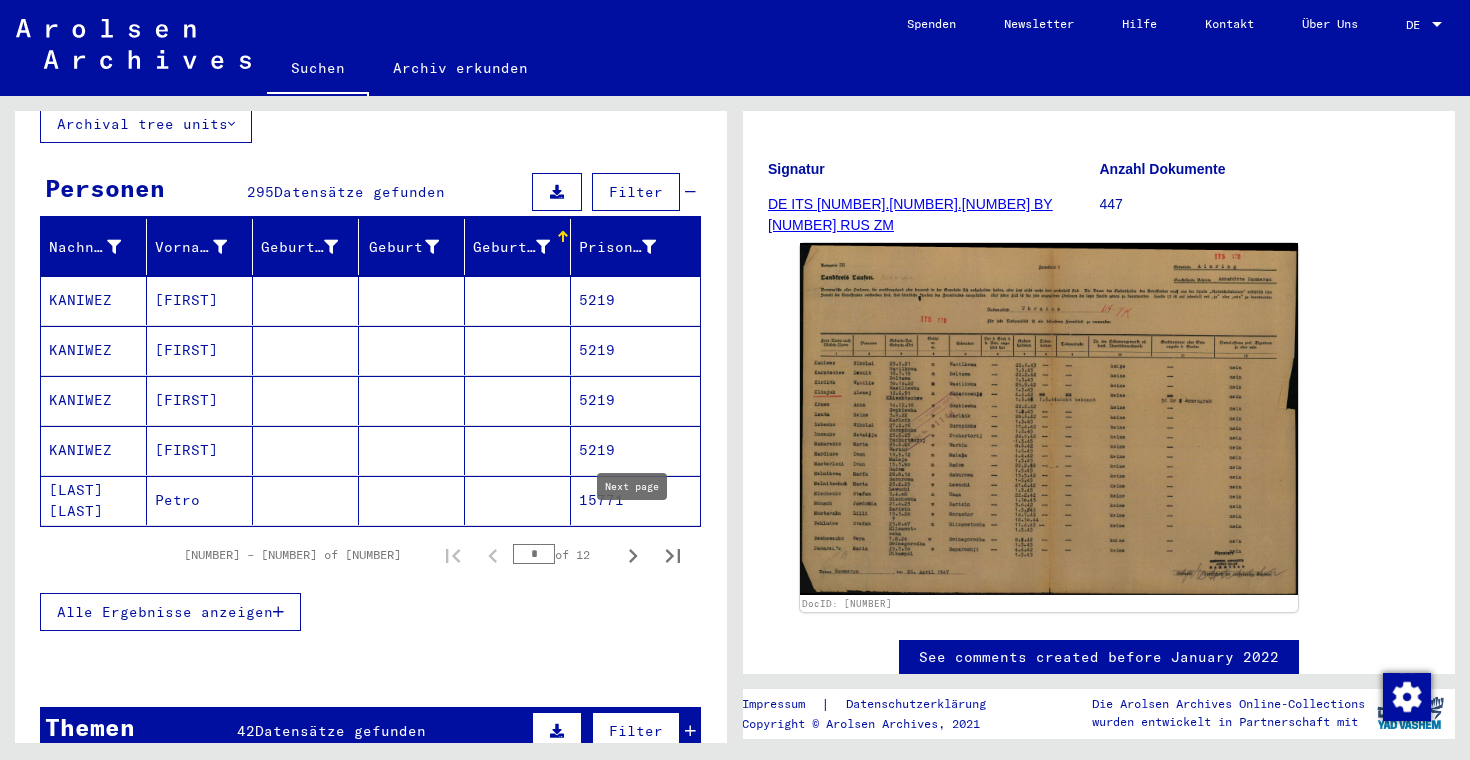 click 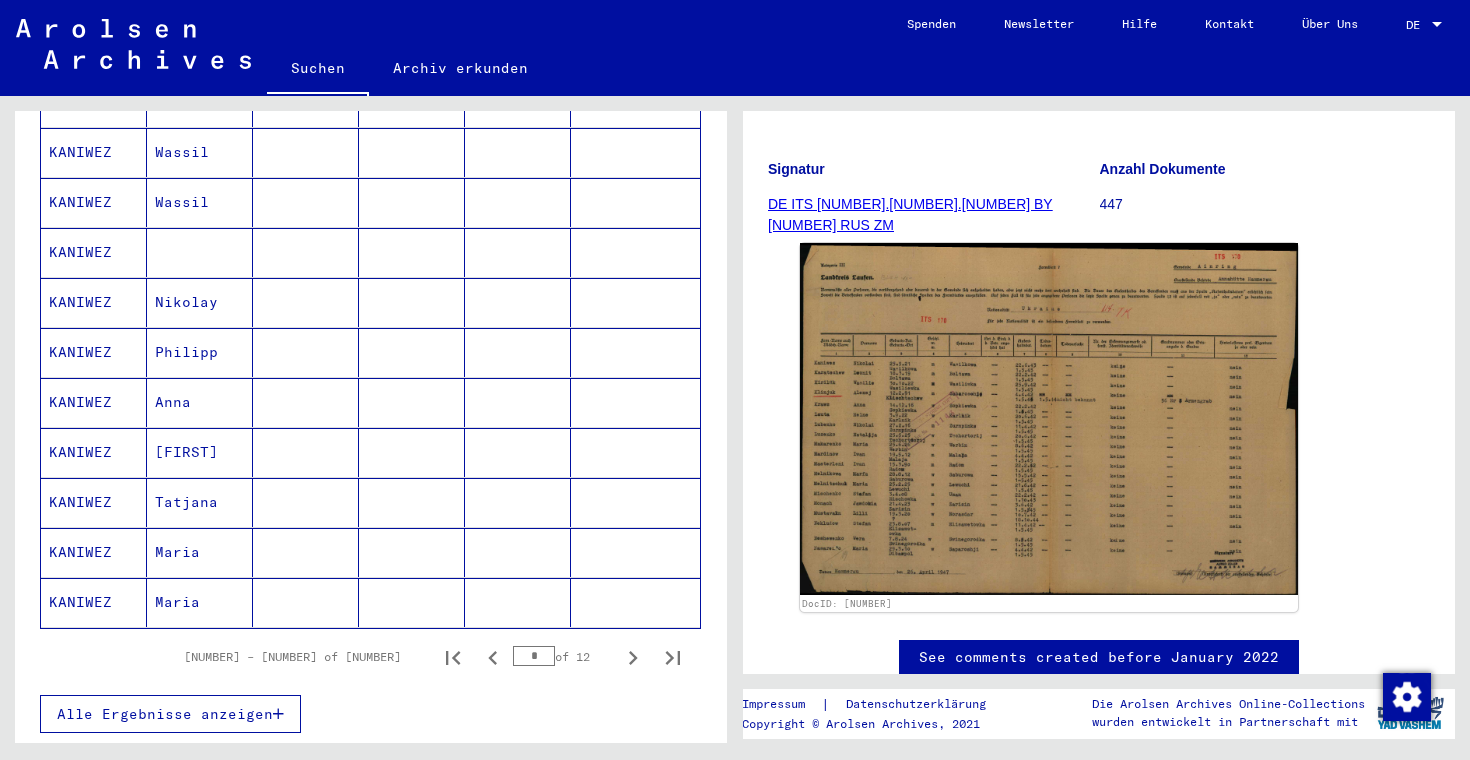 scroll, scrollTop: 1047, scrollLeft: 0, axis: vertical 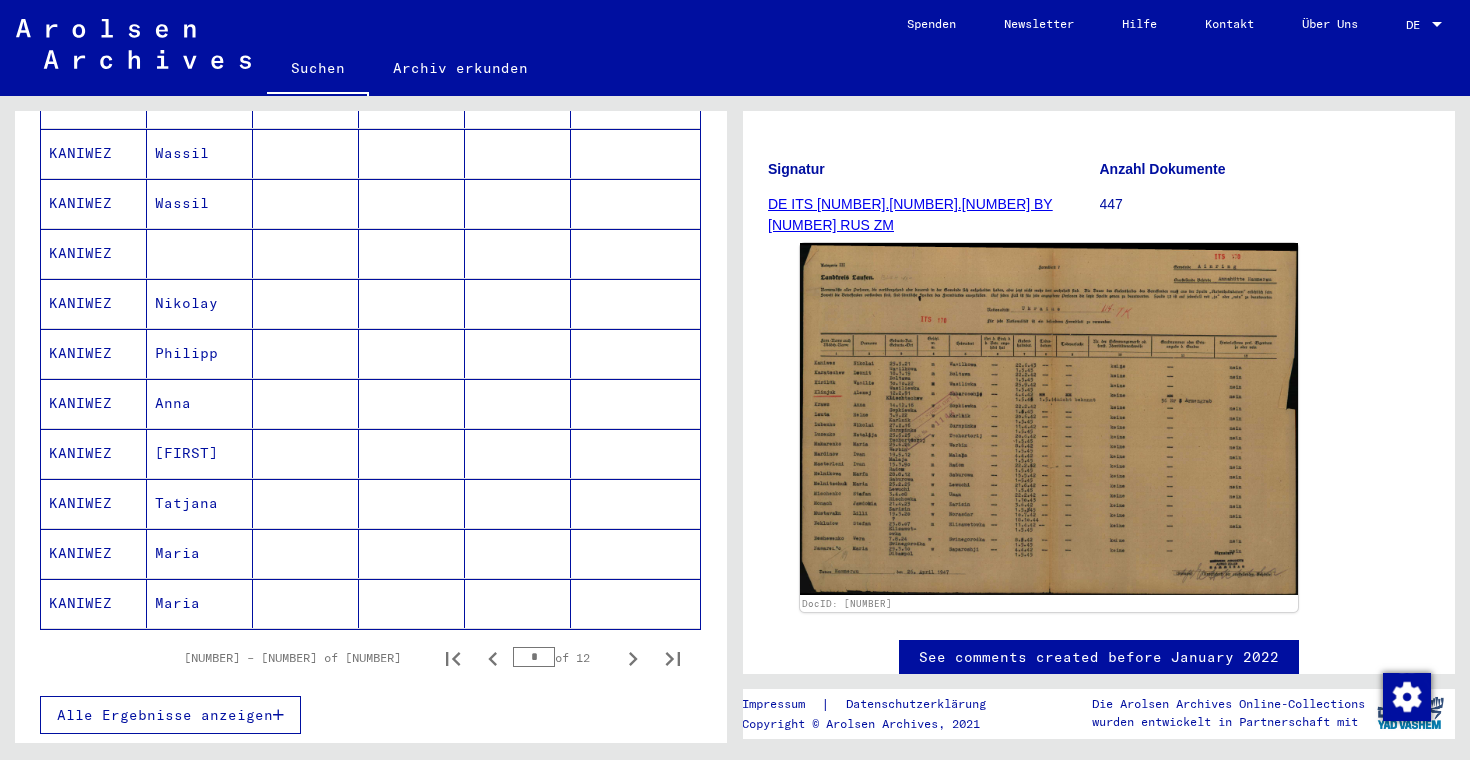 click on "Philipp" at bounding box center [200, 403] 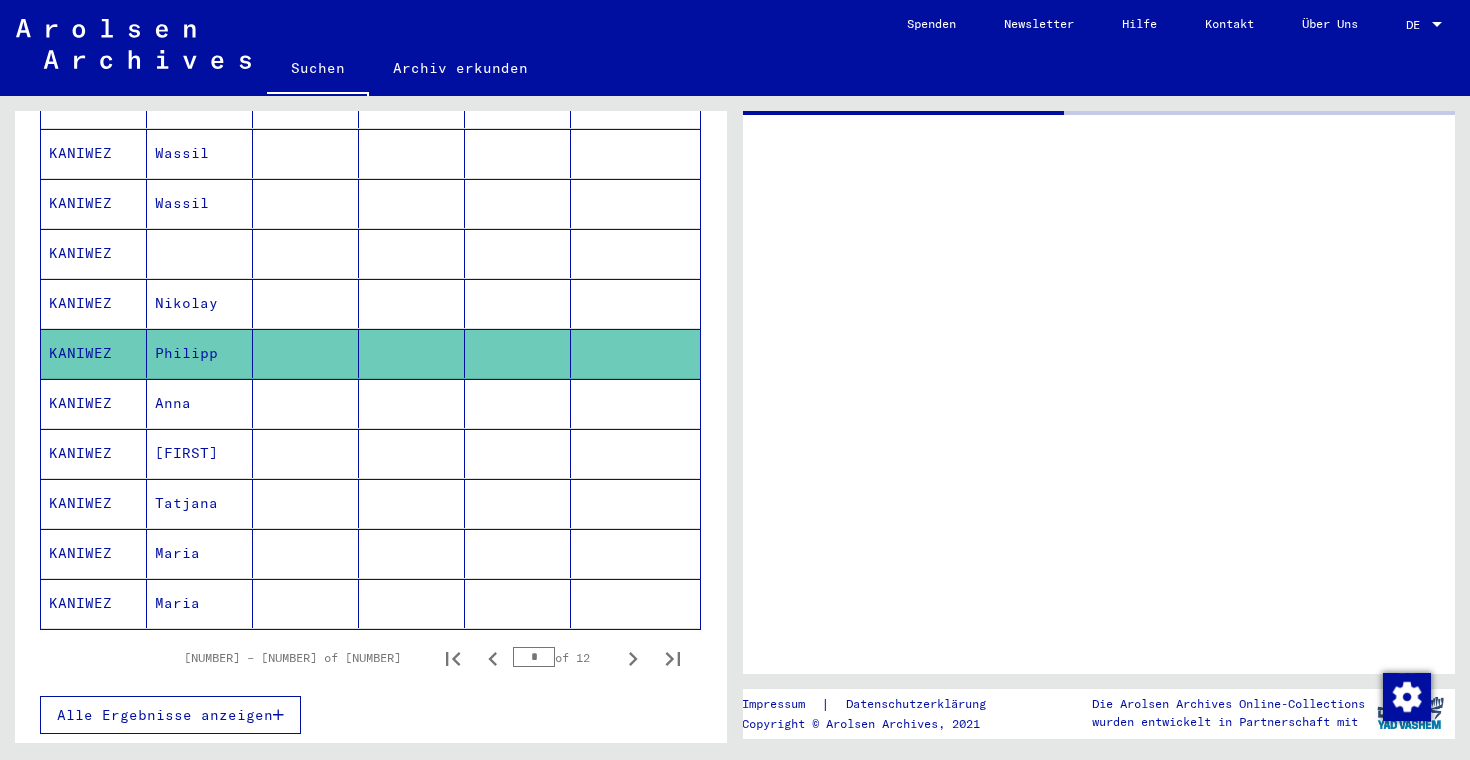 scroll, scrollTop: 0, scrollLeft: 0, axis: both 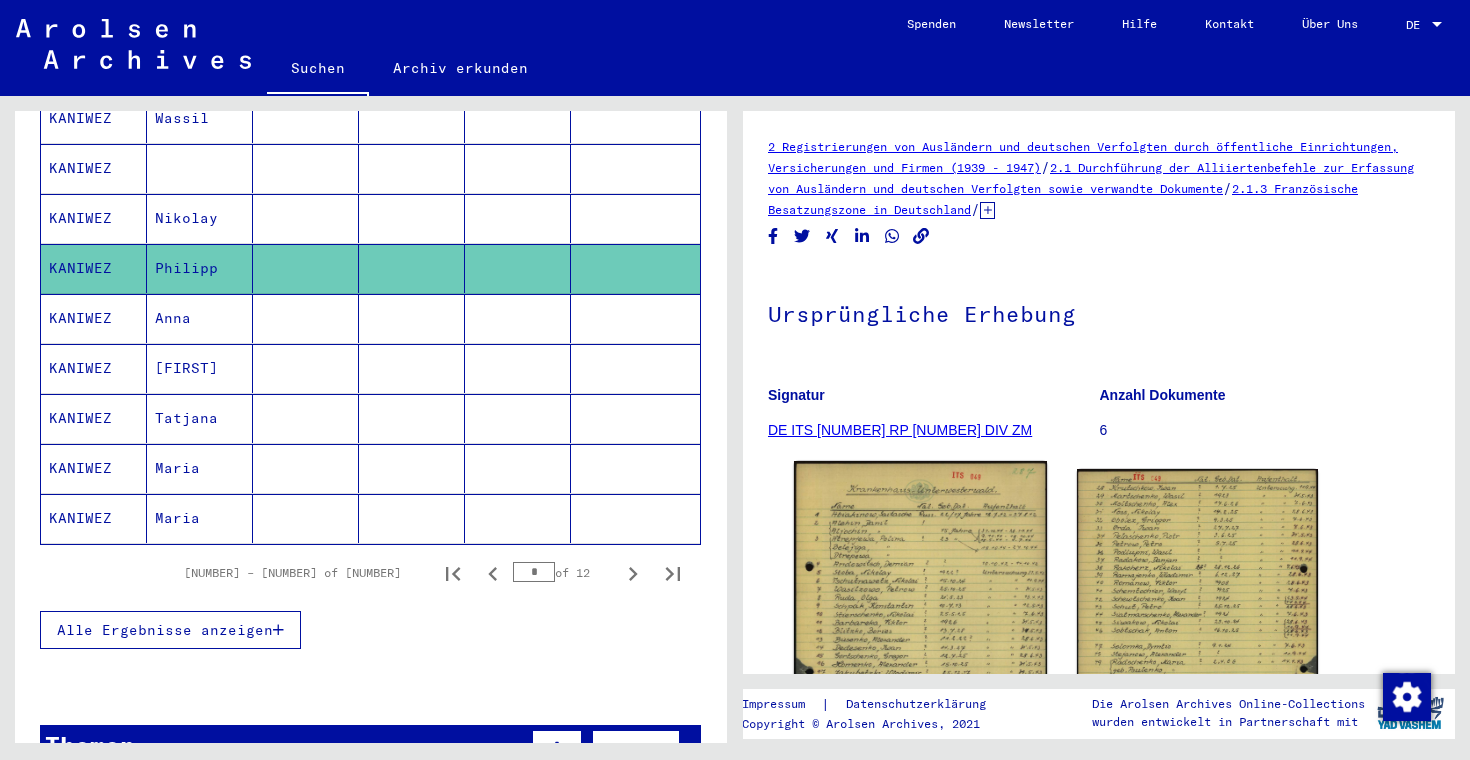 click 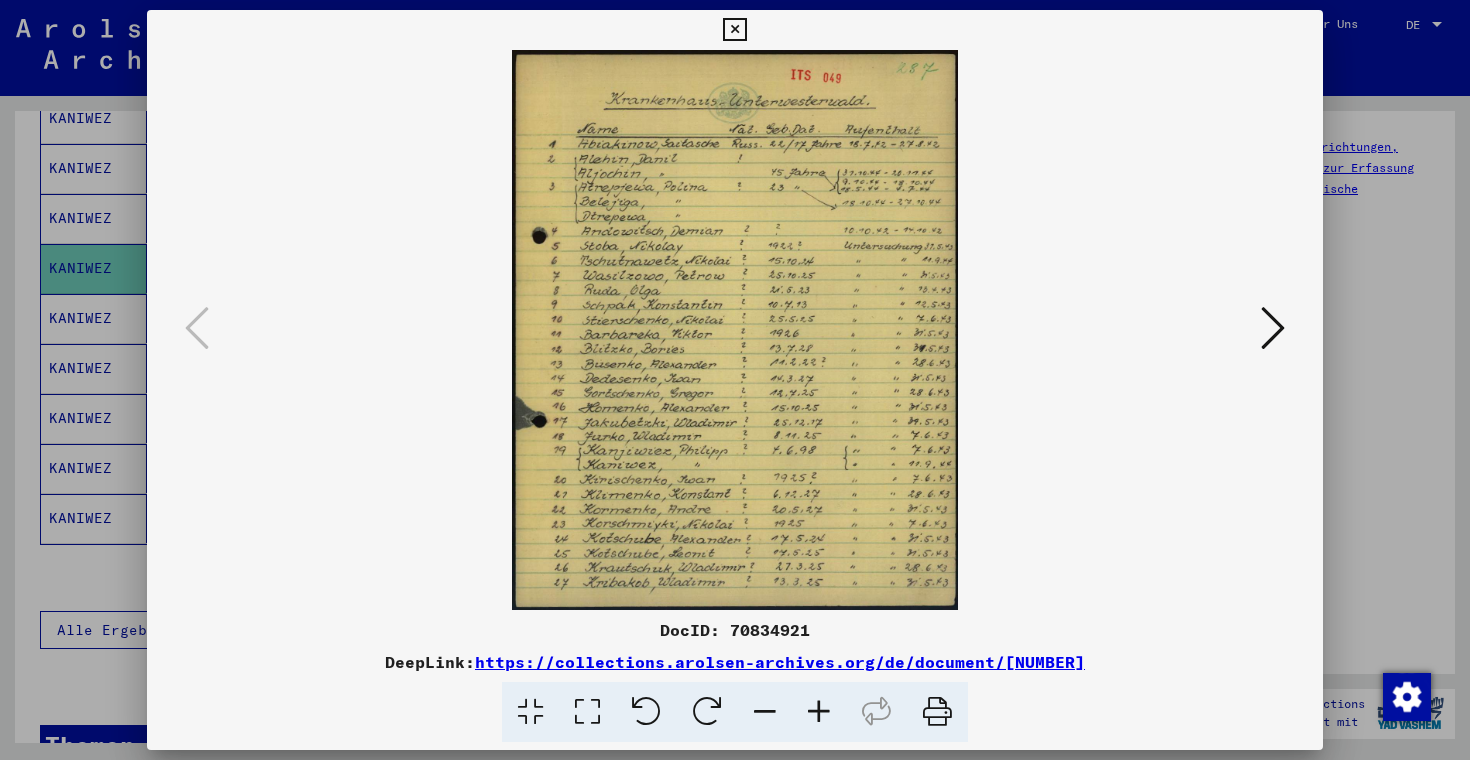click at bounding box center (735, 330) 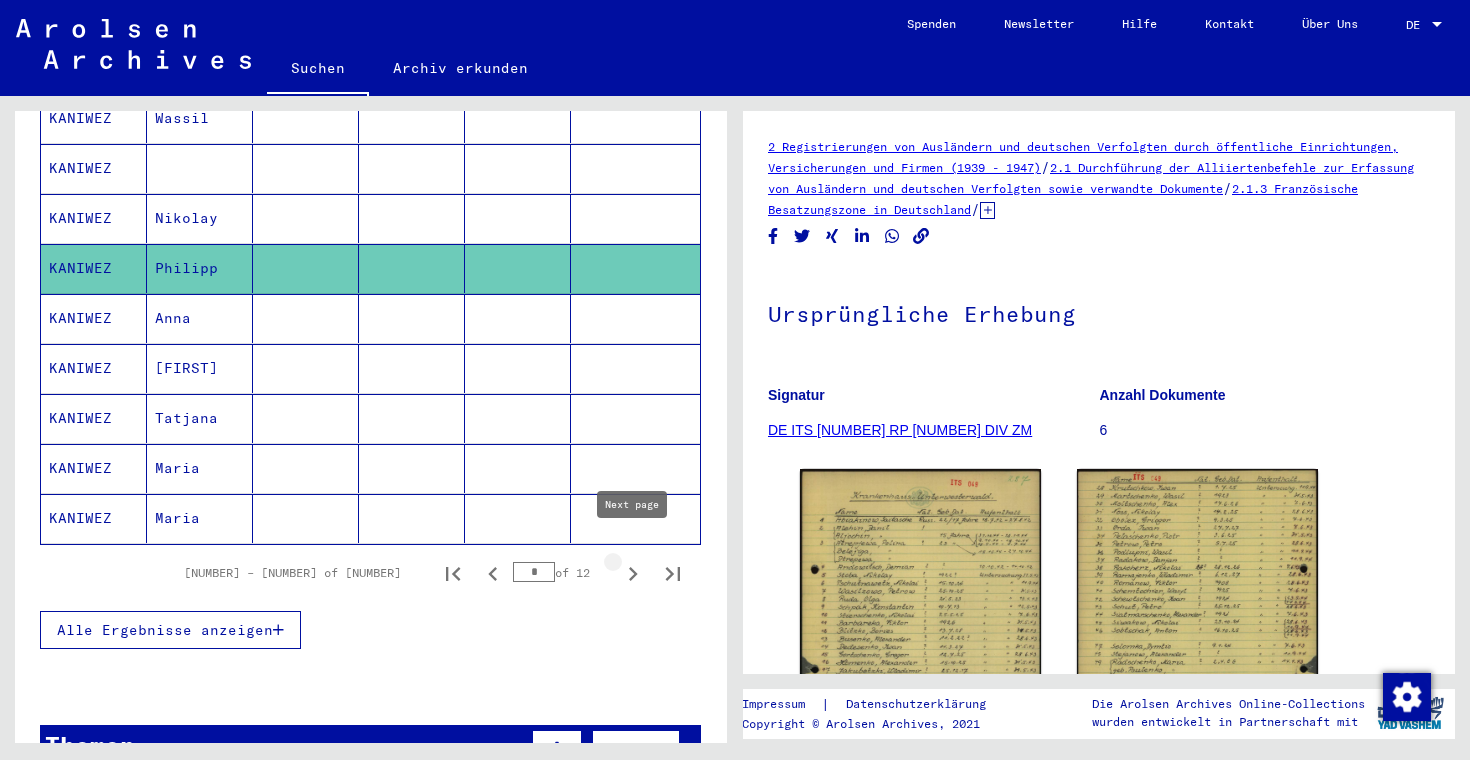 click 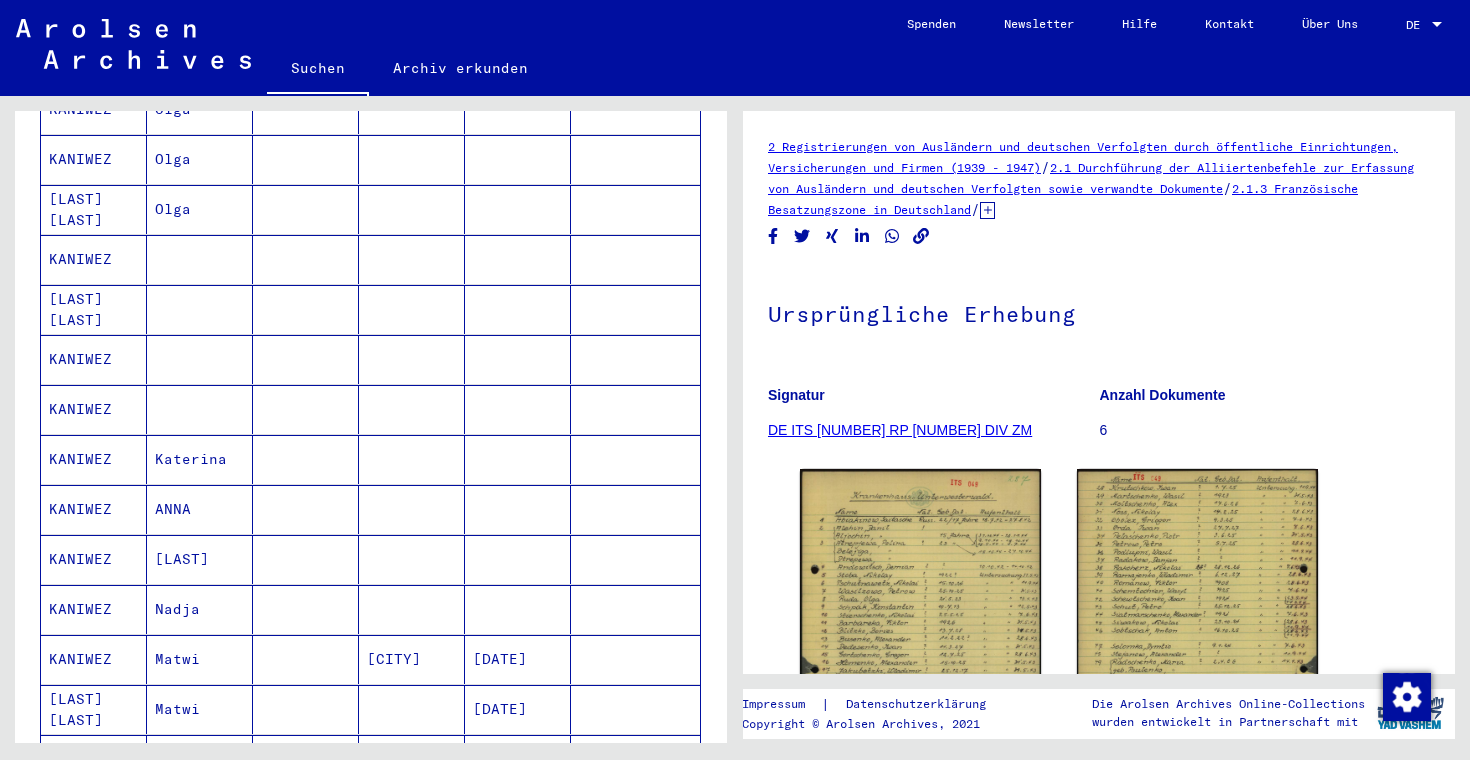 scroll, scrollTop: 794, scrollLeft: 0, axis: vertical 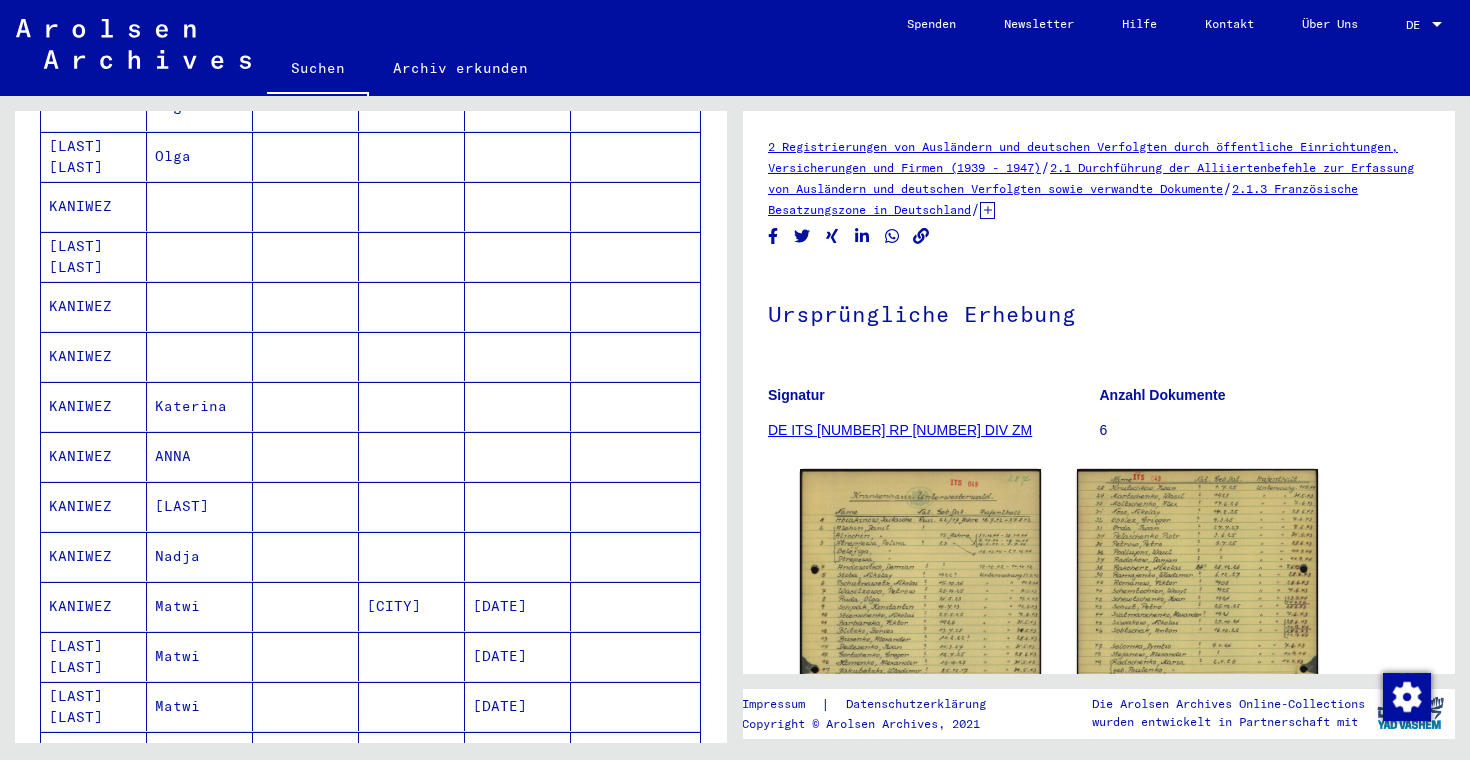 click on "[LAST]" at bounding box center (200, 556) 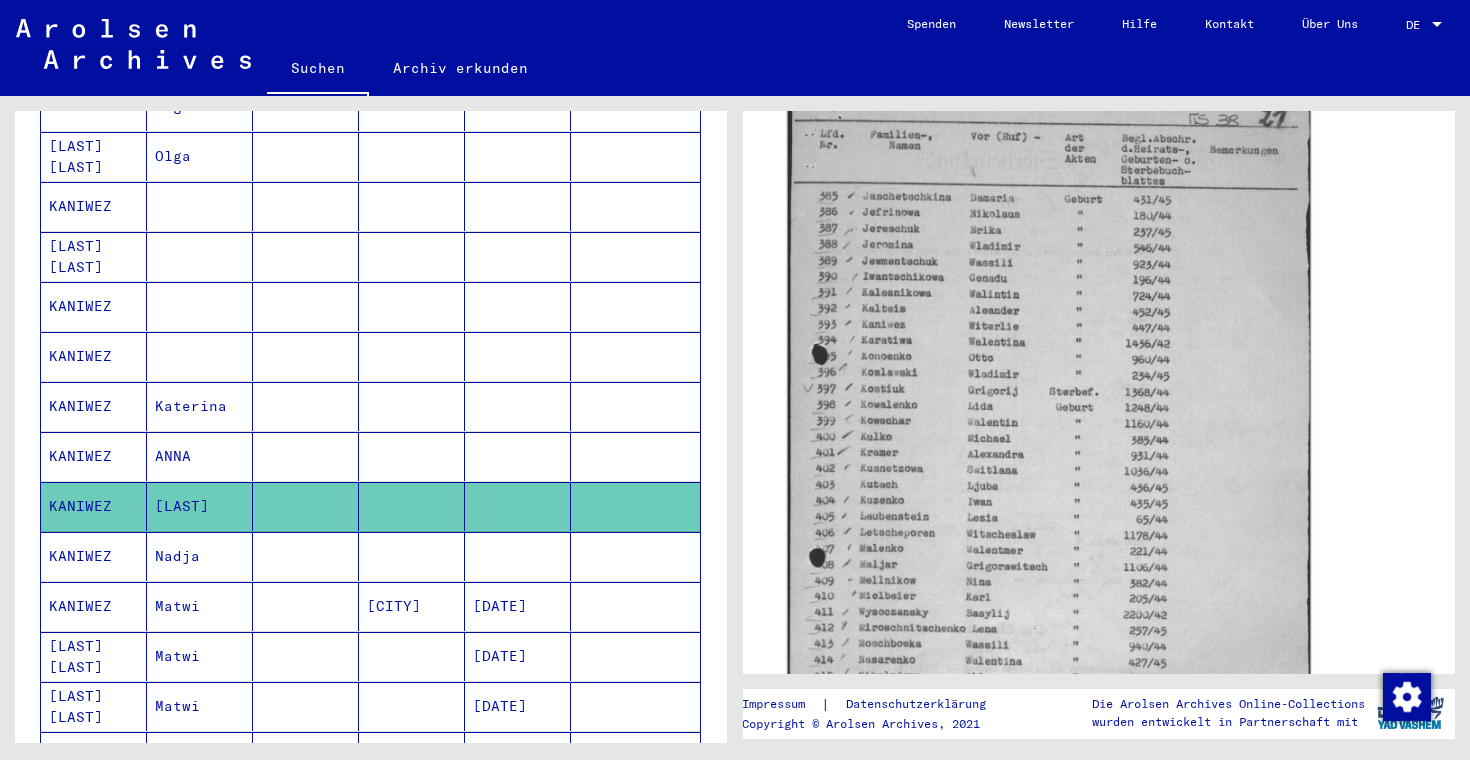 scroll, scrollTop: 397, scrollLeft: 0, axis: vertical 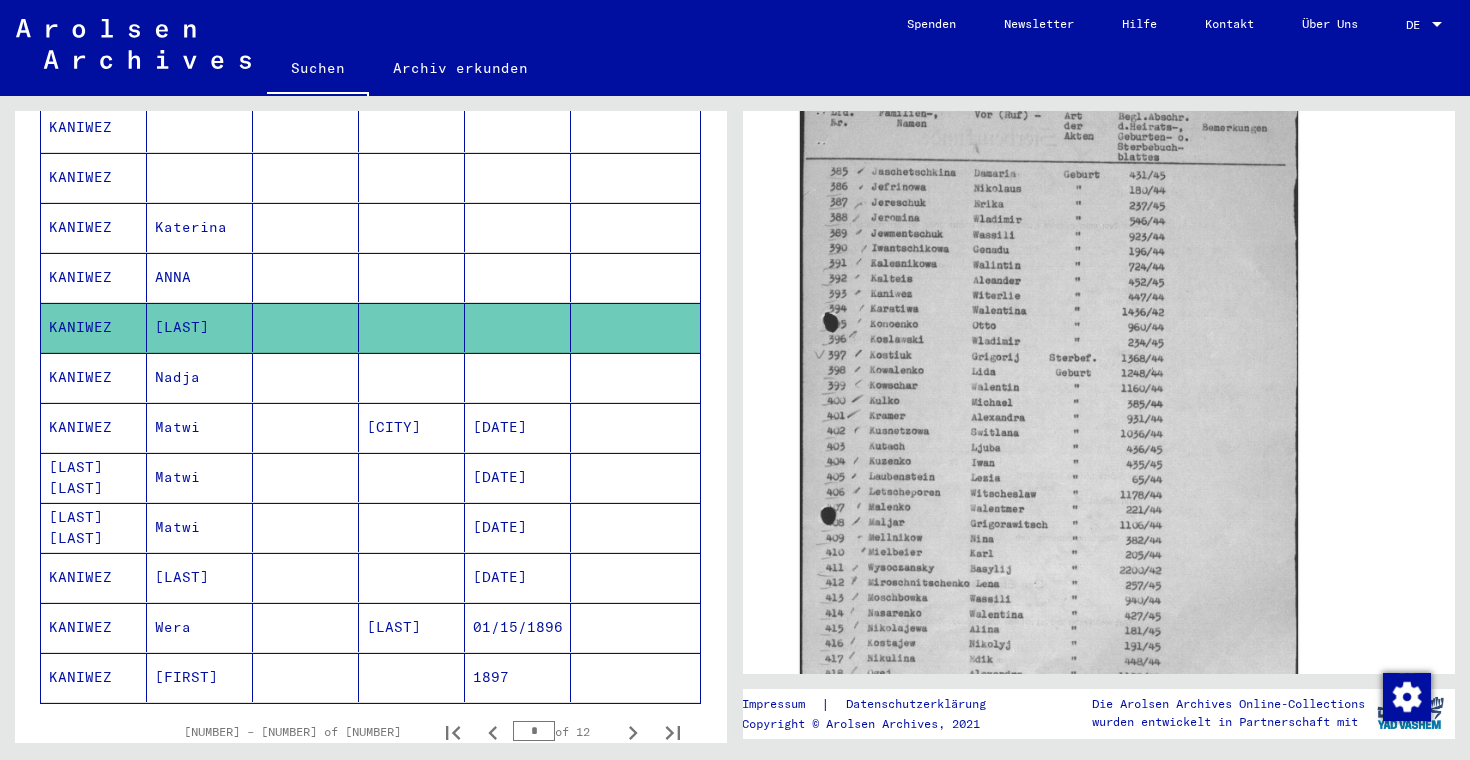 click on "Matwi" at bounding box center (200, 477) 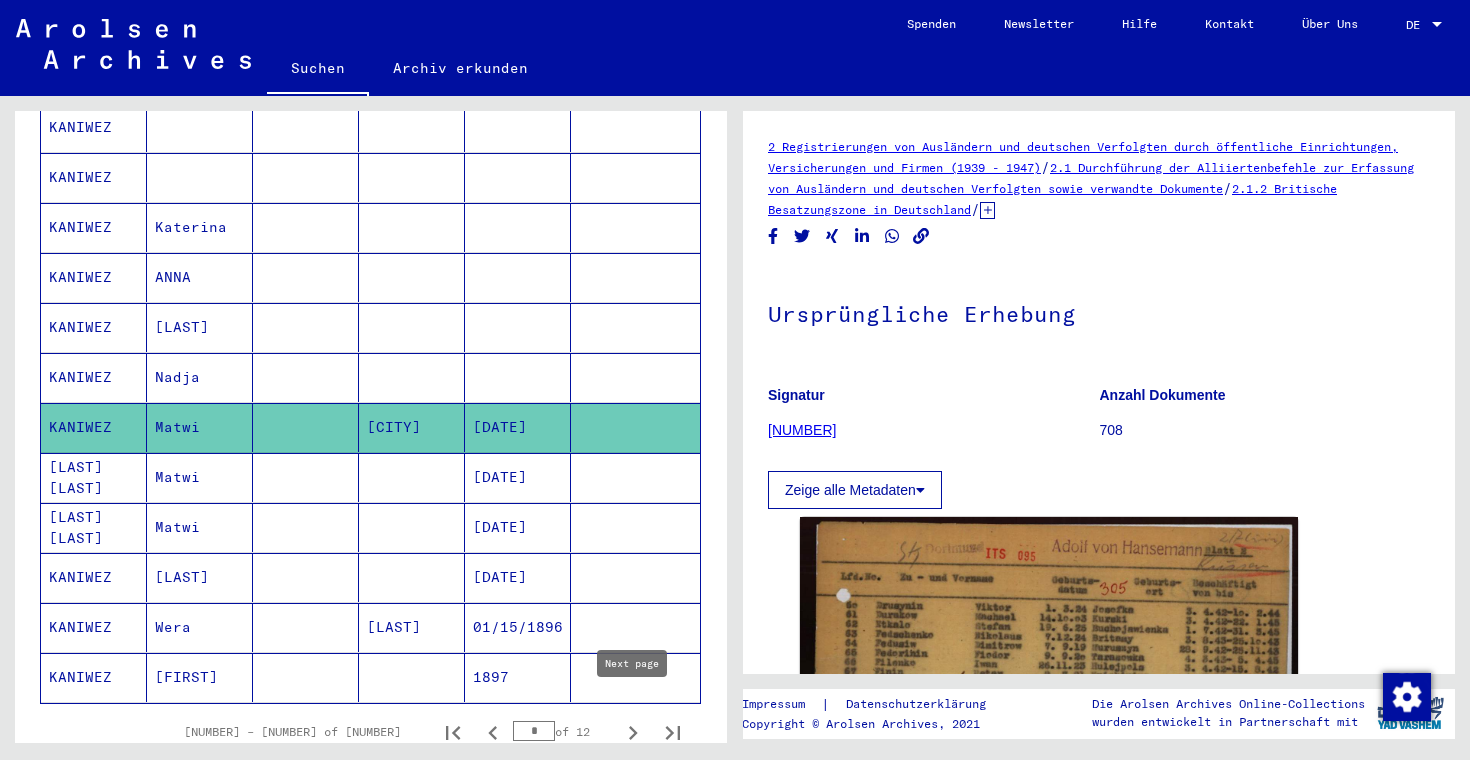 click 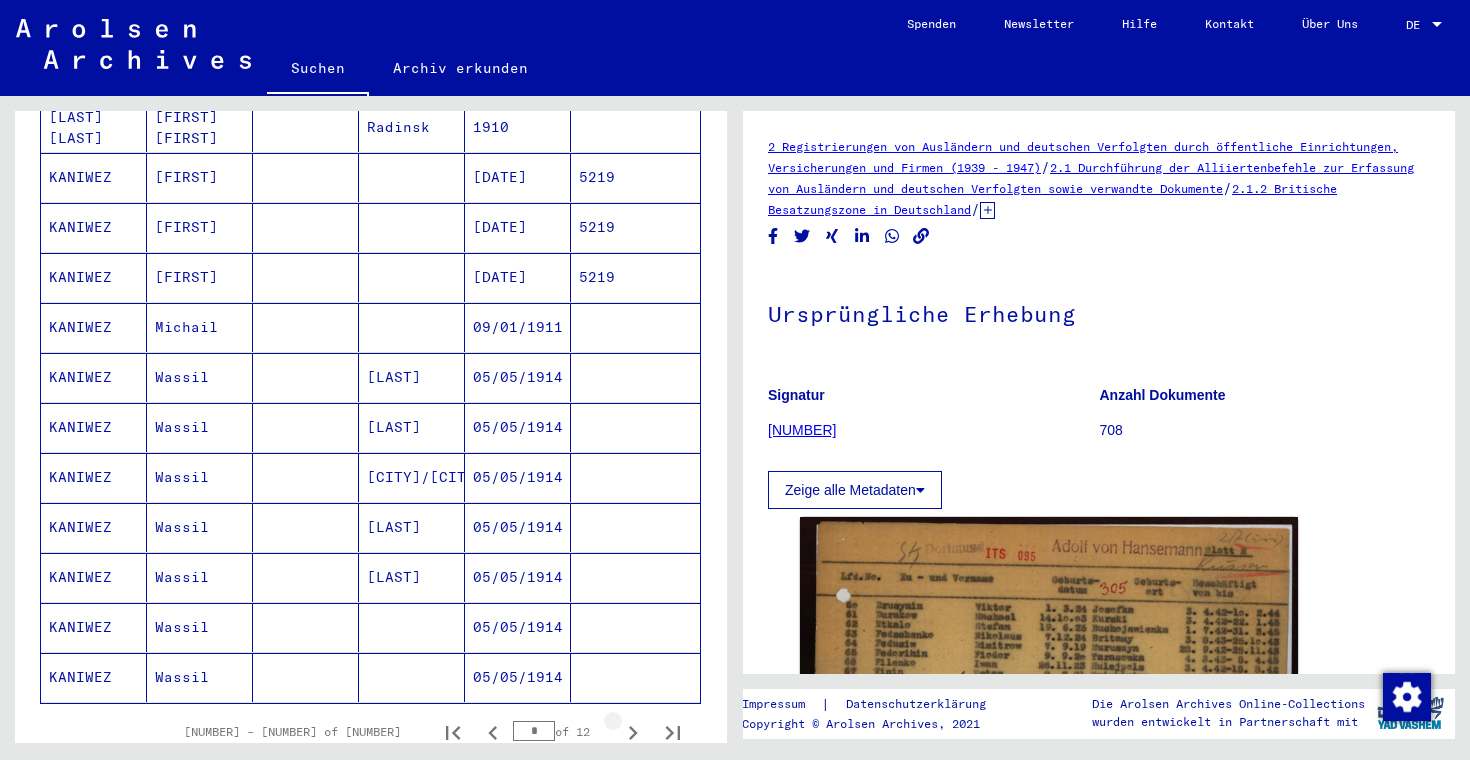click 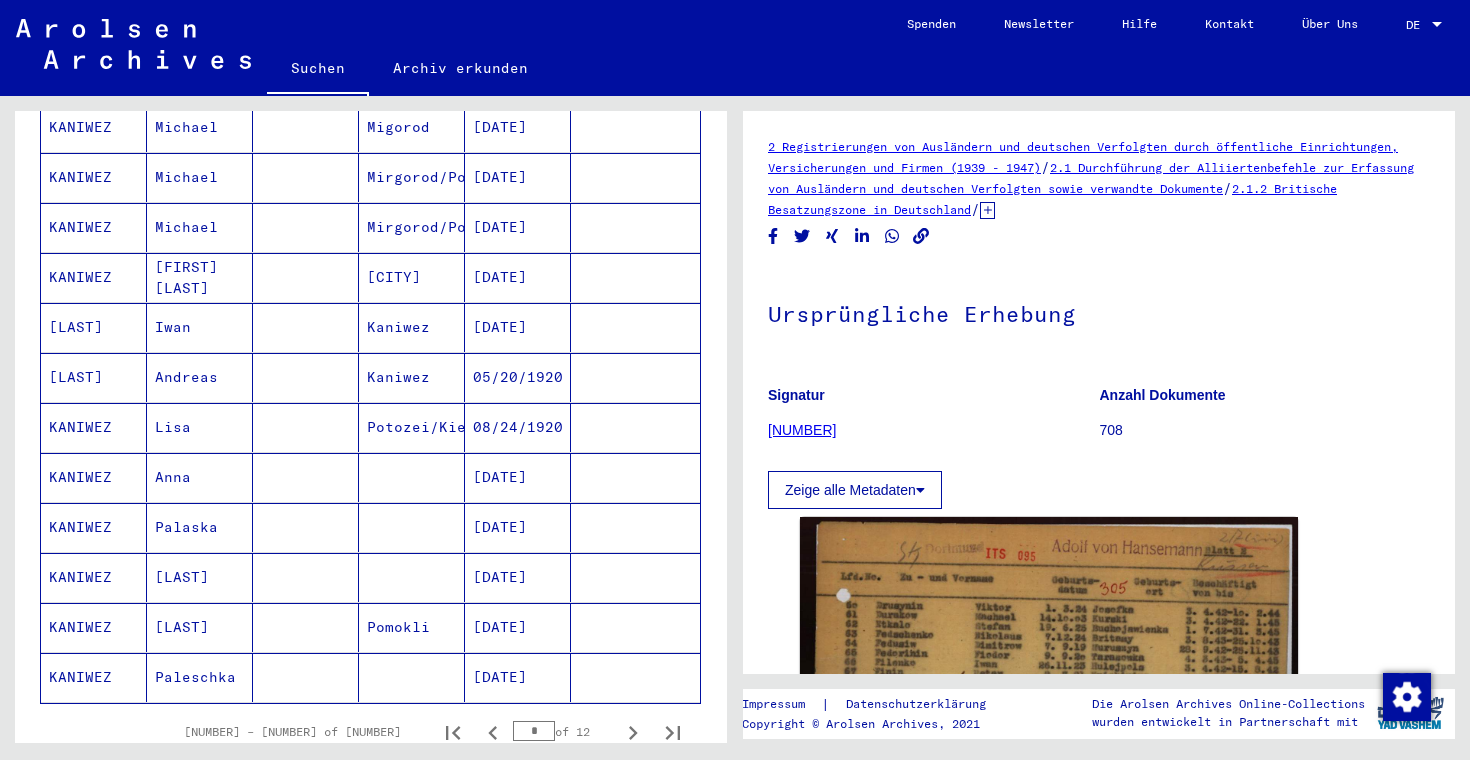 click 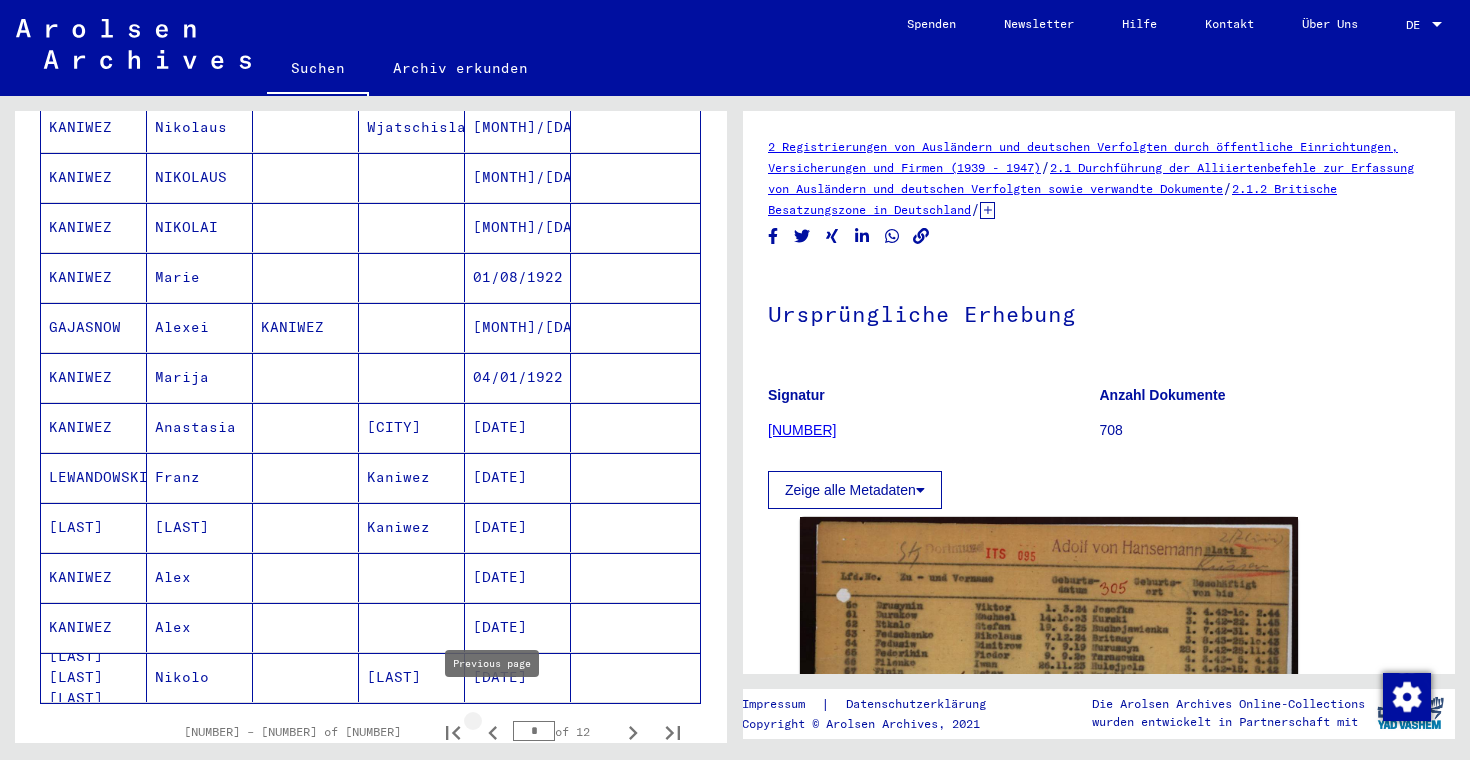 click 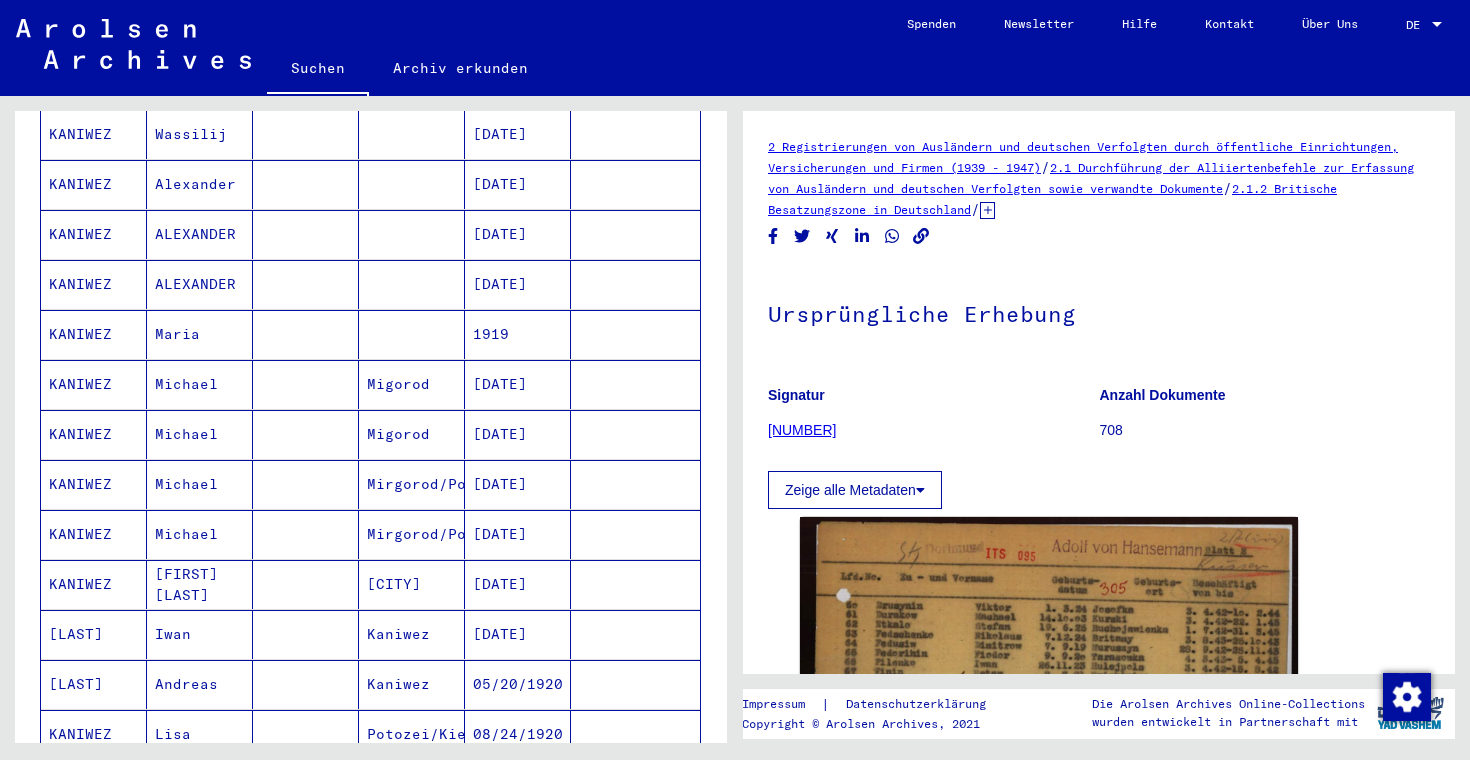 scroll, scrollTop: 1092, scrollLeft: 0, axis: vertical 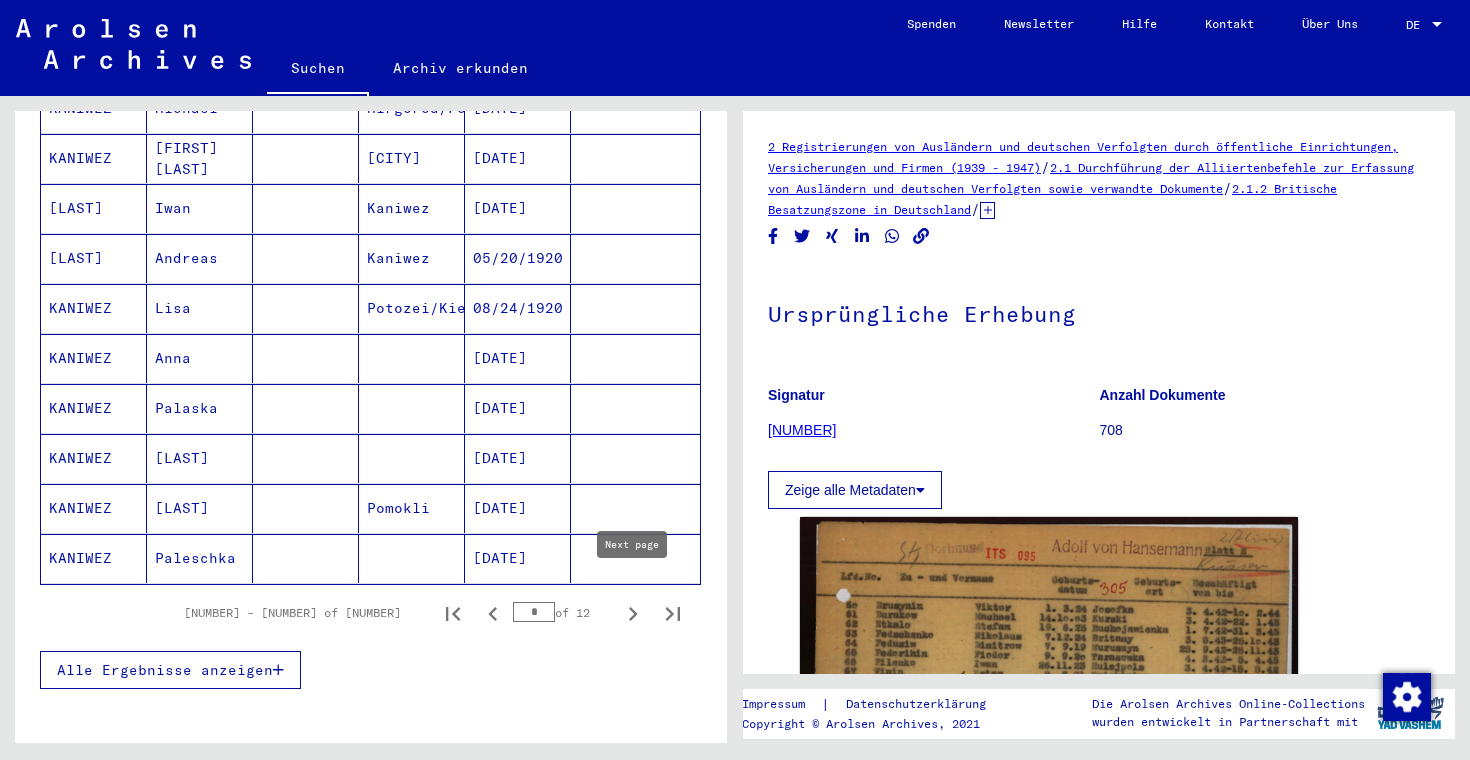 click 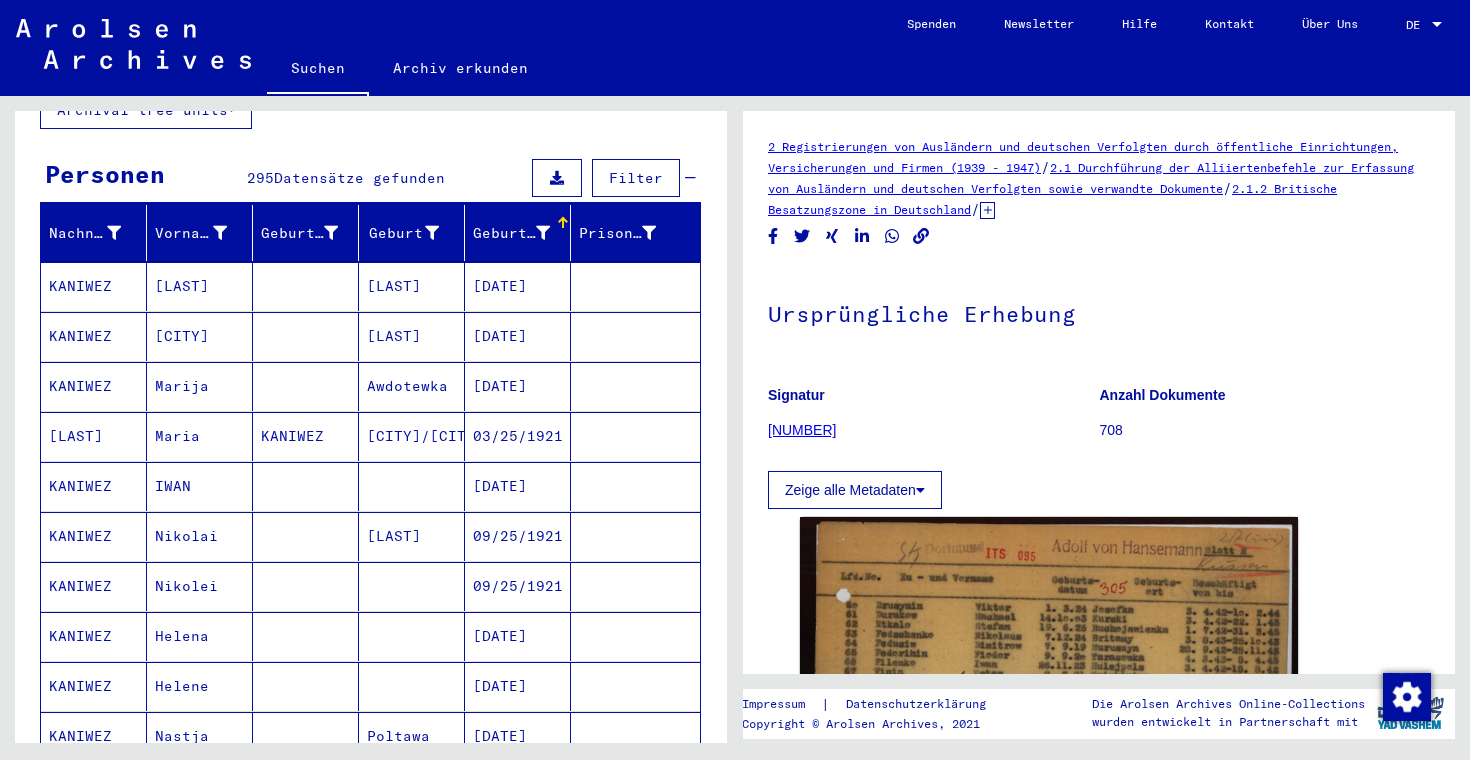 scroll, scrollTop: 179, scrollLeft: 0, axis: vertical 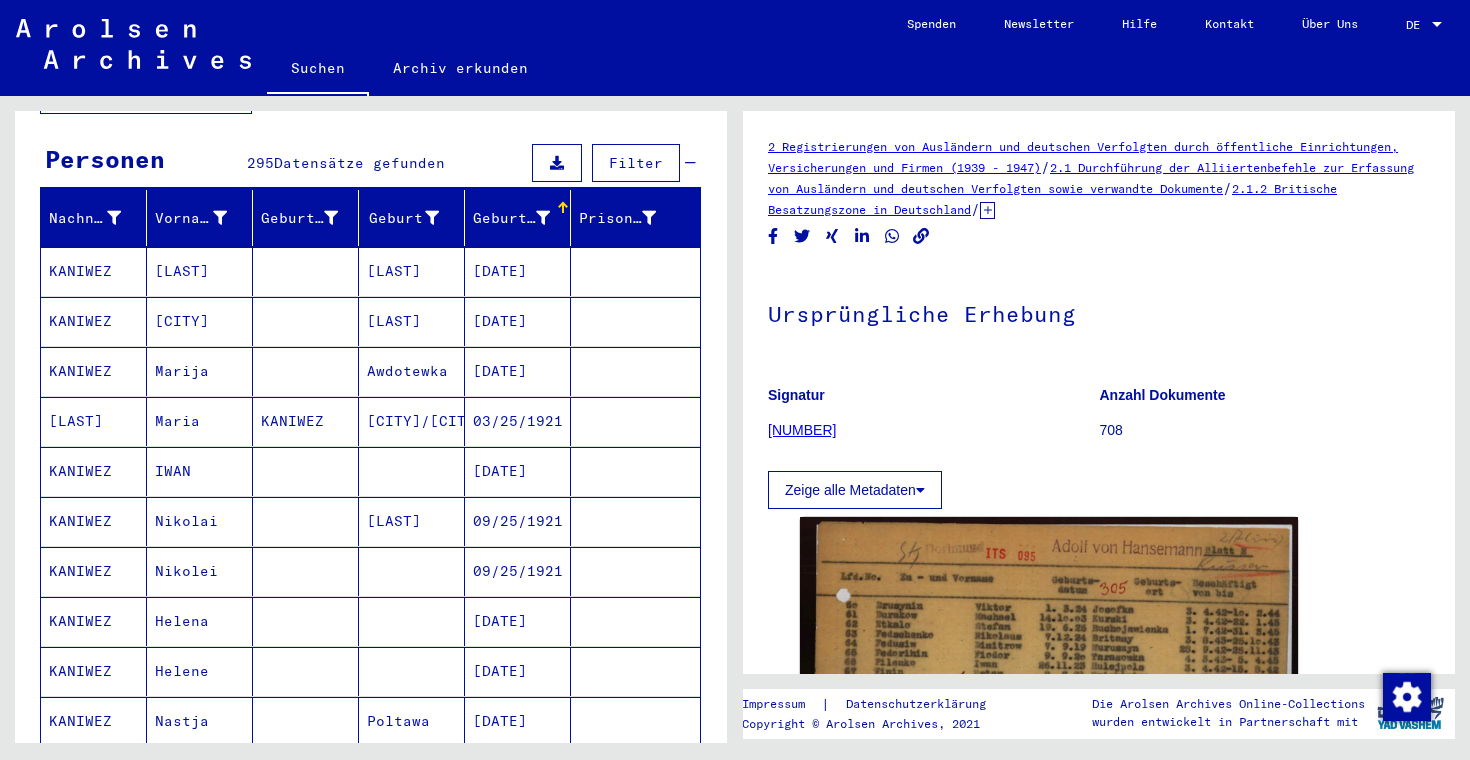 click on "[LAST]" at bounding box center [412, 371] 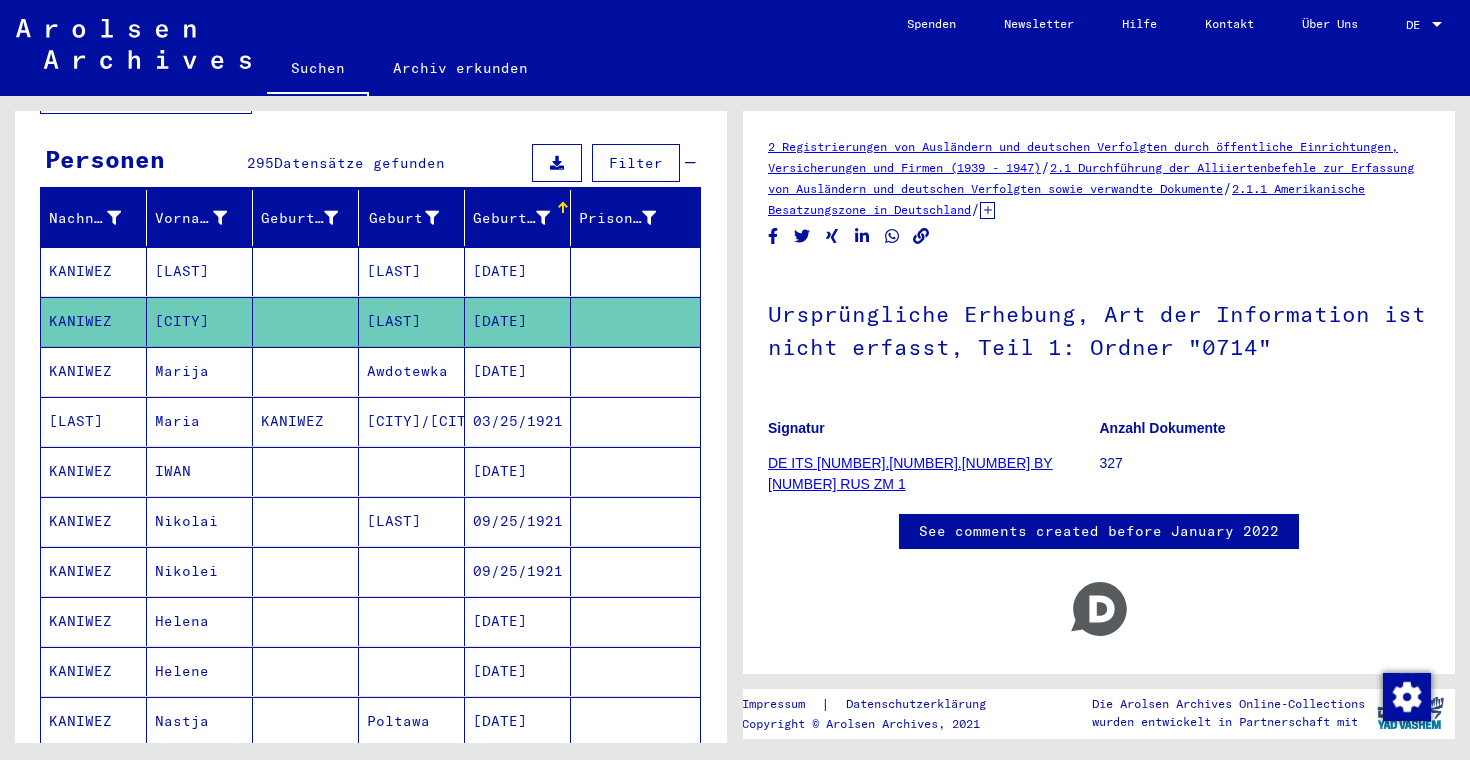 click on "[LAST]" at bounding box center [412, 321] 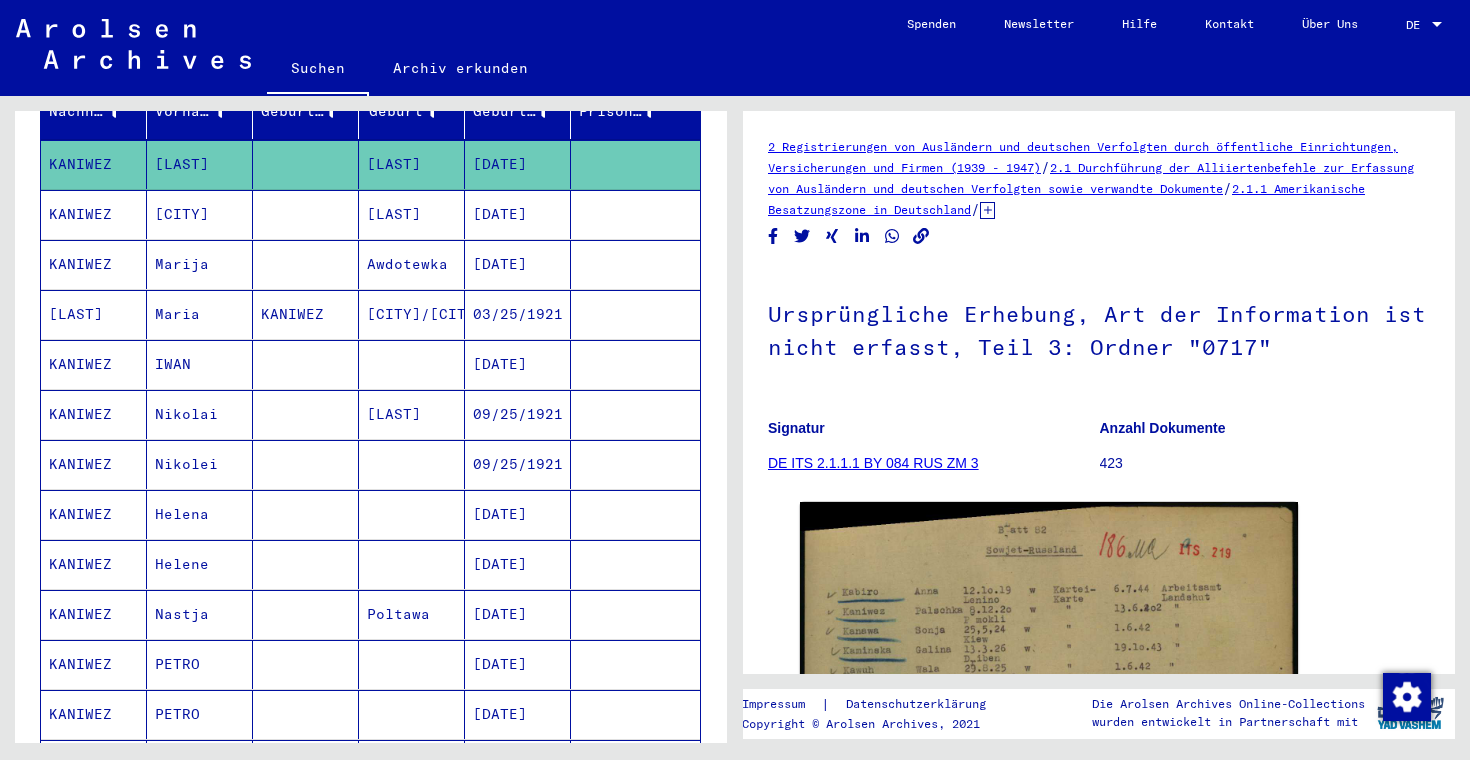 scroll, scrollTop: 285, scrollLeft: 0, axis: vertical 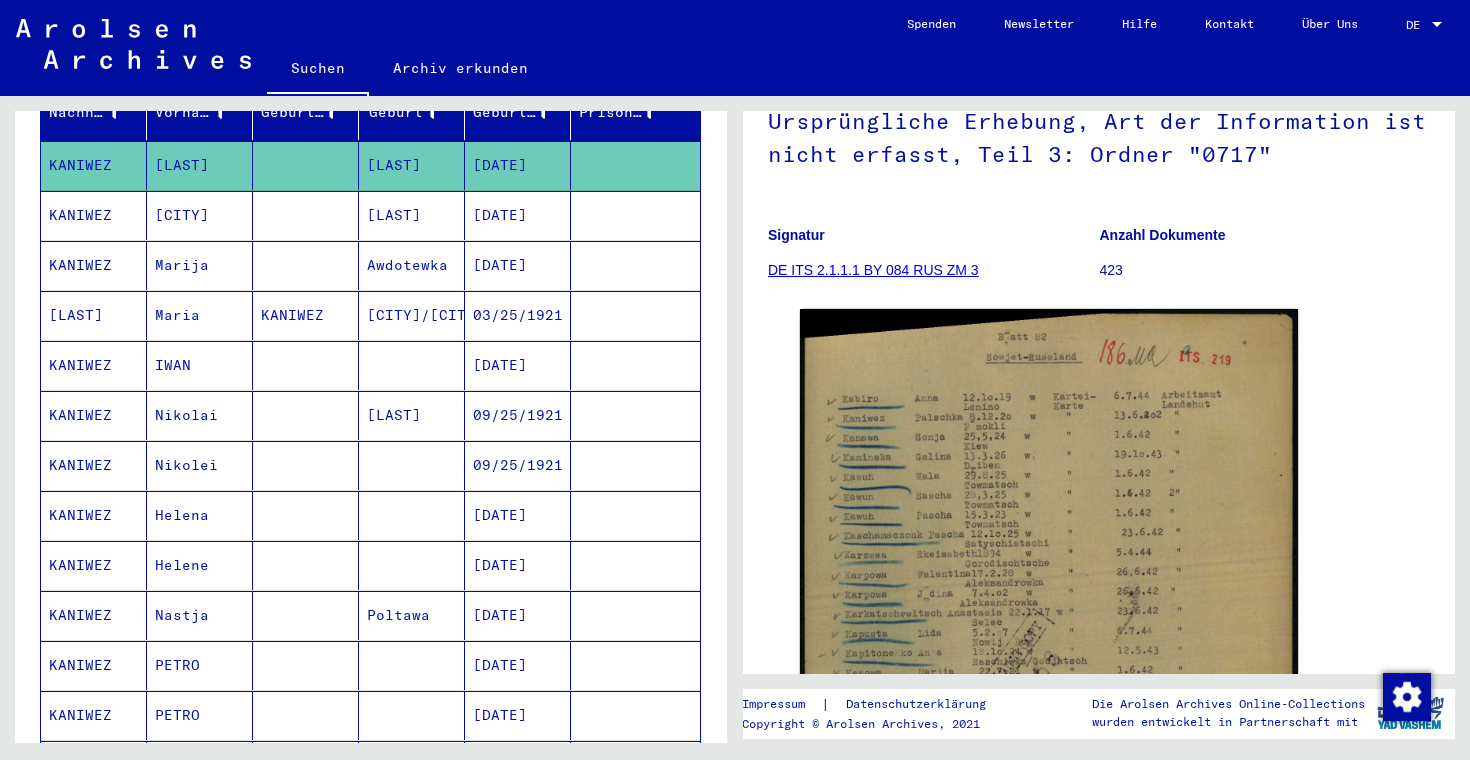 click on "[DATE]" at bounding box center [518, 415] 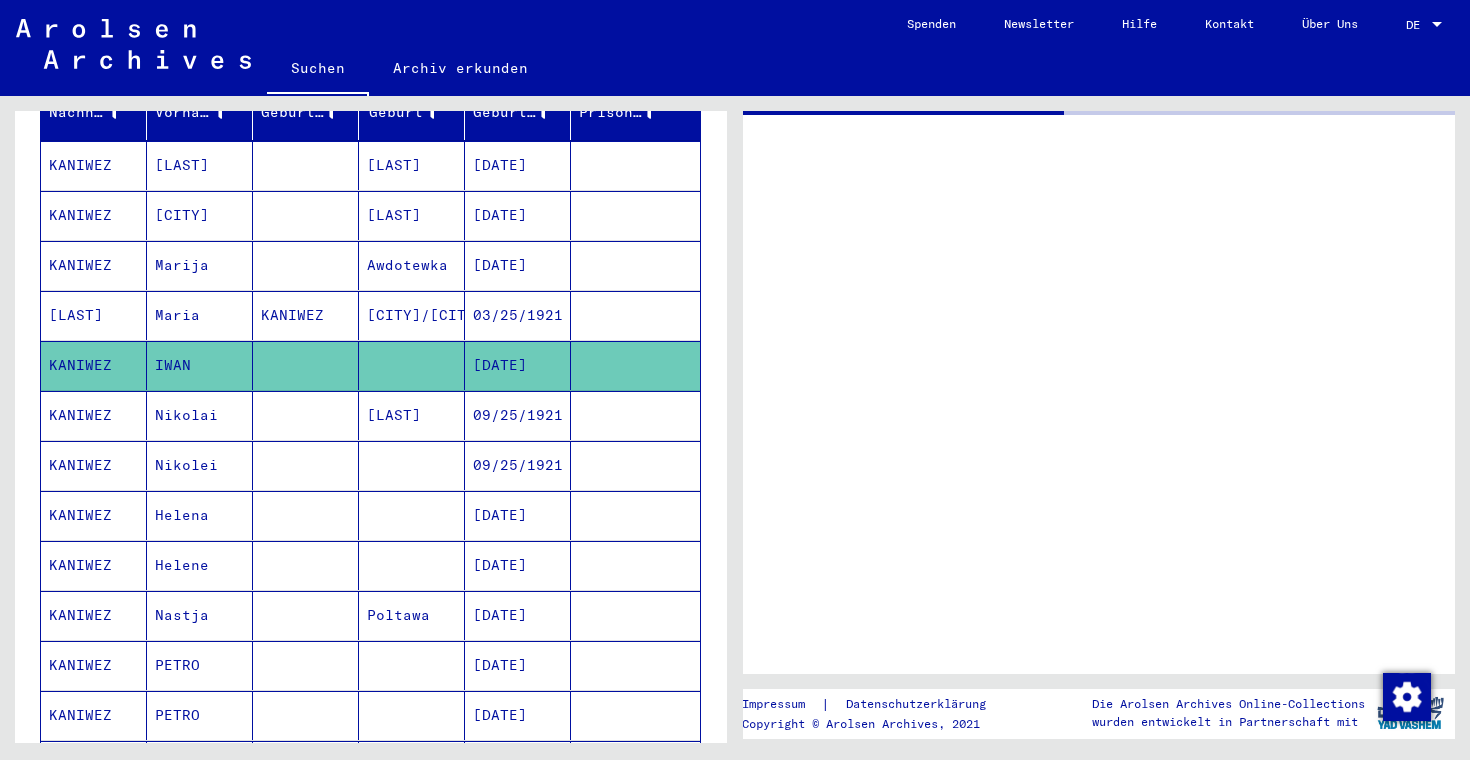 scroll, scrollTop: 0, scrollLeft: 0, axis: both 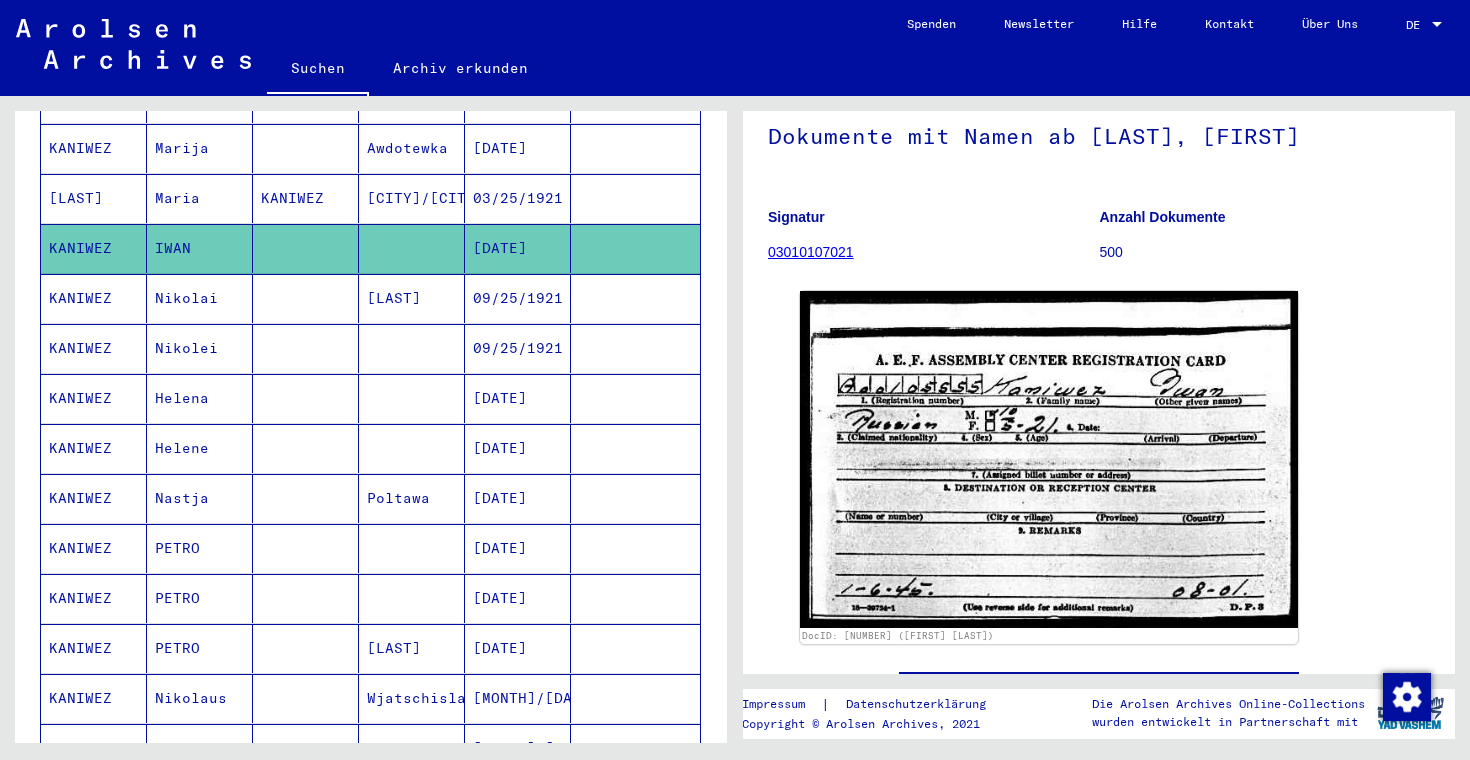 click on "09/25/1921" at bounding box center (518, 348) 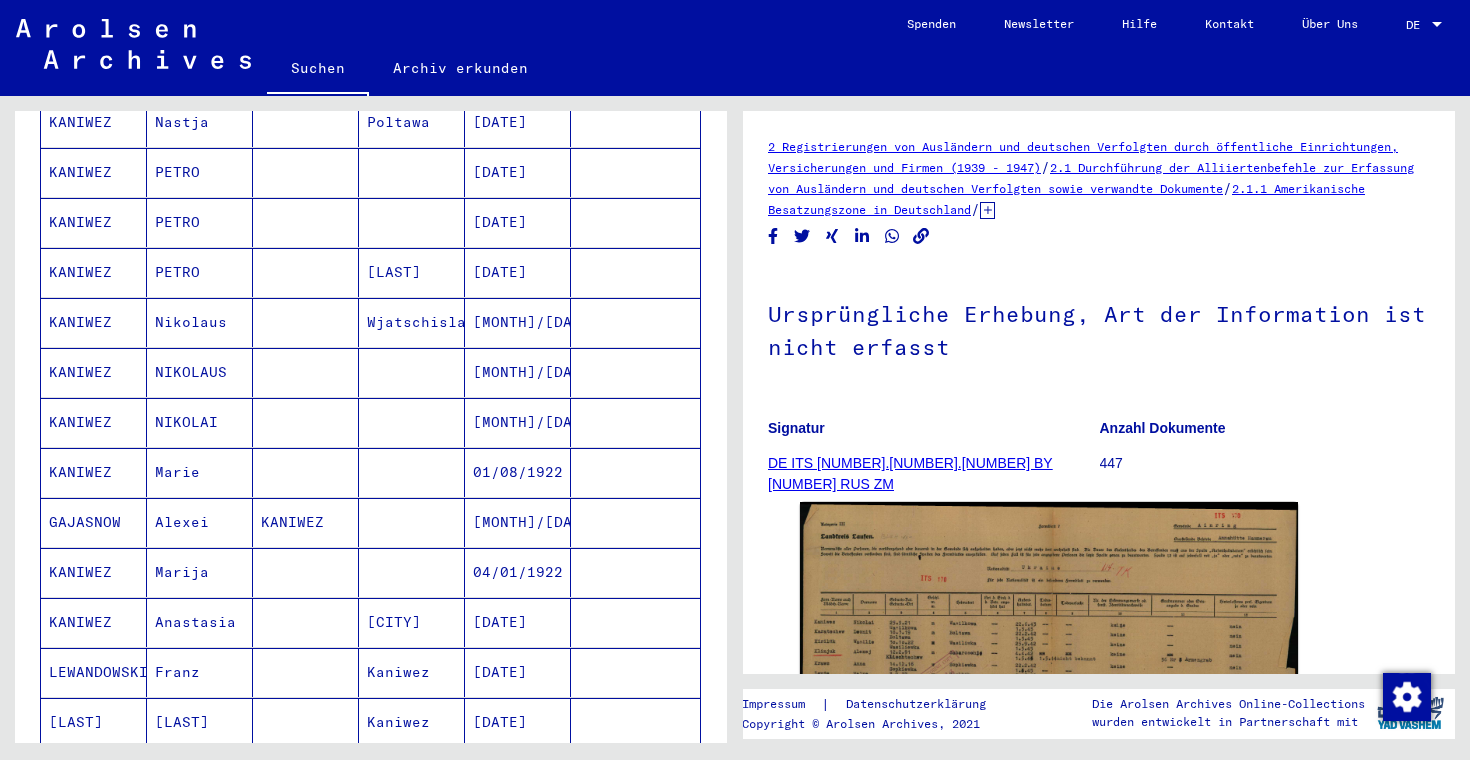 scroll, scrollTop: 780, scrollLeft: 0, axis: vertical 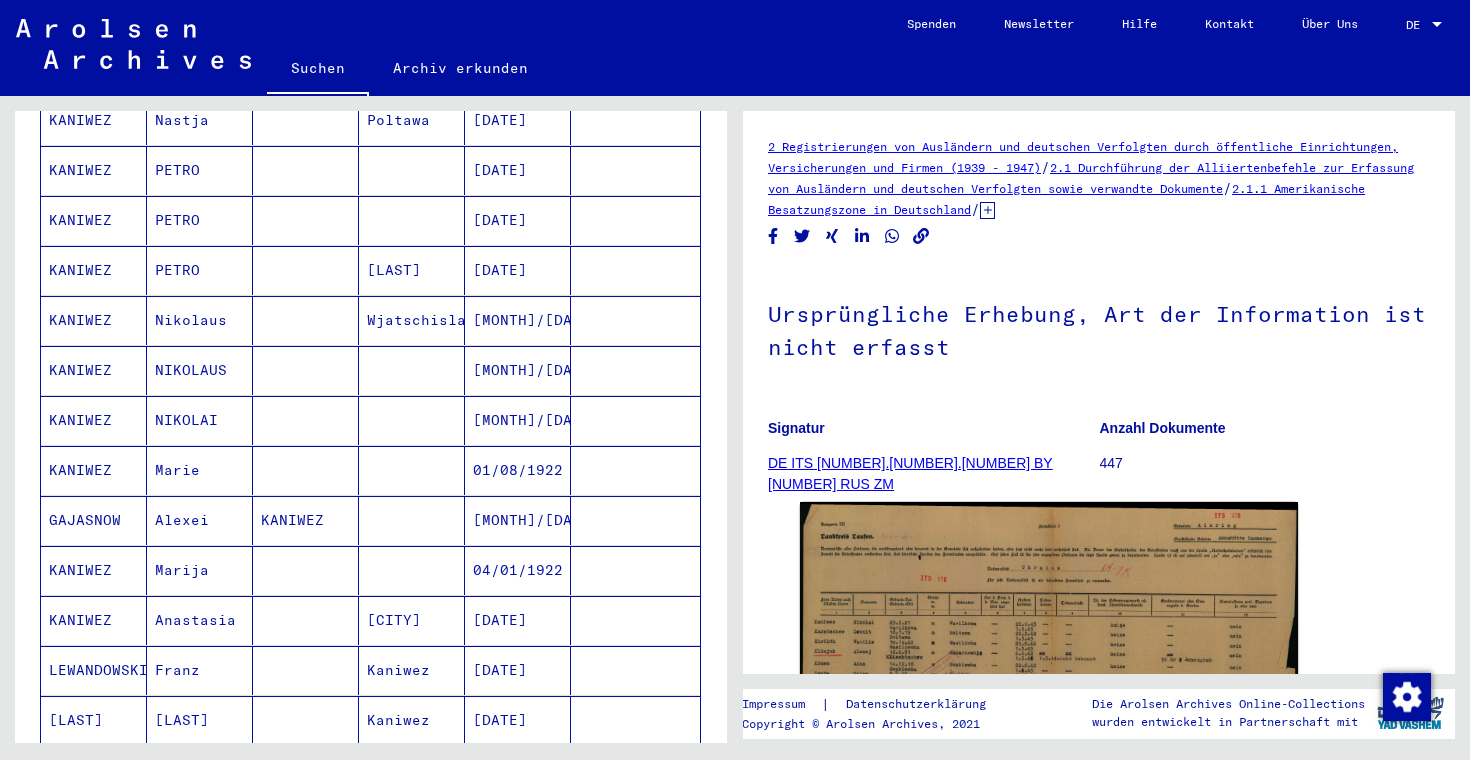 click on "[MONTH]/[DAY]/[YEAR]" at bounding box center (518, 570) 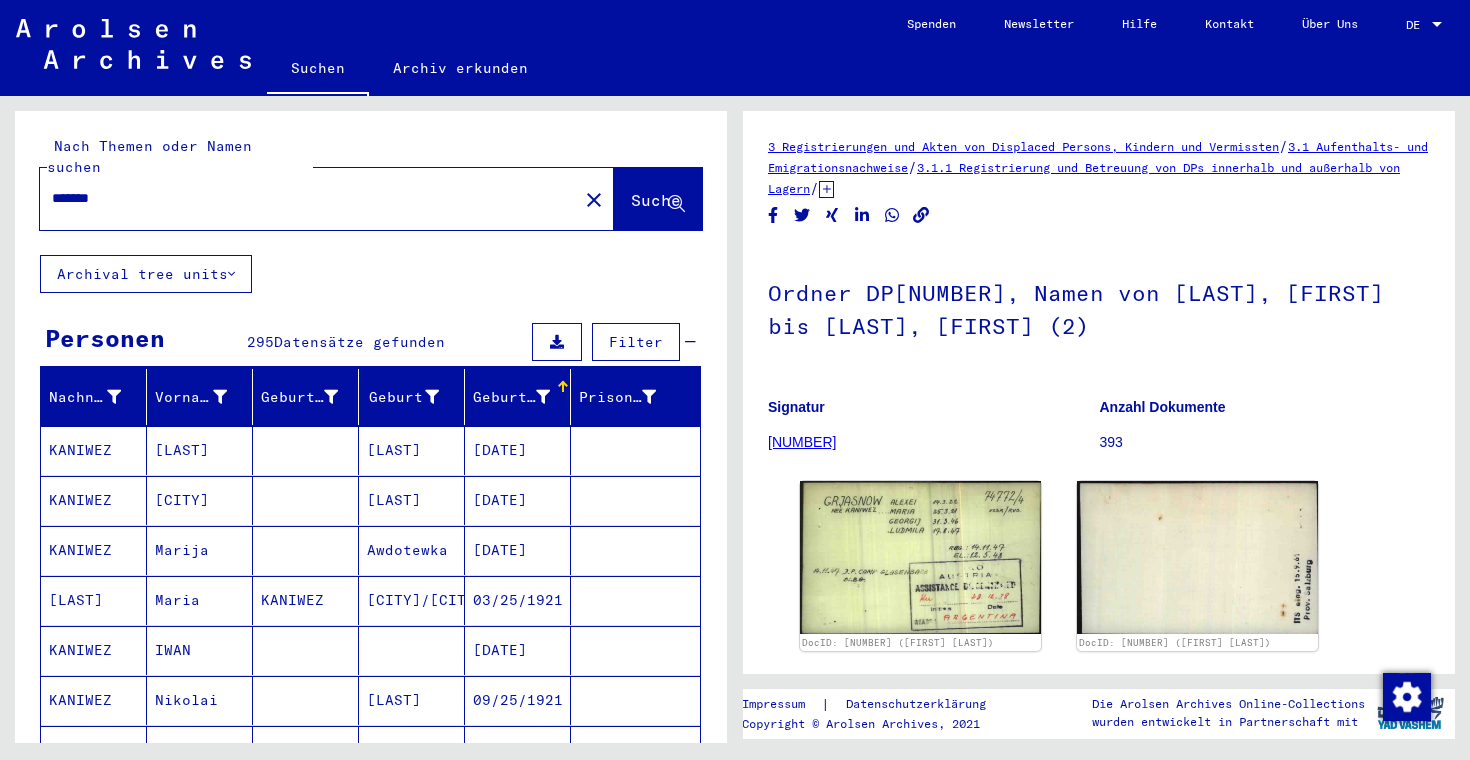 scroll, scrollTop: -1, scrollLeft: 0, axis: vertical 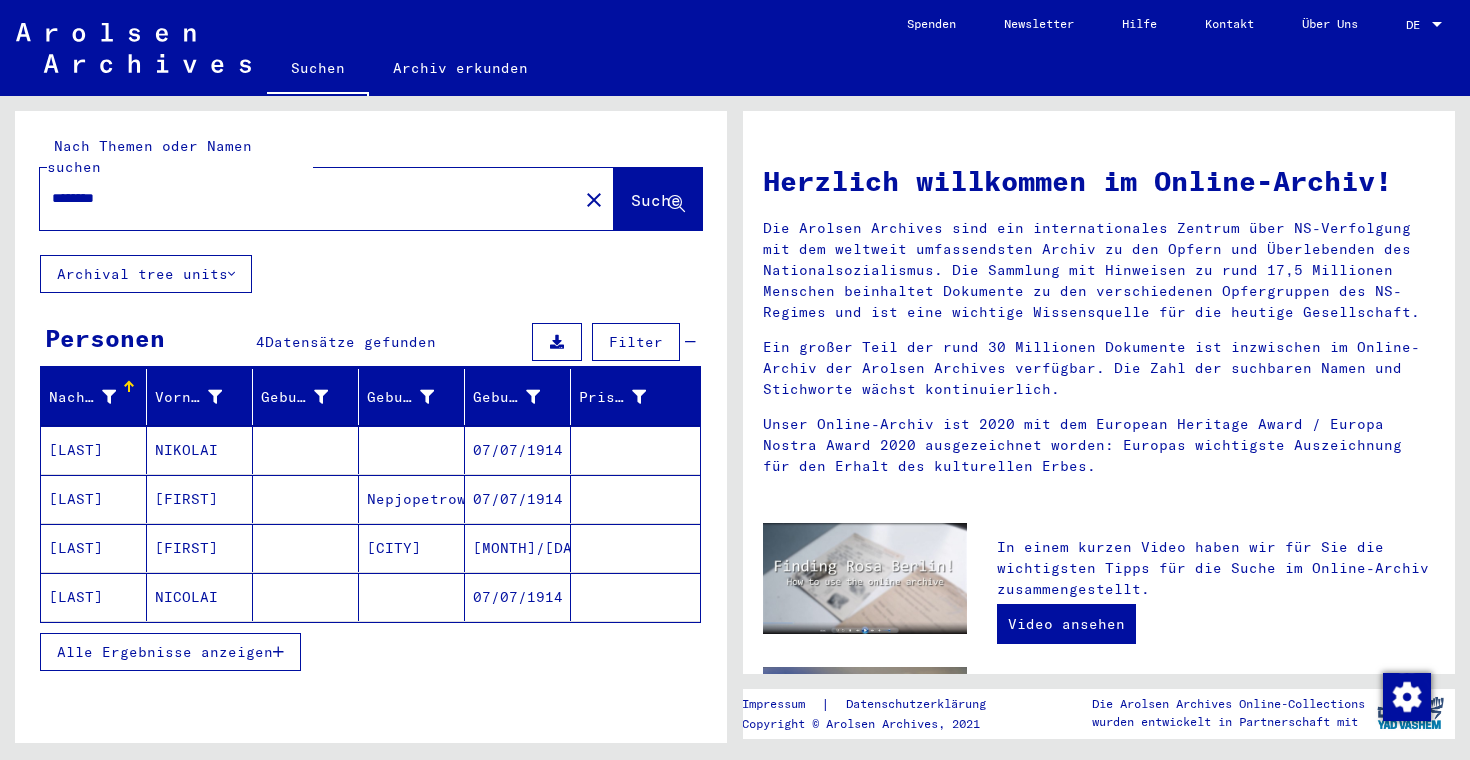click on "********" at bounding box center [303, 198] 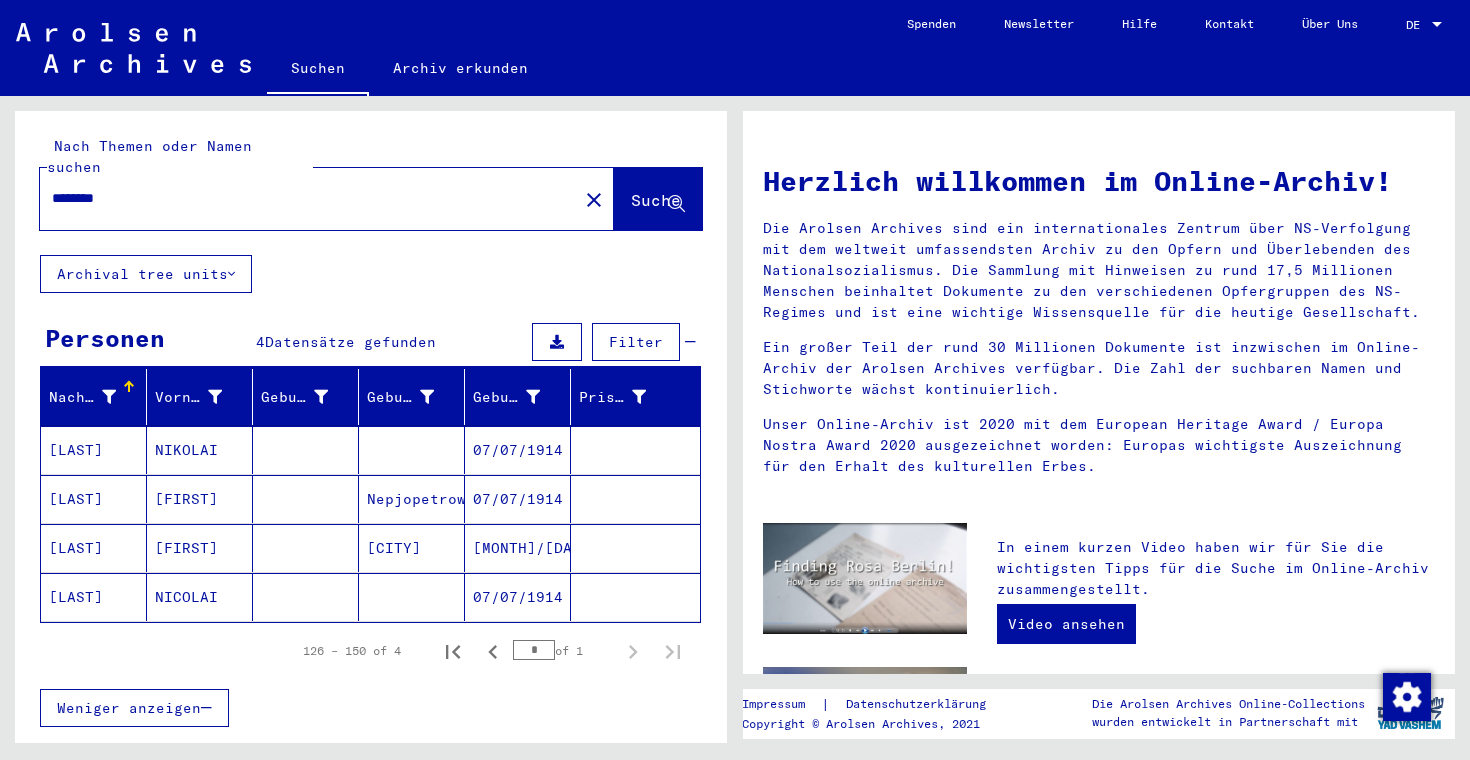 click on "[FIRST]" at bounding box center [200, 597] 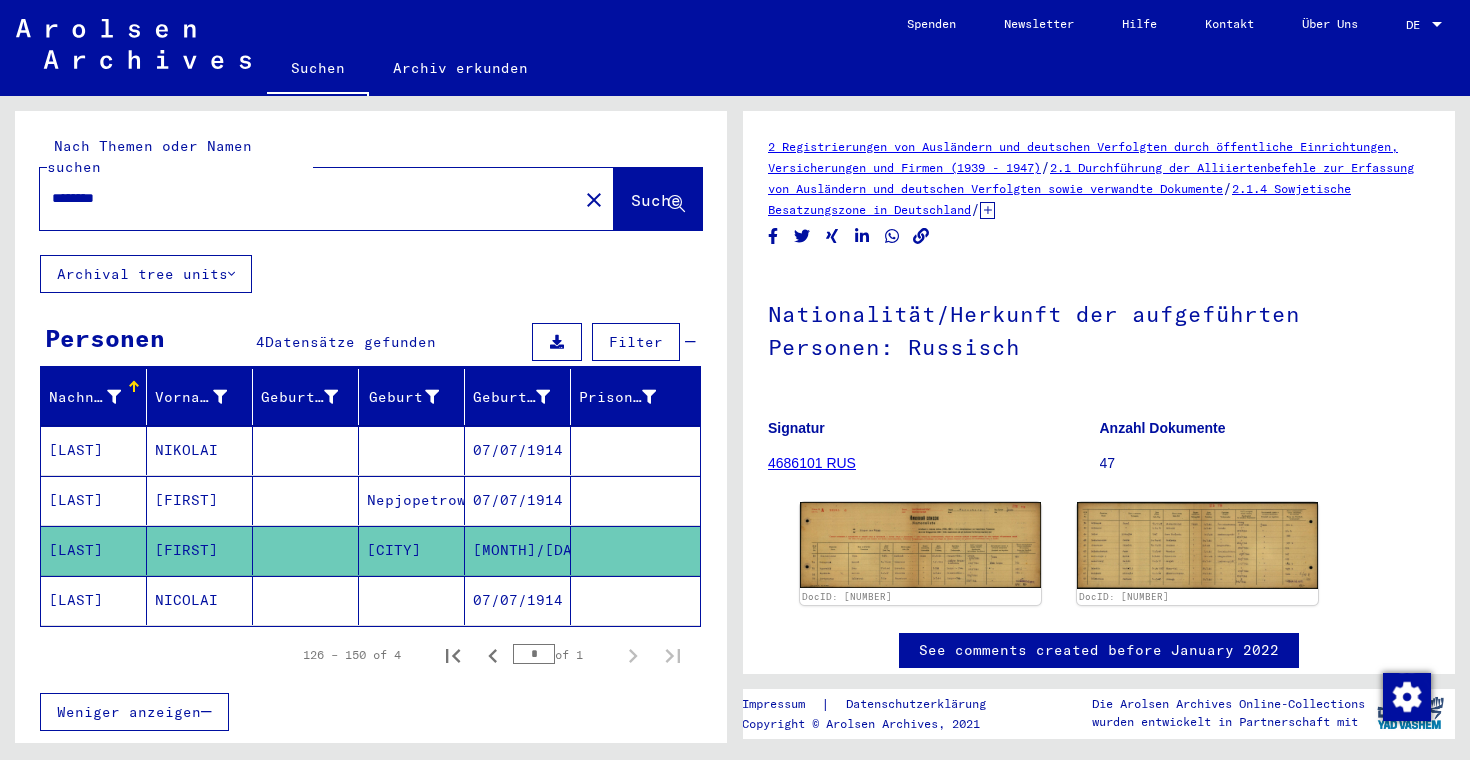 click on "NIKOLAI" at bounding box center [200, 500] 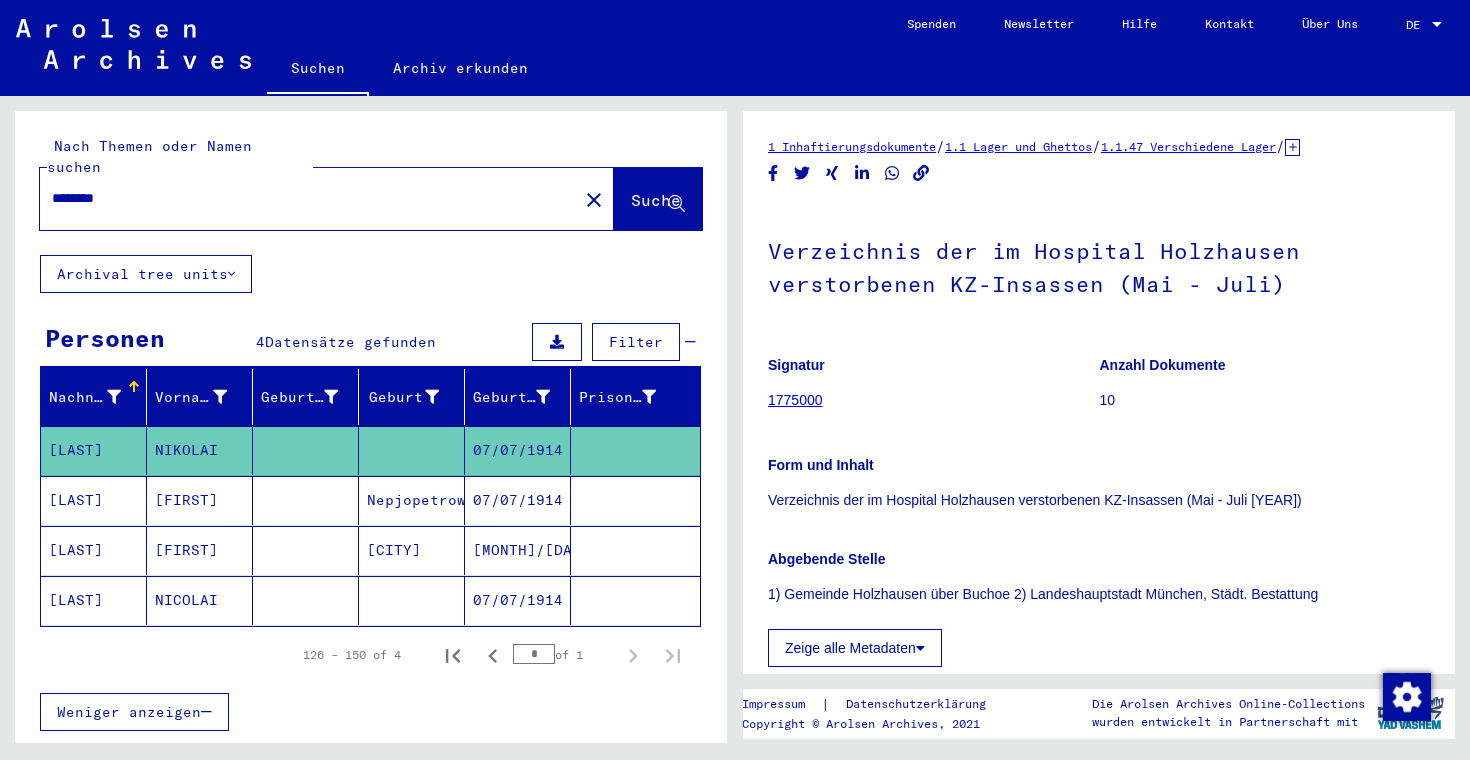 click on "********" at bounding box center (309, 198) 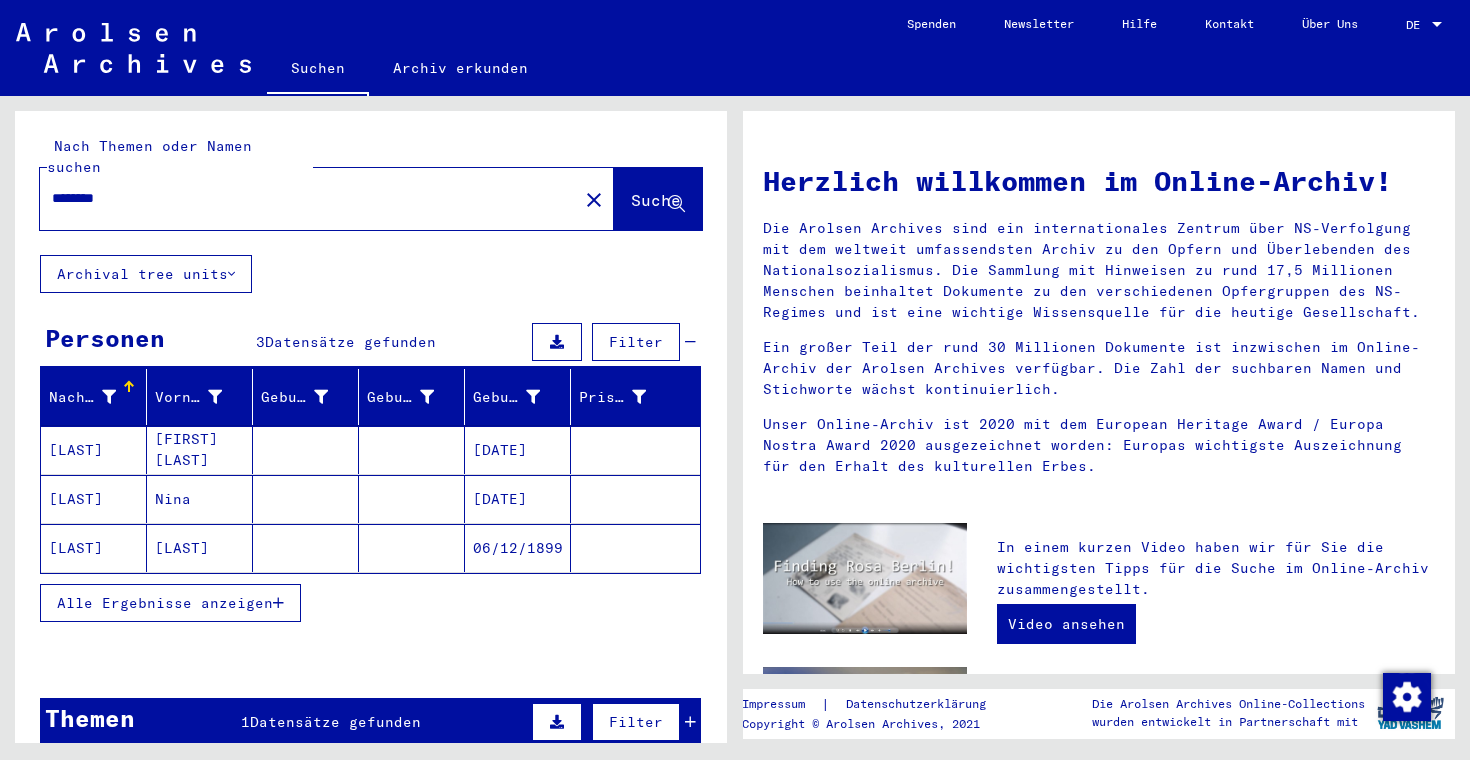 click on "[LAST]" 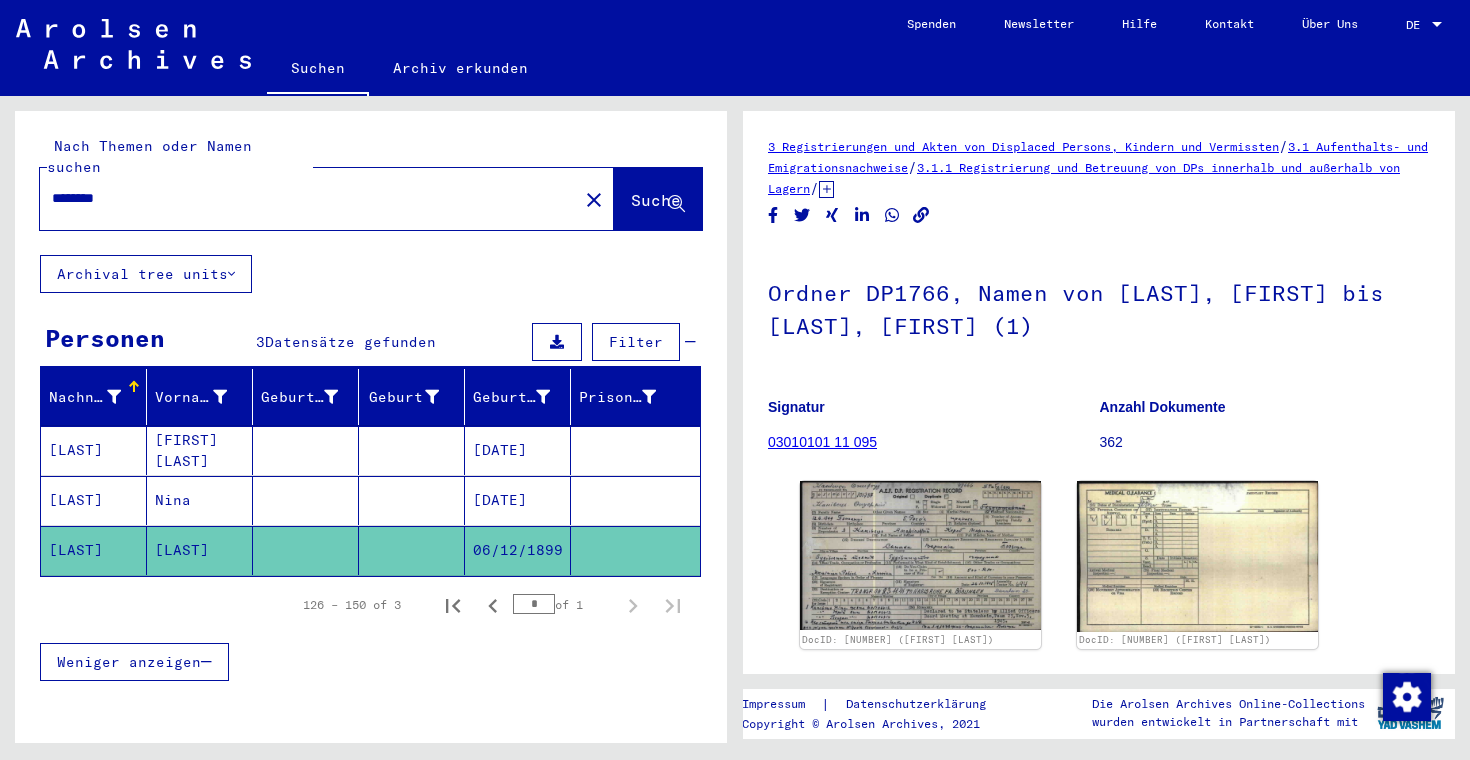 click on "Nina" at bounding box center [200, 550] 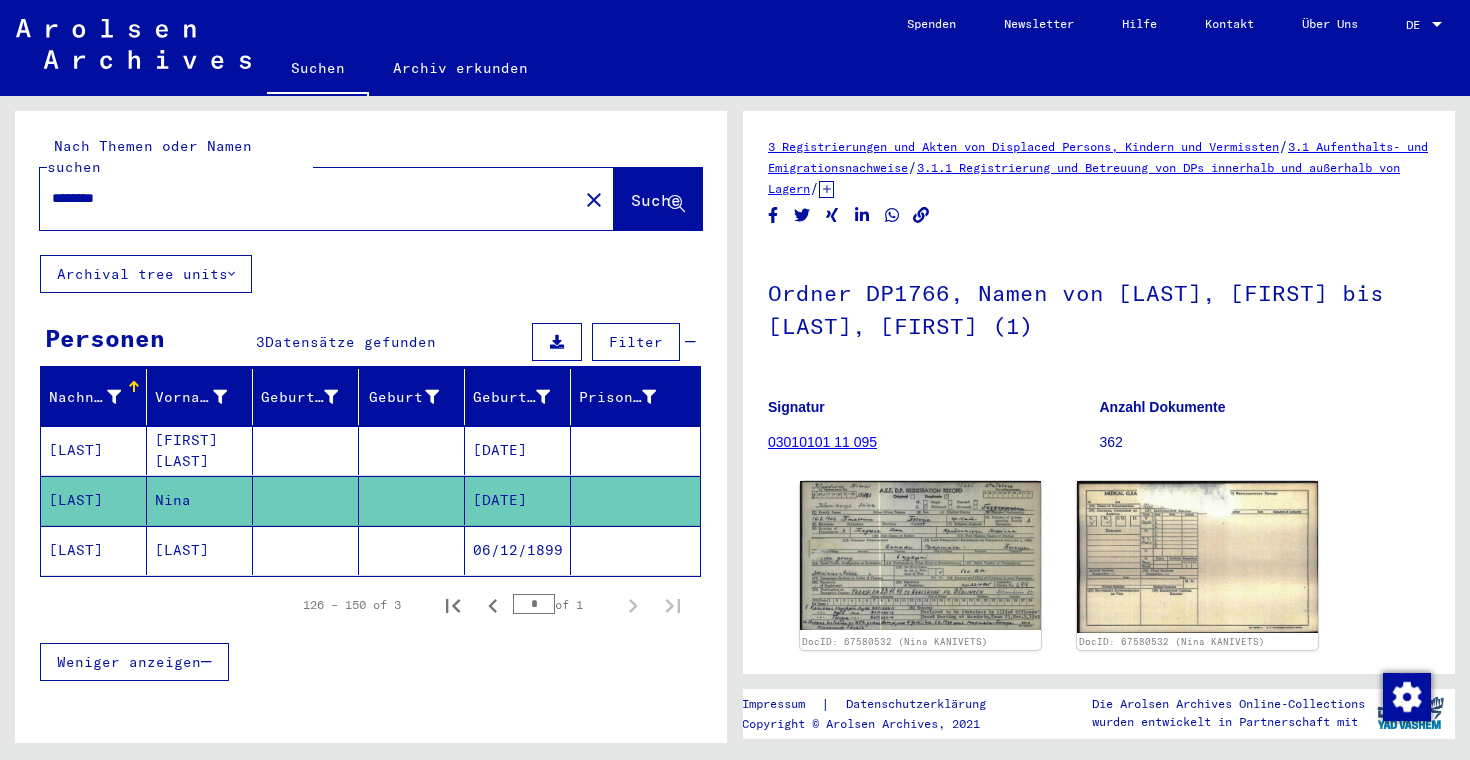 click on "[FIRST] [LAST]" at bounding box center (200, 500) 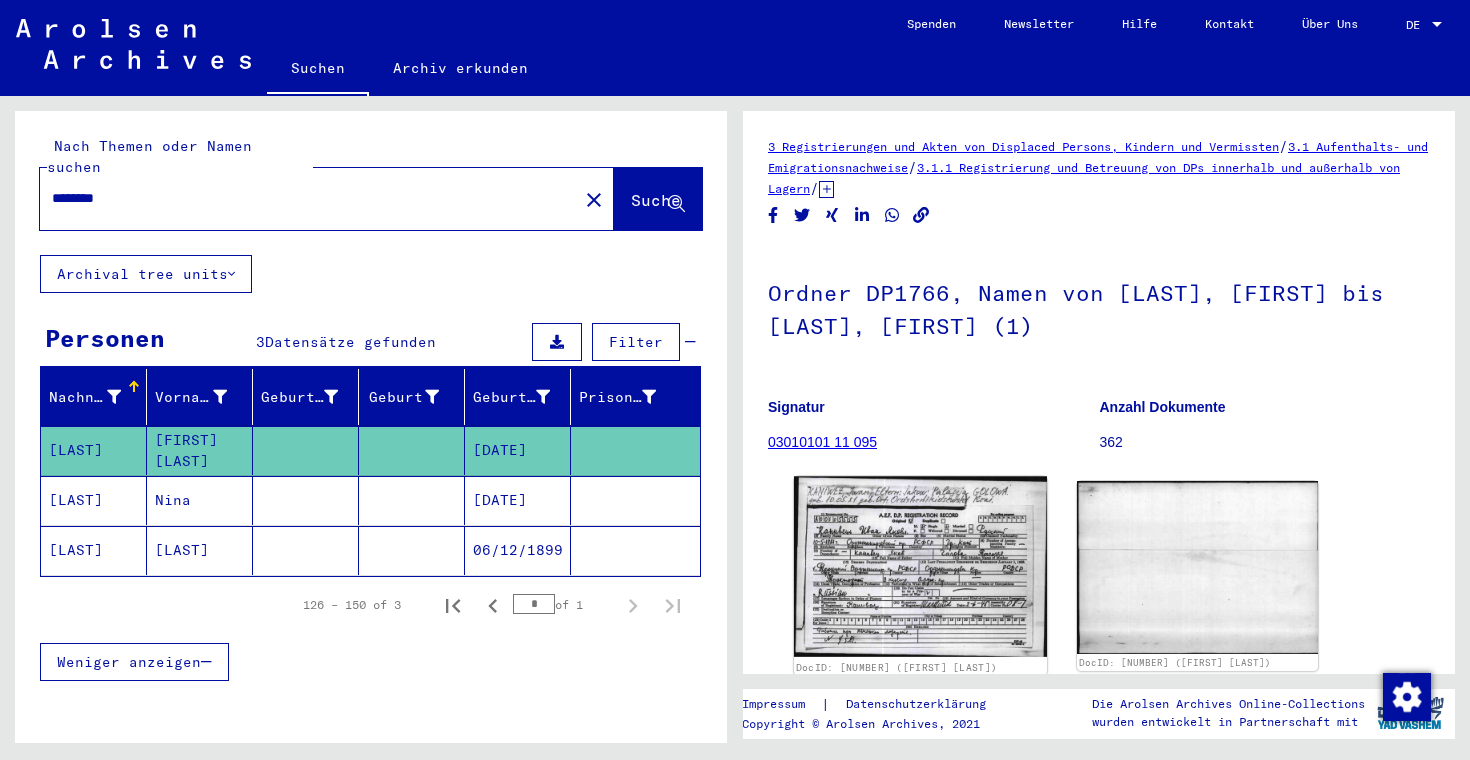 click 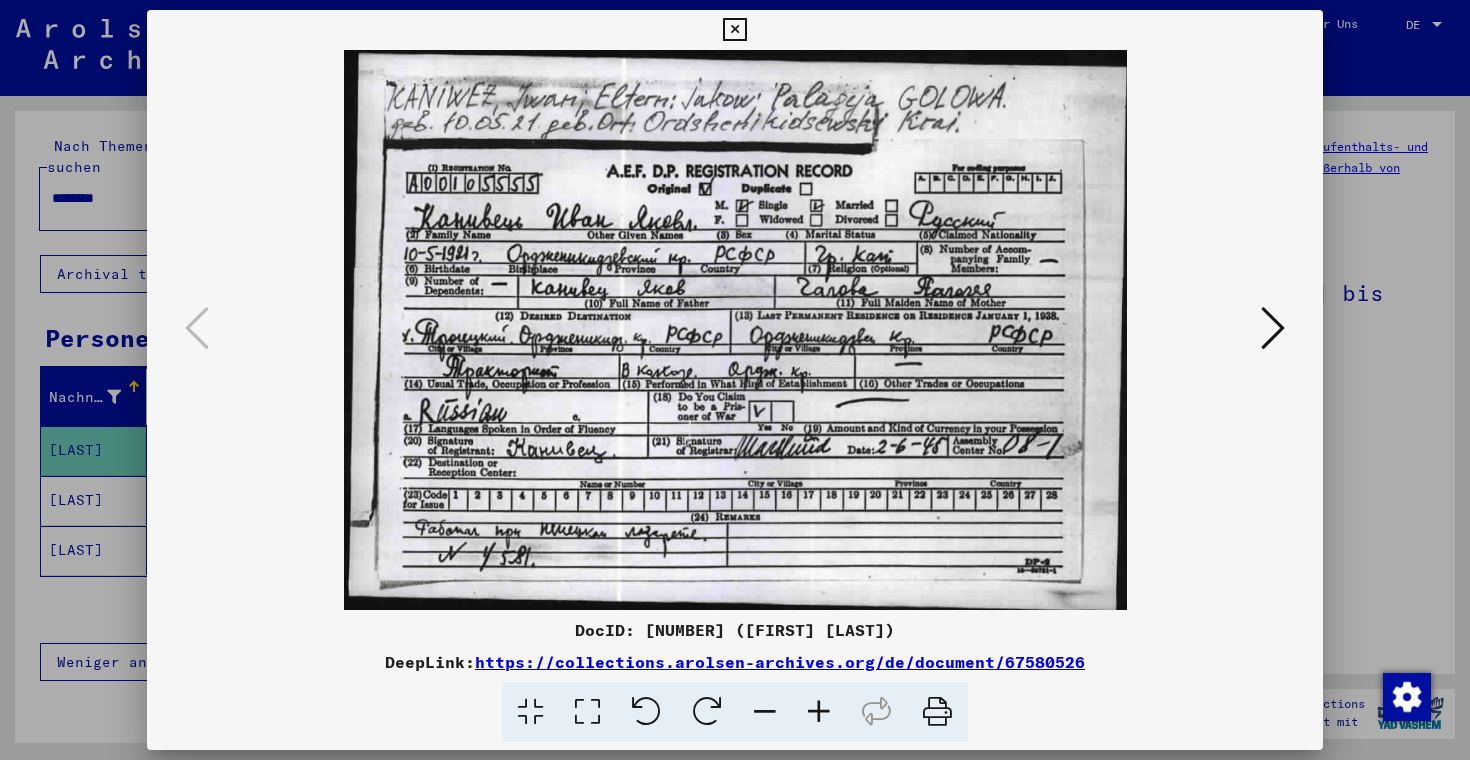 click at bounding box center [735, 380] 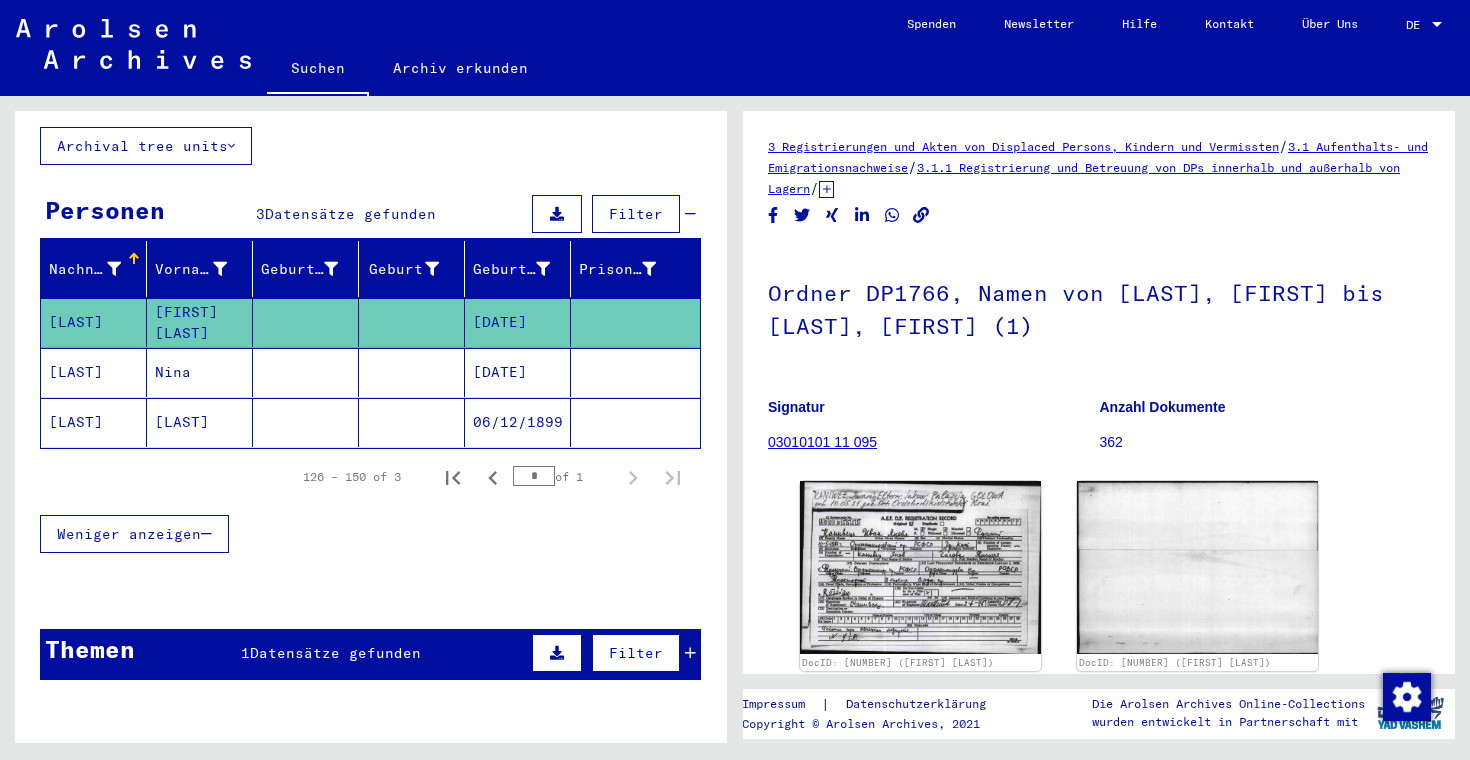 scroll, scrollTop: 132, scrollLeft: 0, axis: vertical 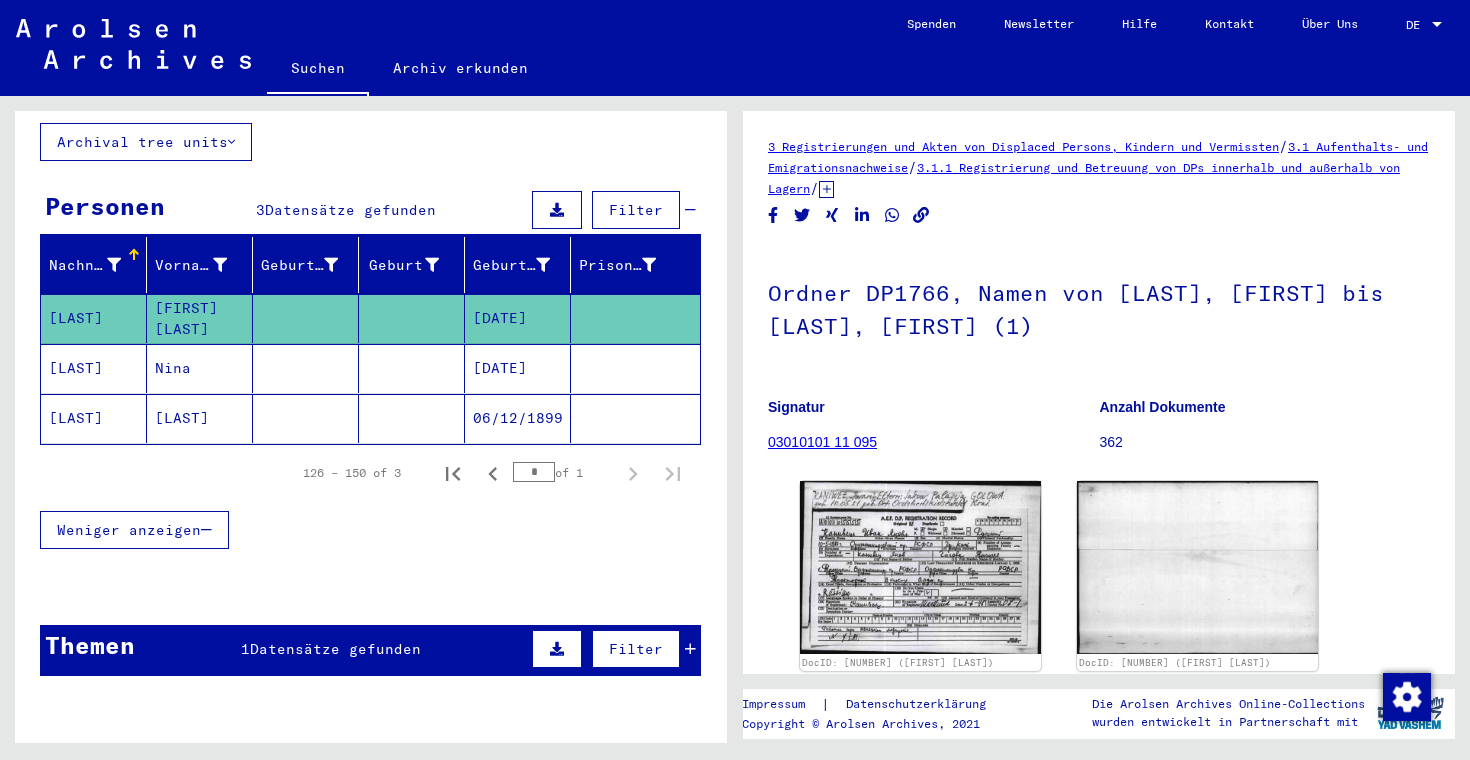 click at bounding box center (244, 694) 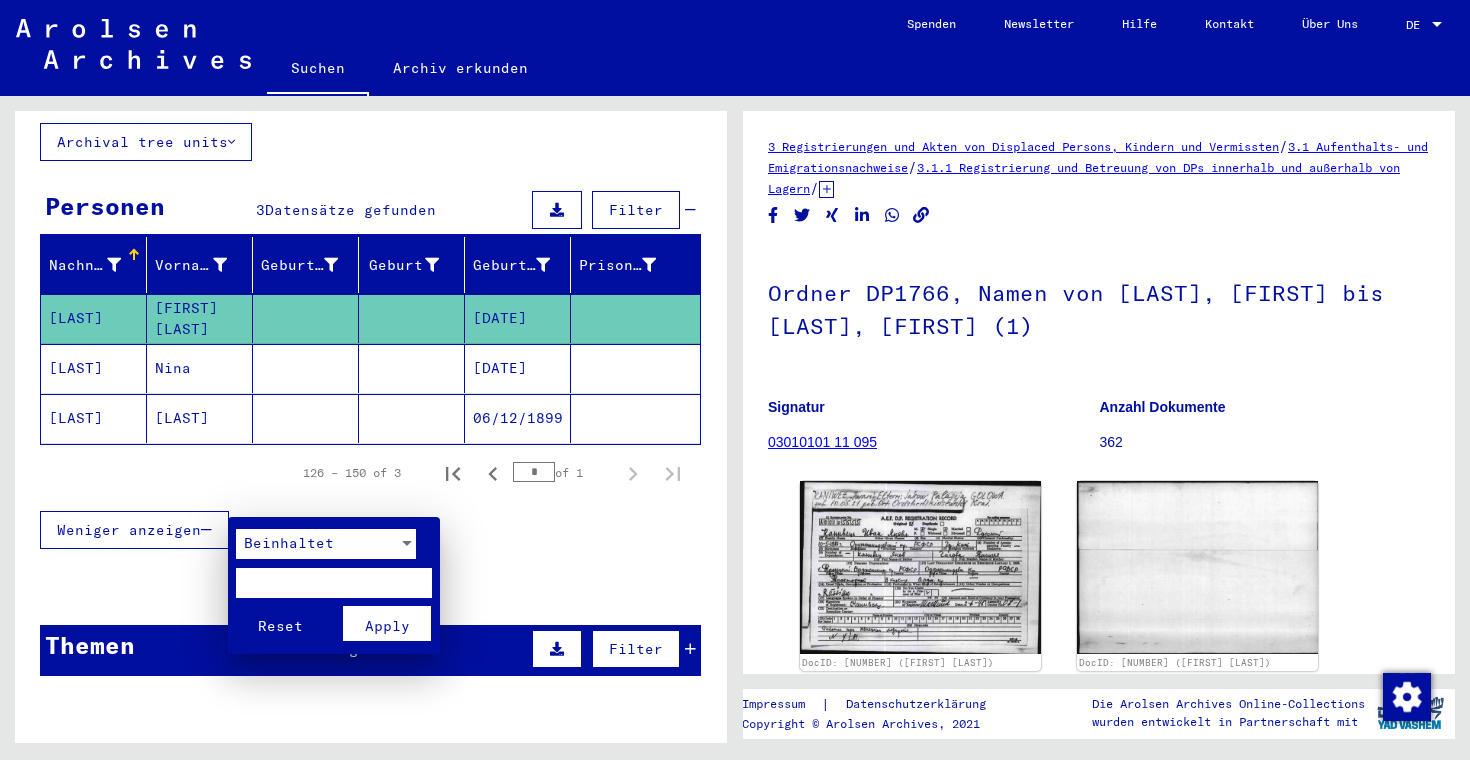 click on "Reset" at bounding box center [279, 627] 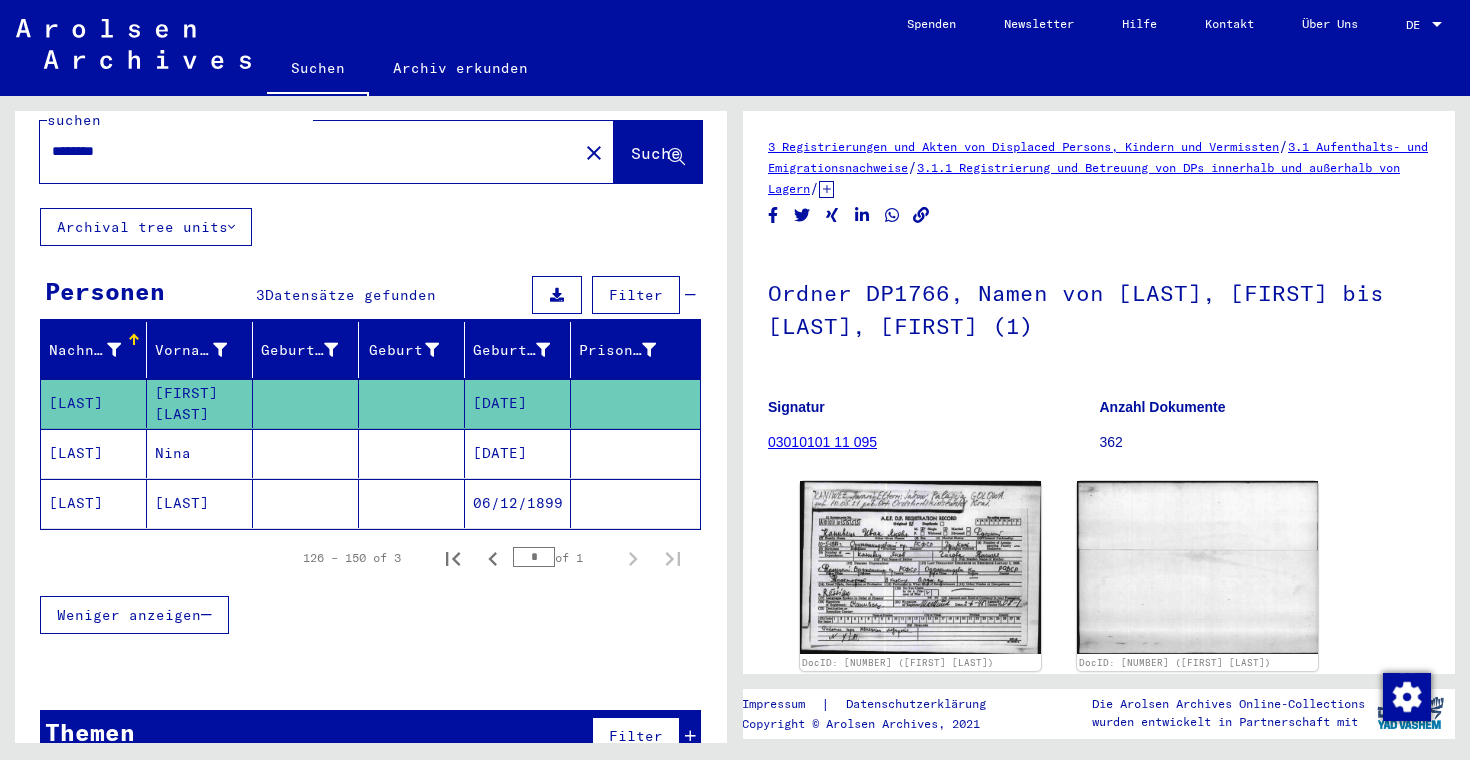 scroll, scrollTop: 45, scrollLeft: 0, axis: vertical 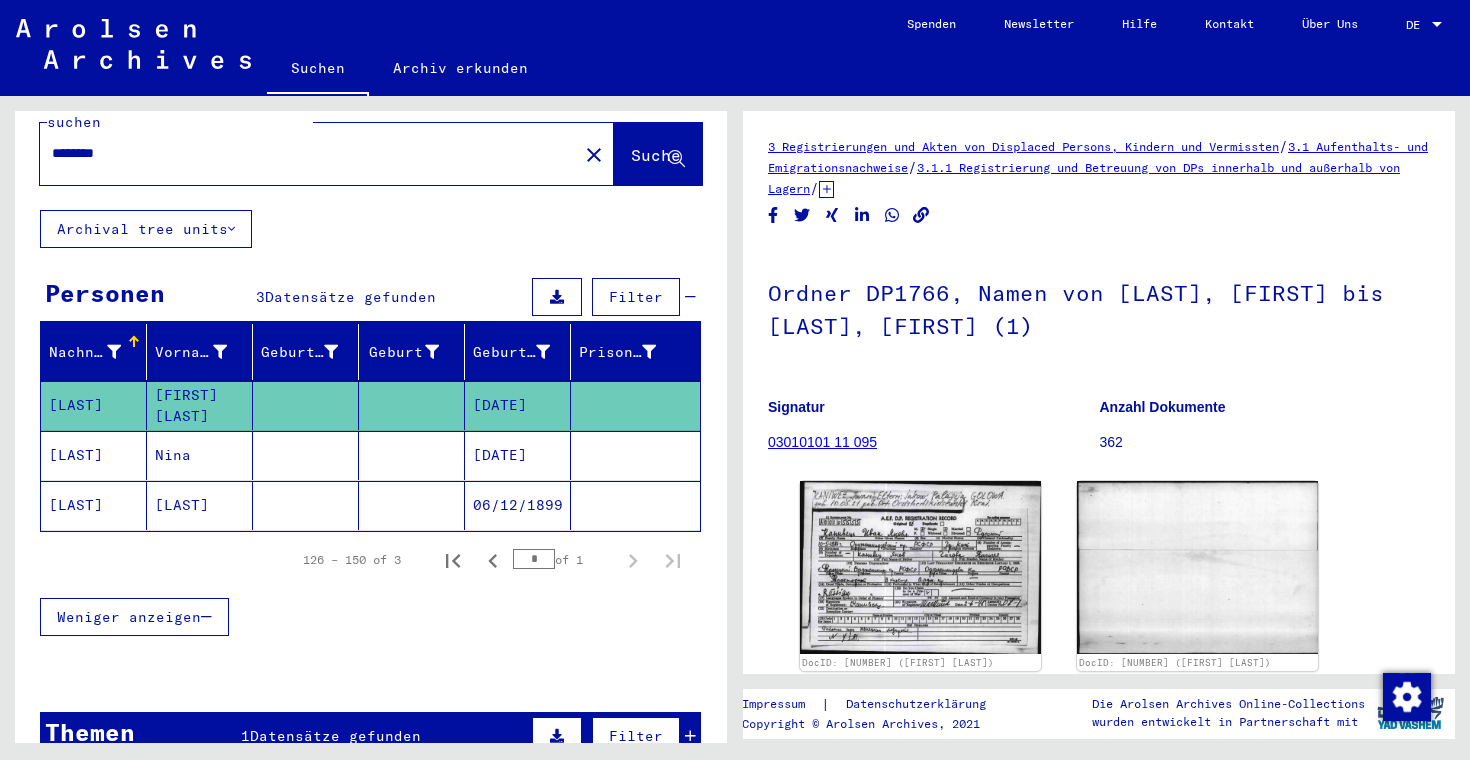 click on "Datensätze gefunden" at bounding box center [335, 736] 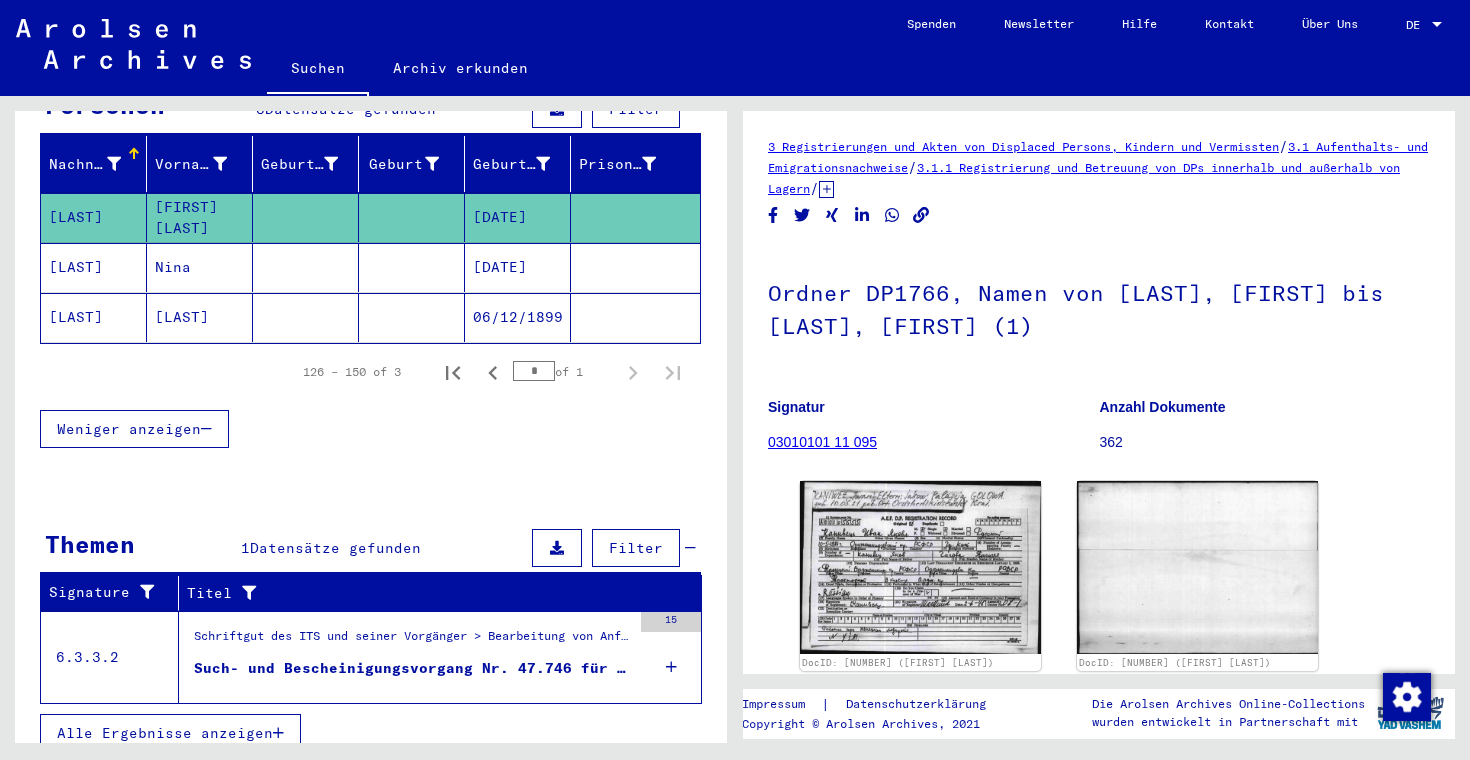 scroll, scrollTop: 232, scrollLeft: 0, axis: vertical 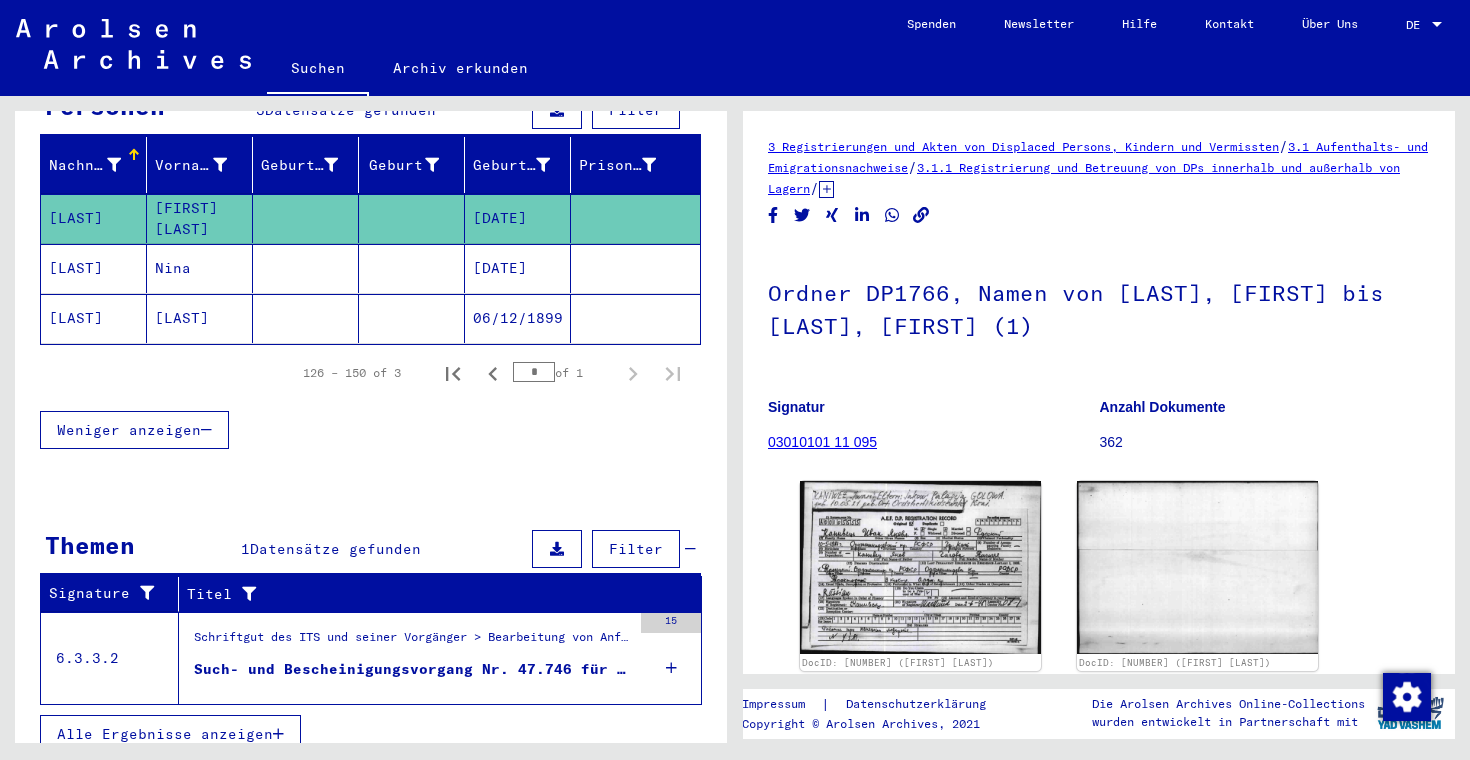 click on "Schriftgut des ITS und seiner Vorgänger > Bearbeitung von Anfragen > Fallbezogene Akten des ITS ab 1947 > T/D-Fallablage > Such- und Bescheinigungsvorgänge mit den (T/D-) Nummern von 1 bis 249.999 > Such- und Bescheinigungsvorgänge mit den (T/D-) Nummern von 47.500 bis 47.999" at bounding box center [412, 643] 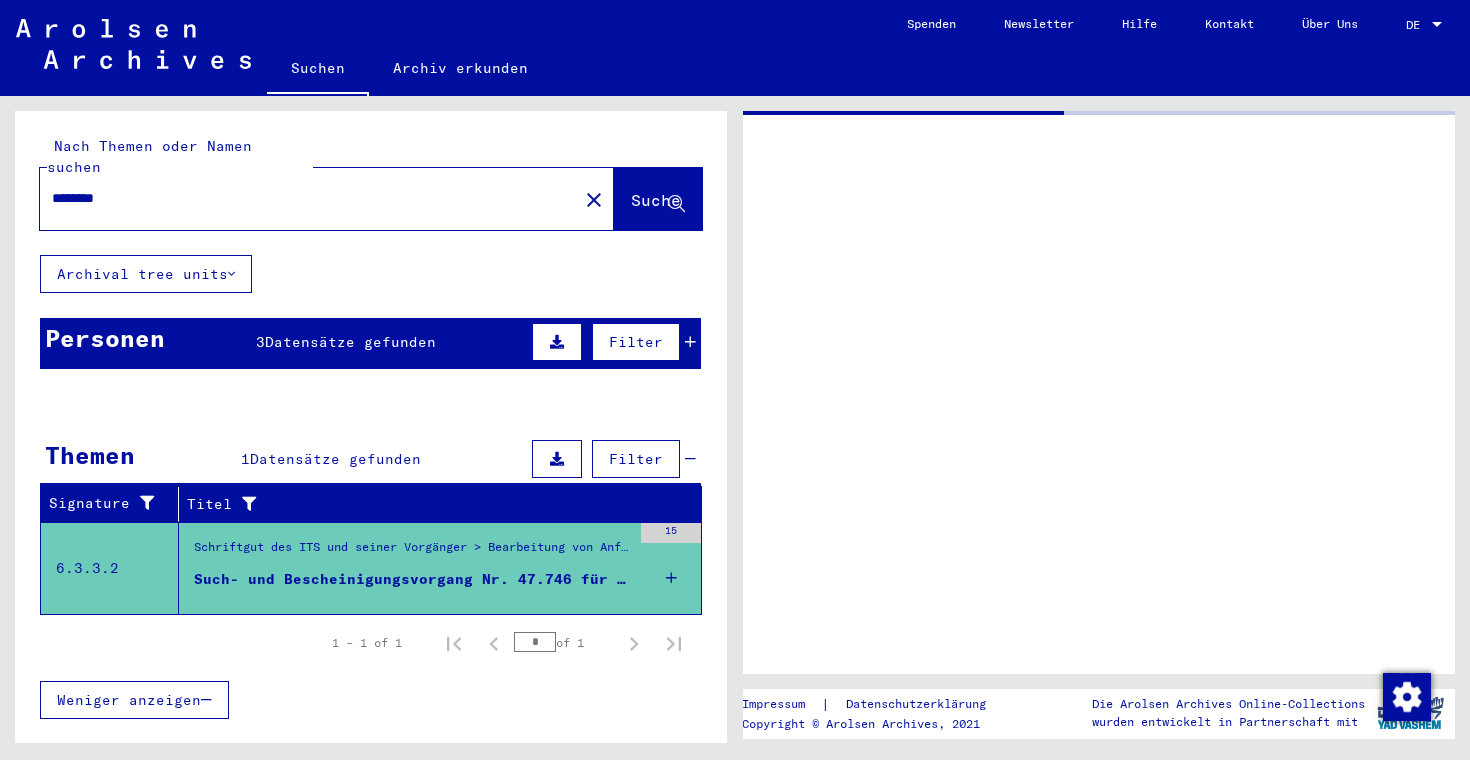 scroll, scrollTop: 0, scrollLeft: 0, axis: both 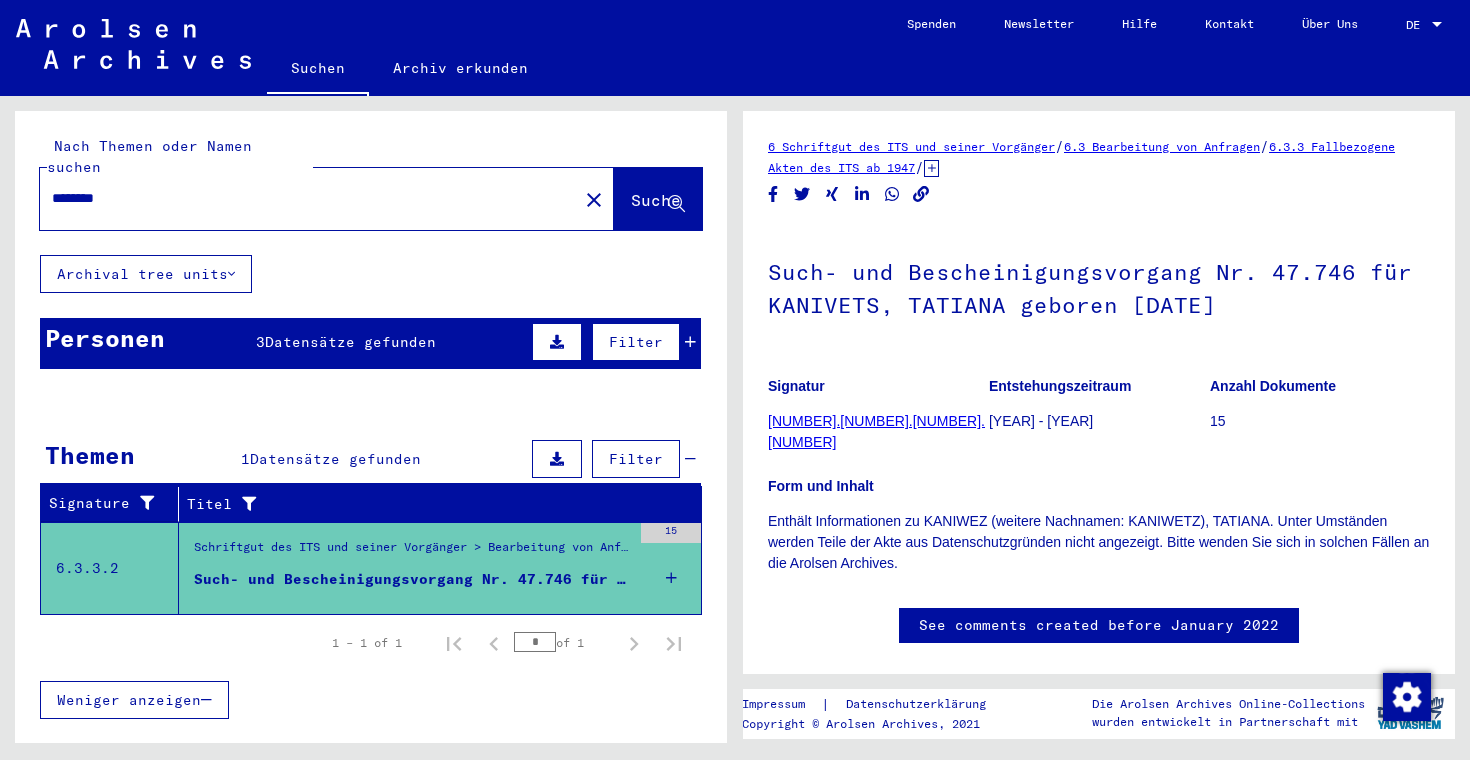 drag, startPoint x: 164, startPoint y: 177, endPoint x: -13, endPoint y: 173, distance: 177.0452 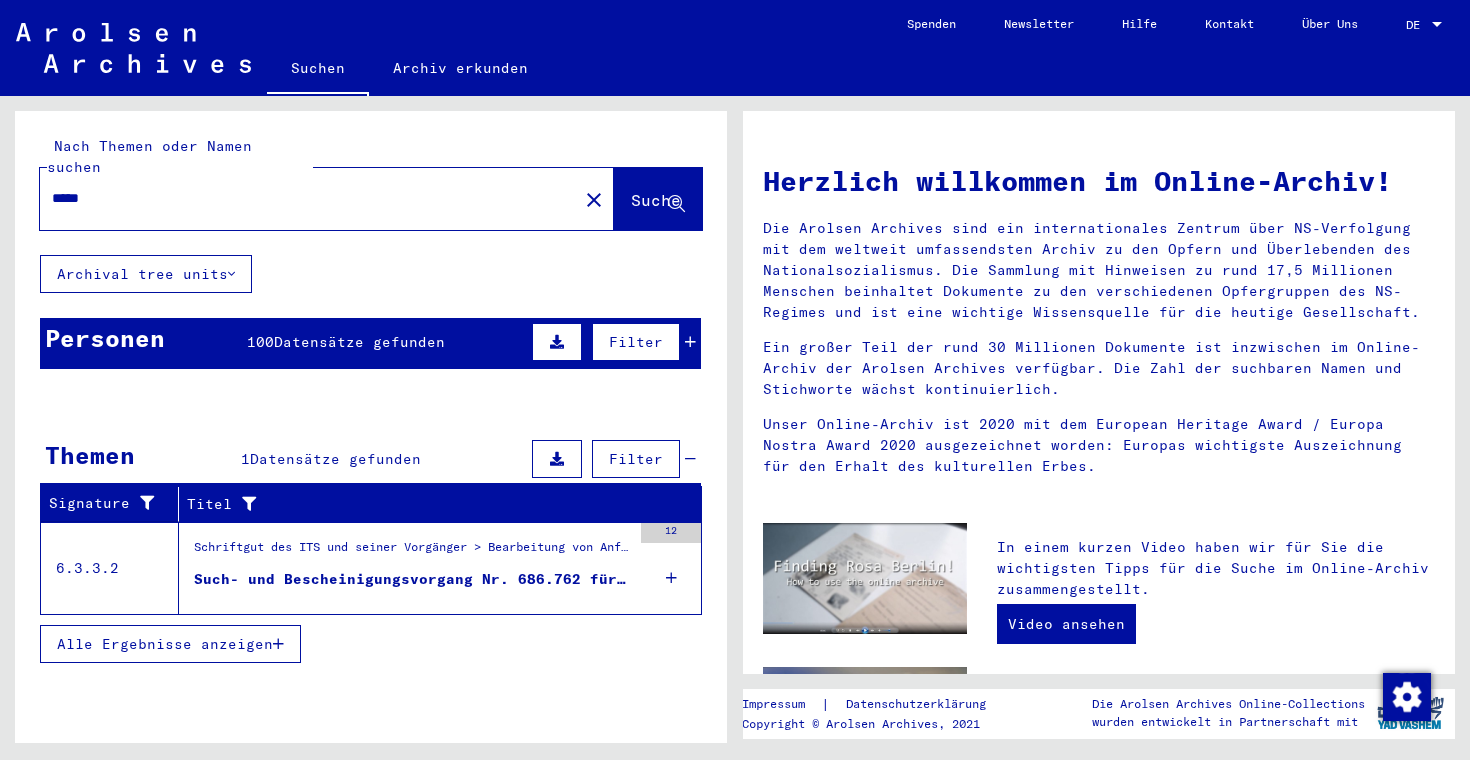 click on "Such- und Bescheinigungsvorgang Nr. 686.762 für [LAST], [LAST] geboren [DATE] oder[DATE]" at bounding box center (412, 579) 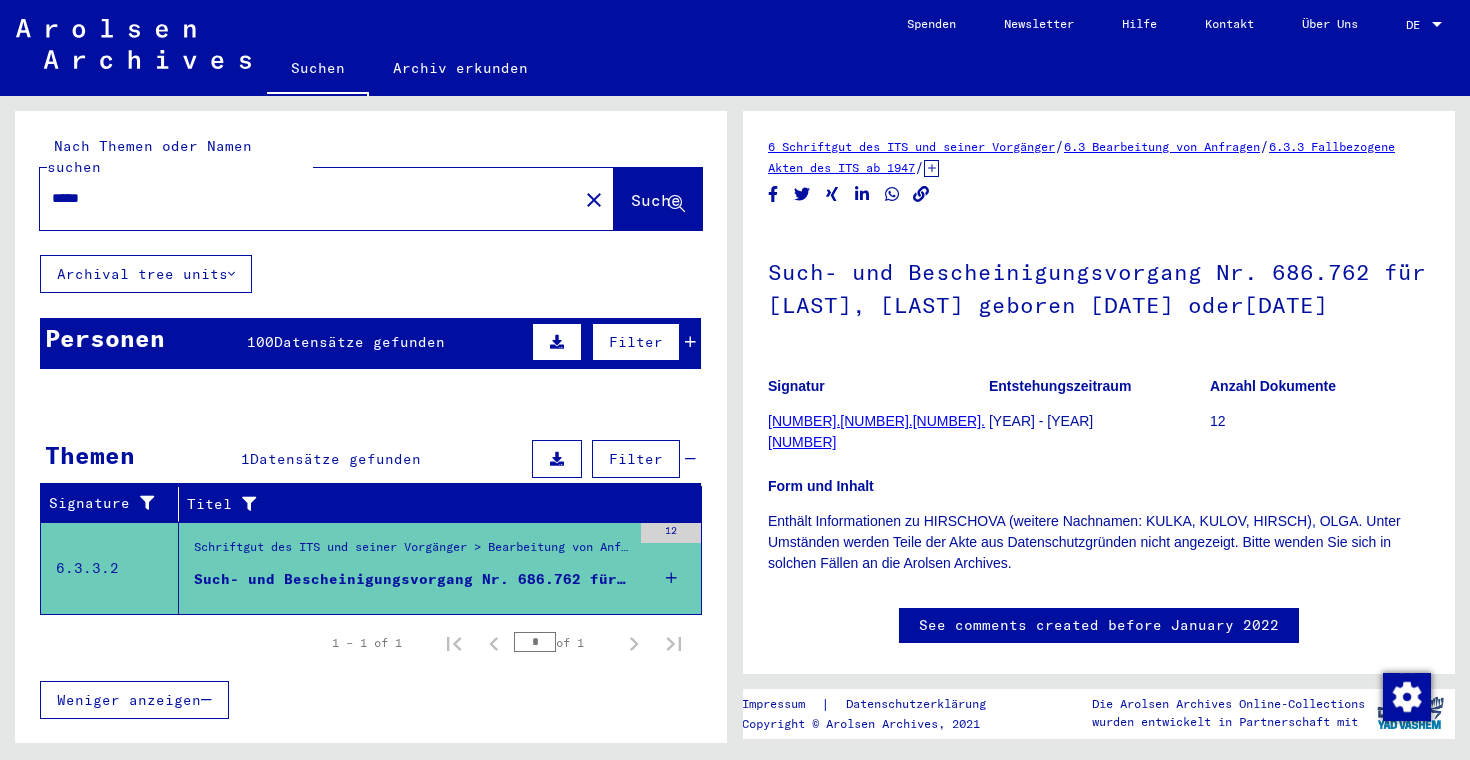 click on "Datensätze gefunden" at bounding box center (359, 342) 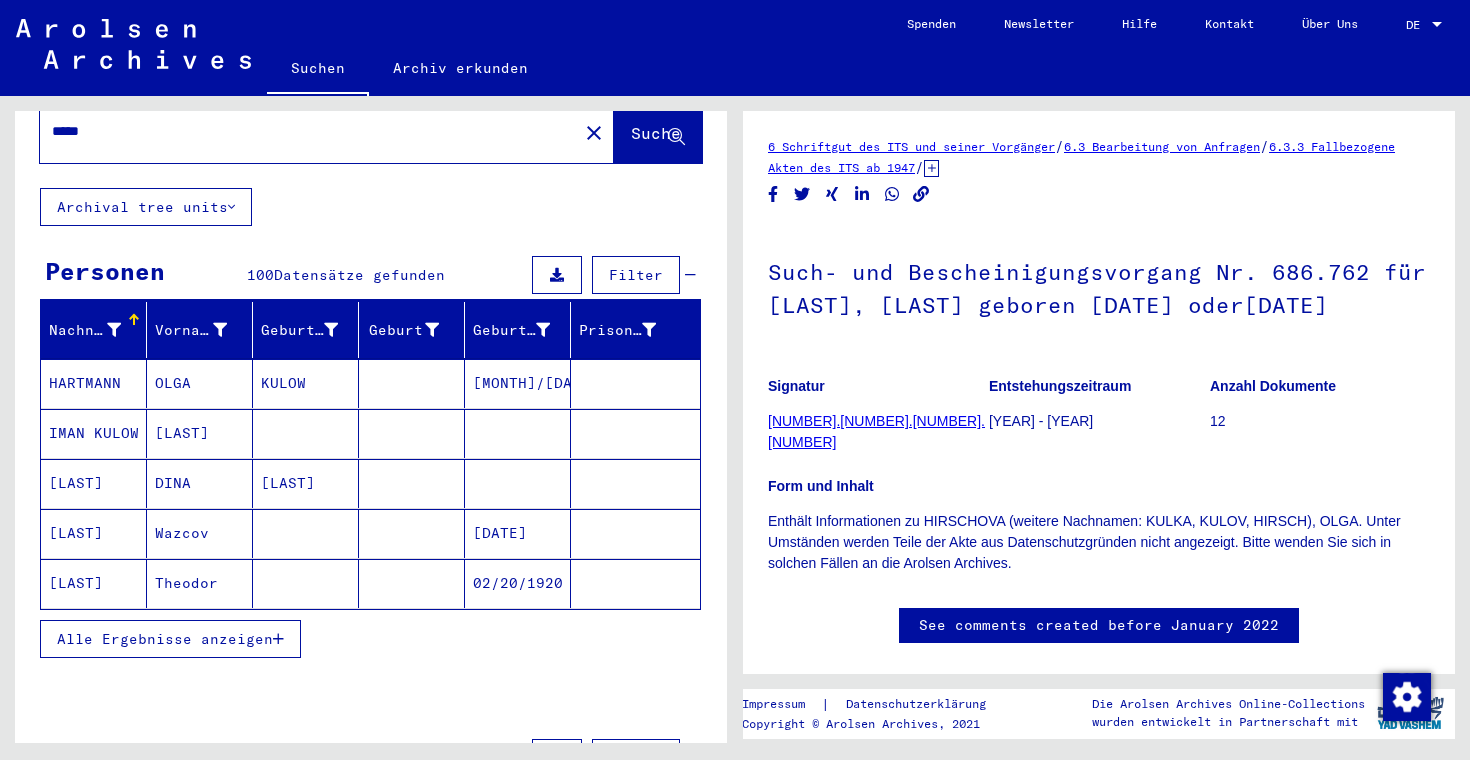 scroll, scrollTop: 73, scrollLeft: 0, axis: vertical 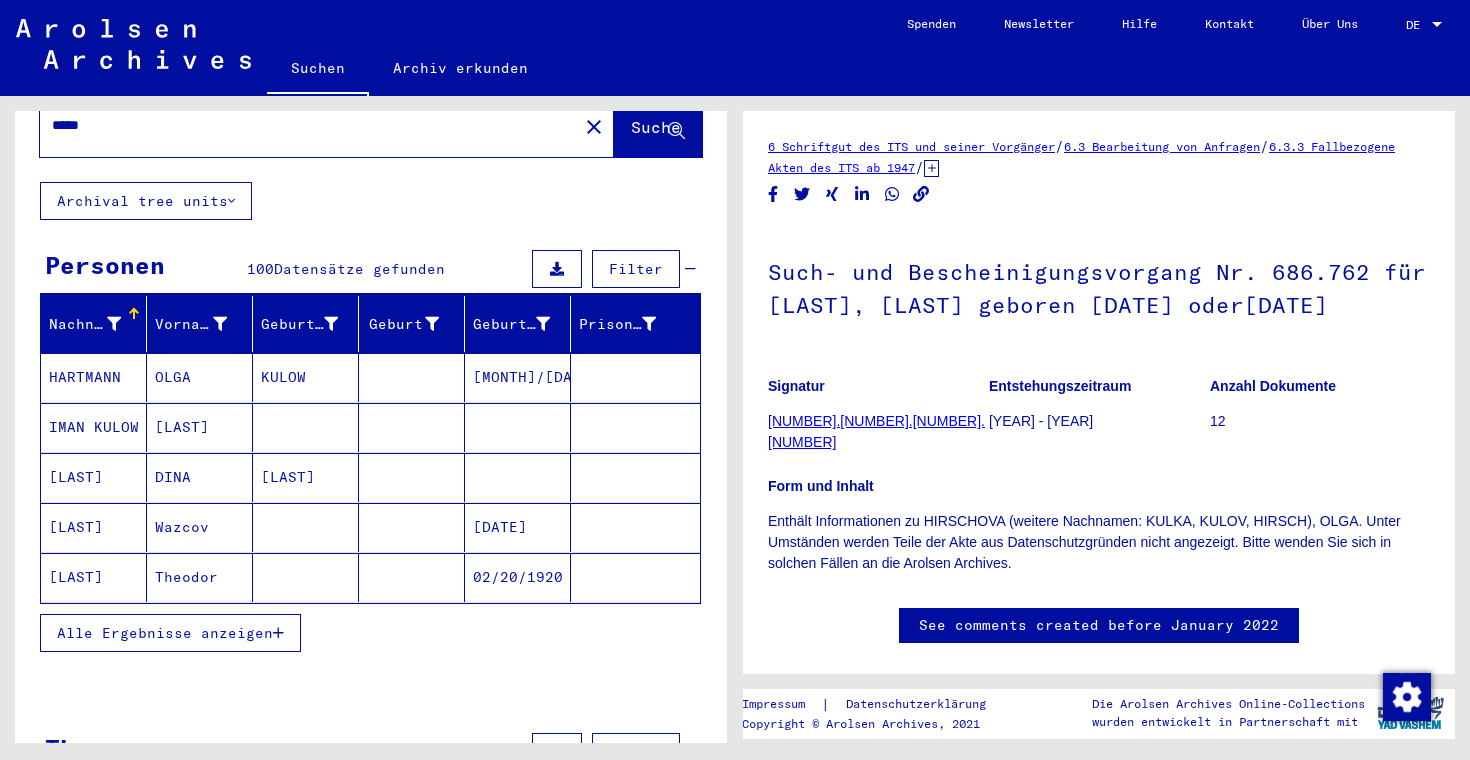 click on "Alle Ergebnisse anzeigen" at bounding box center (165, 633) 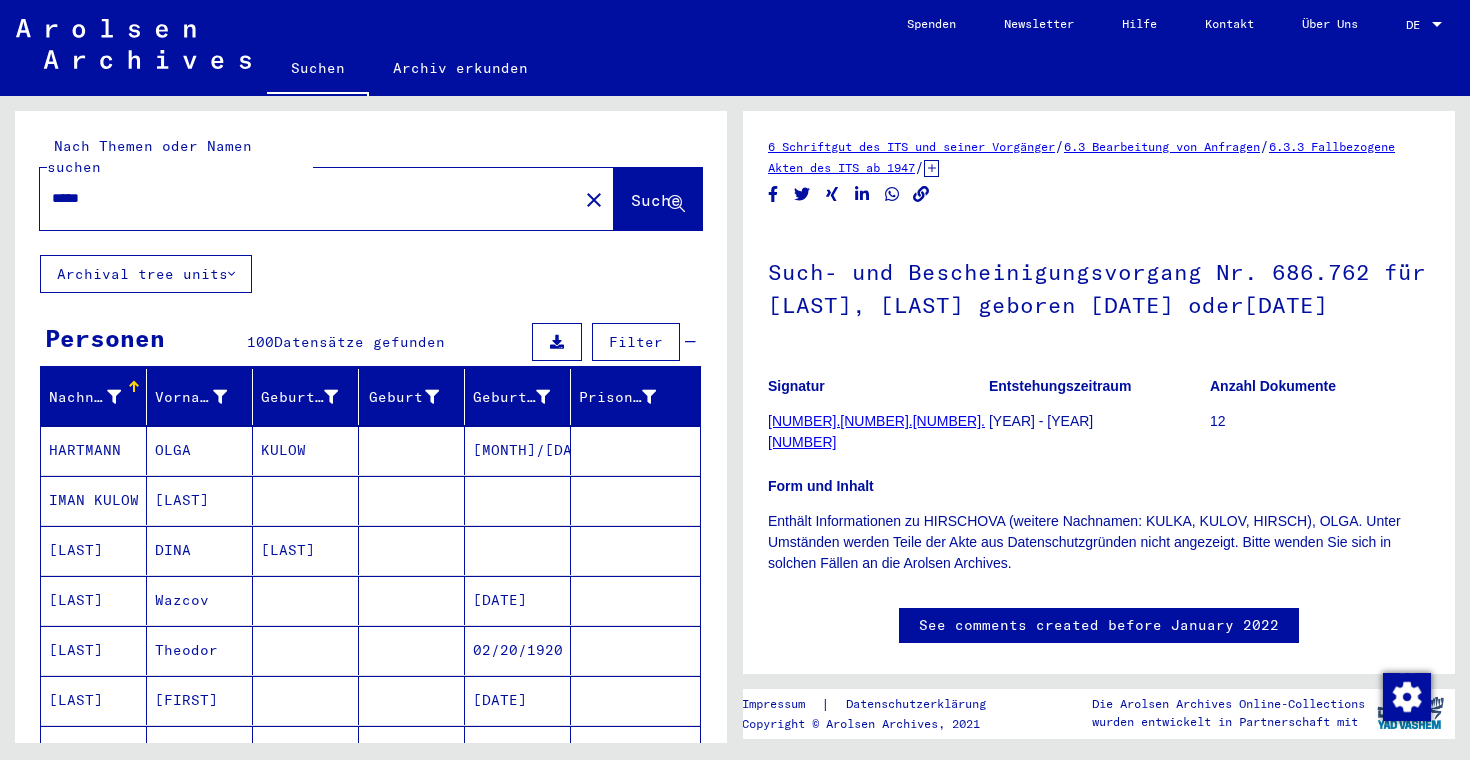 scroll, scrollTop: 0, scrollLeft: 0, axis: both 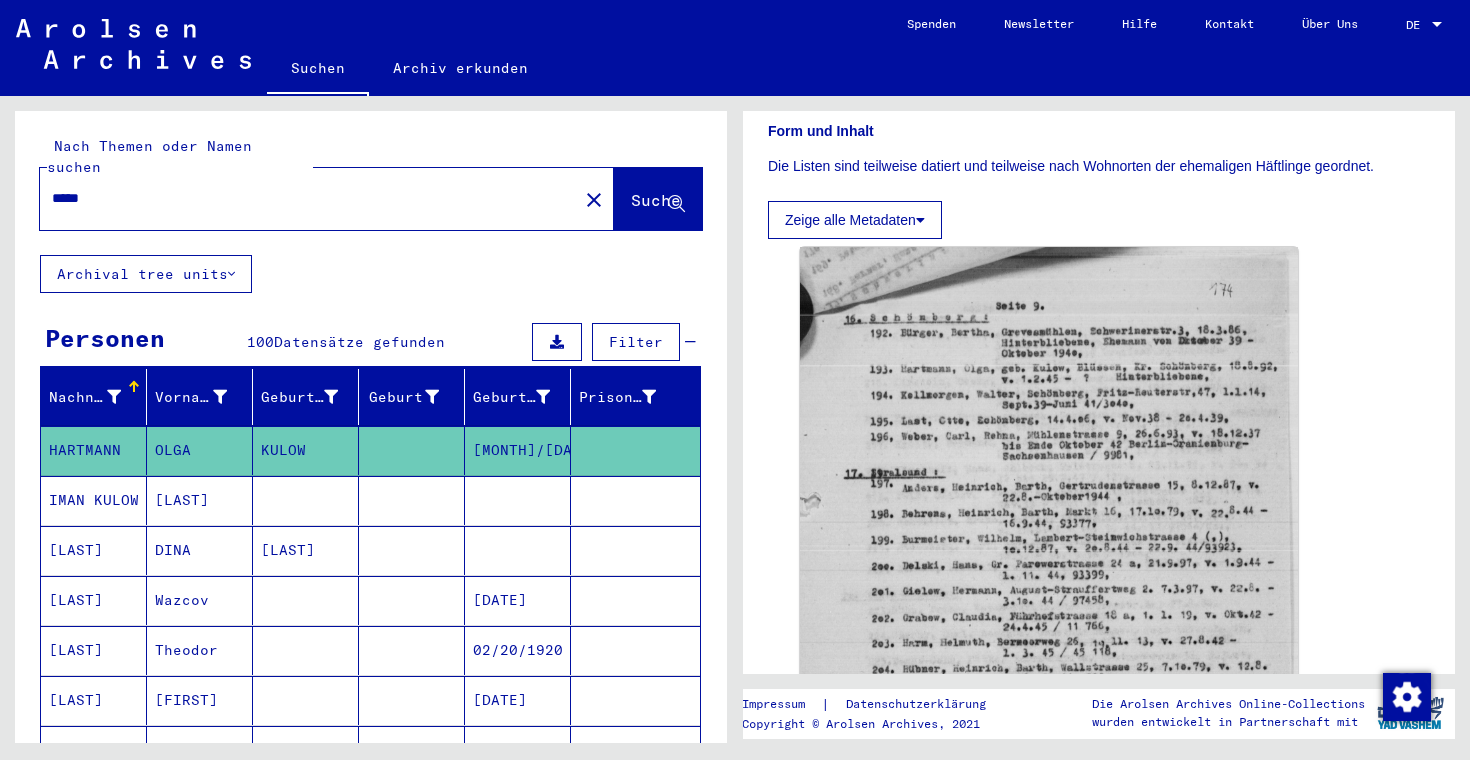 drag, startPoint x: 213, startPoint y: 178, endPoint x: -6, endPoint y: 179, distance: 219.00229 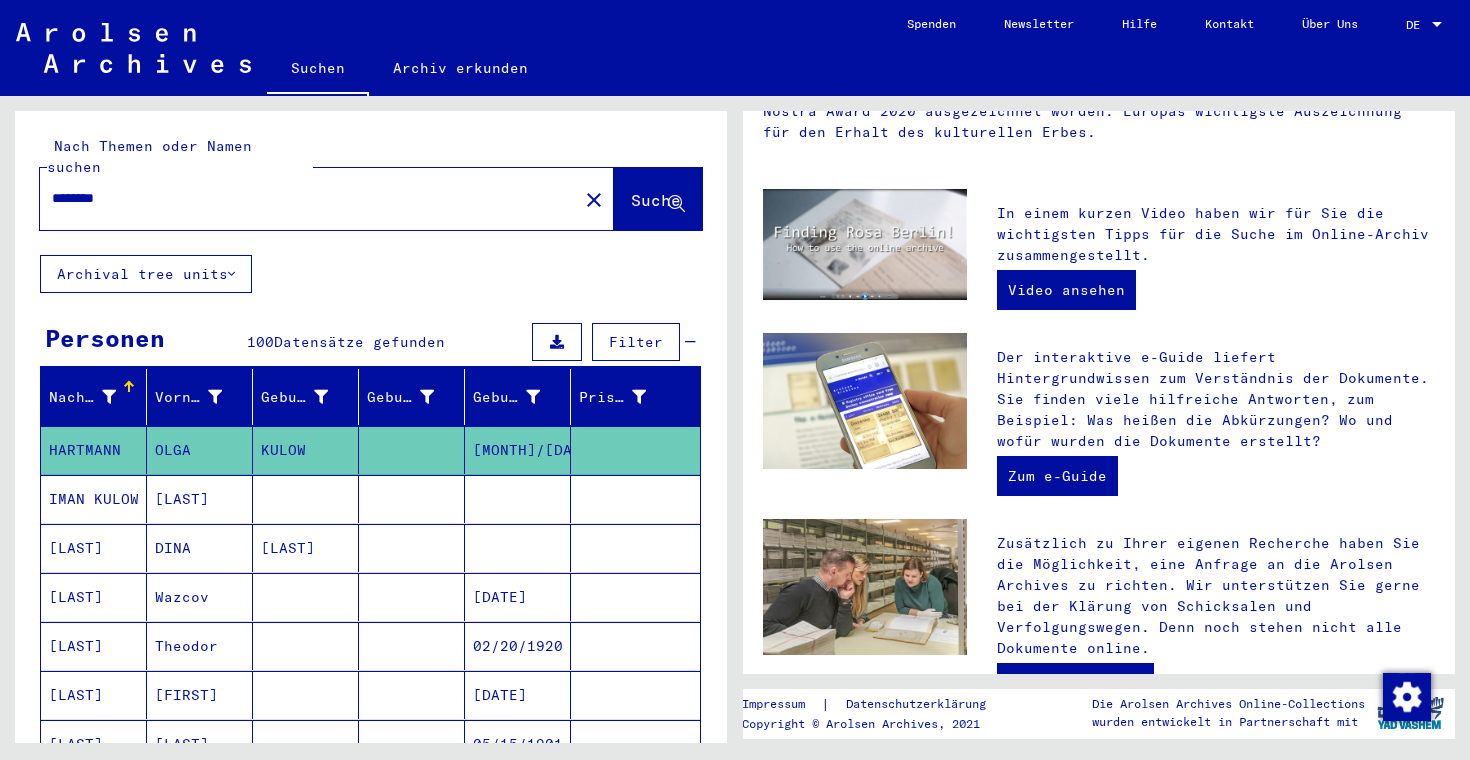 scroll, scrollTop: 0, scrollLeft: 0, axis: both 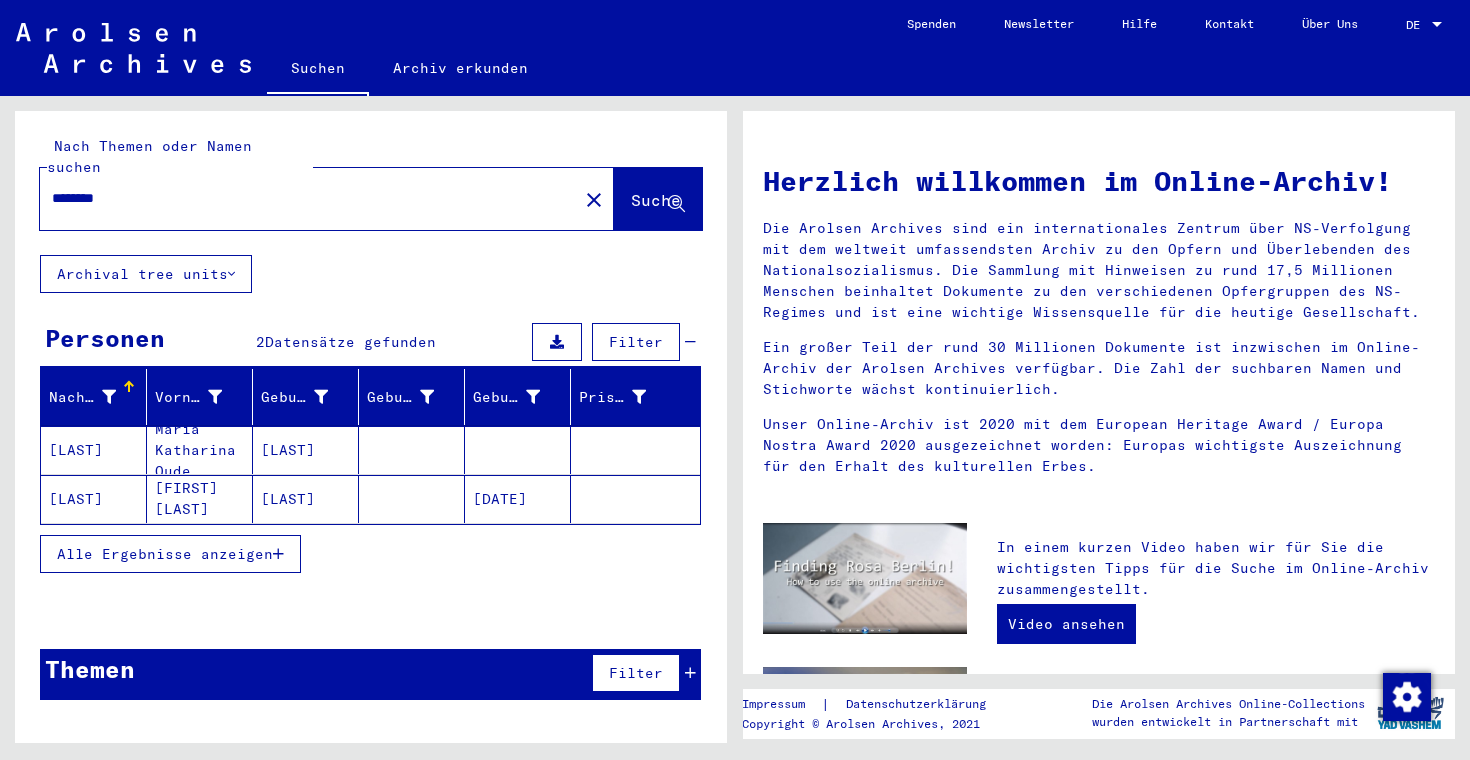 click on "[FIRST] [LAST]" 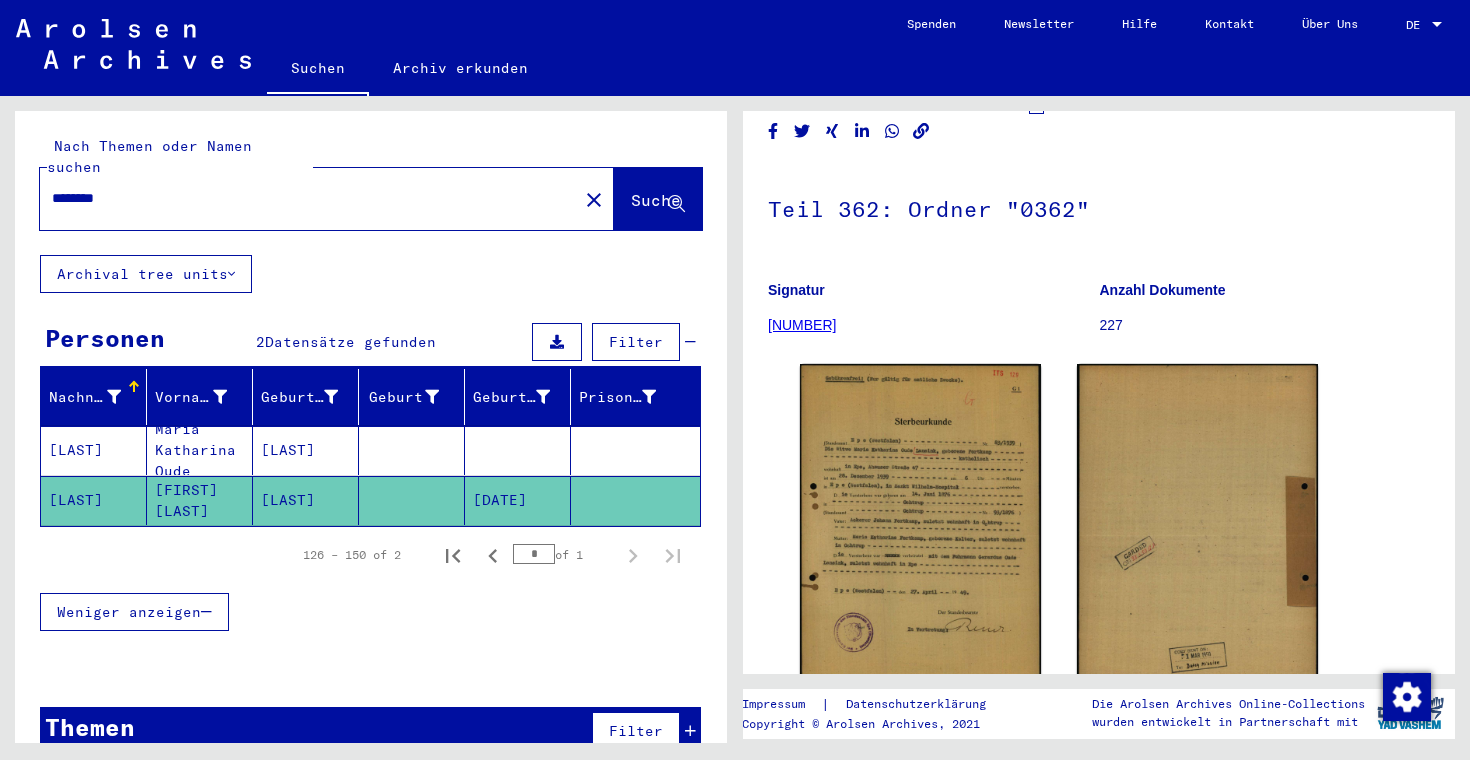 scroll, scrollTop: 119, scrollLeft: 0, axis: vertical 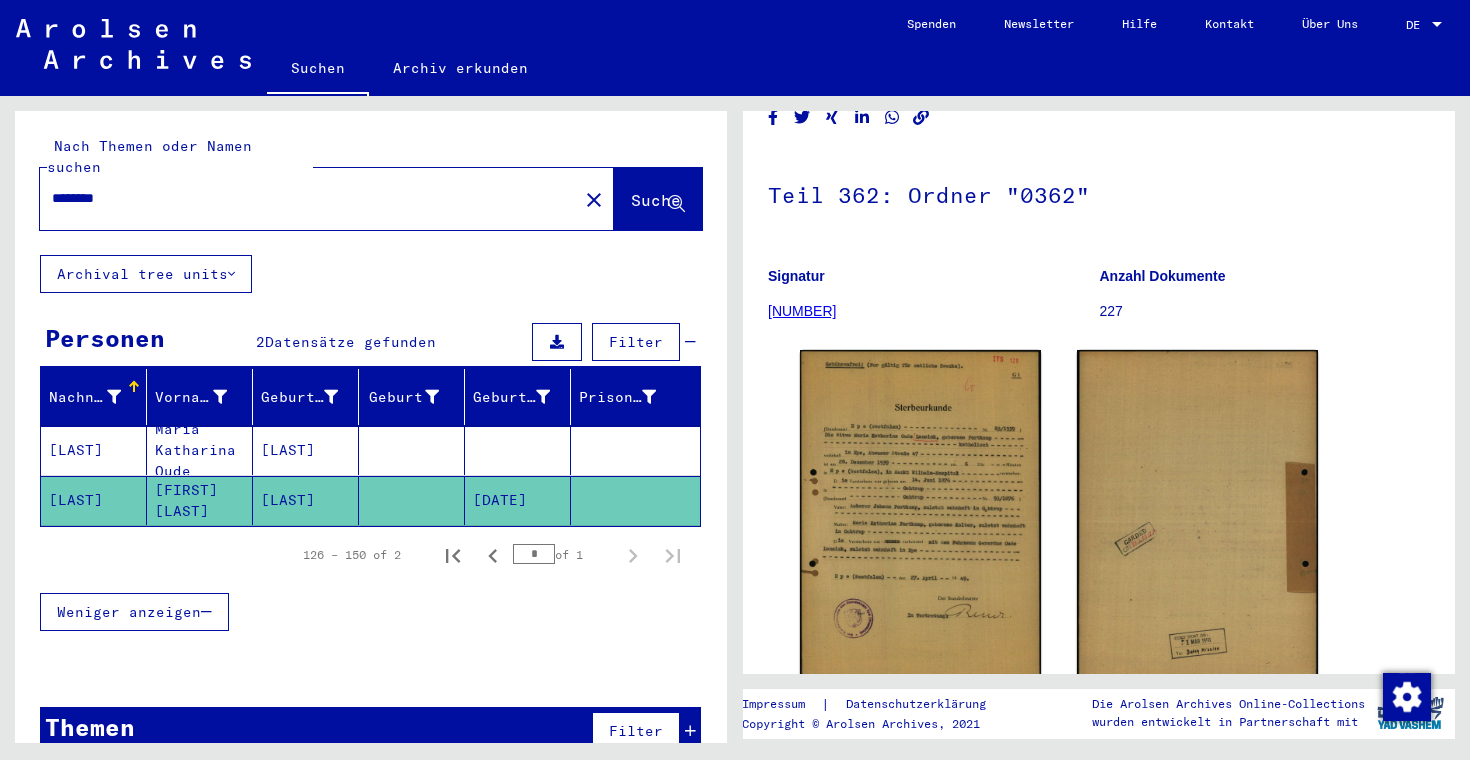 click on "DocID: 76794677 DocID: 76794677" 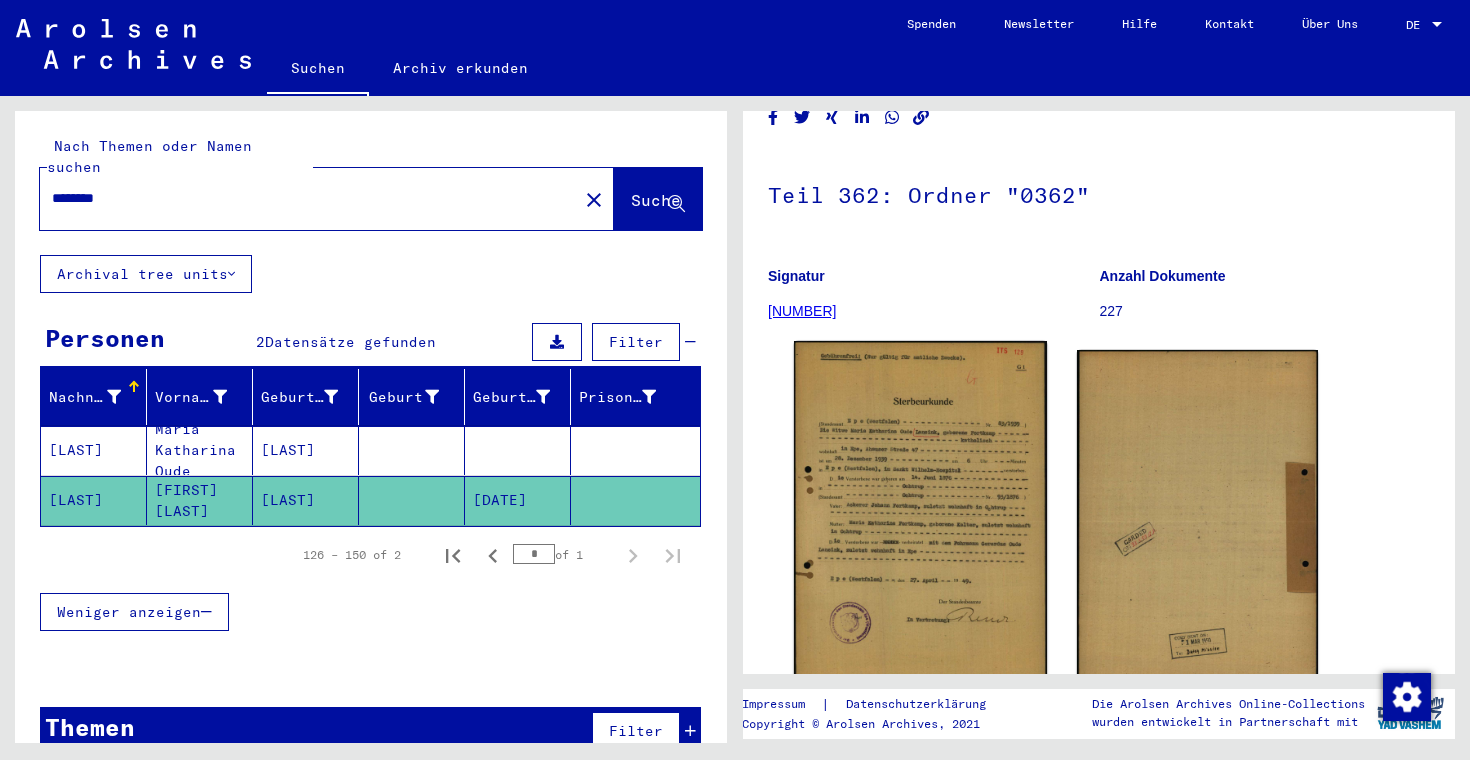 click 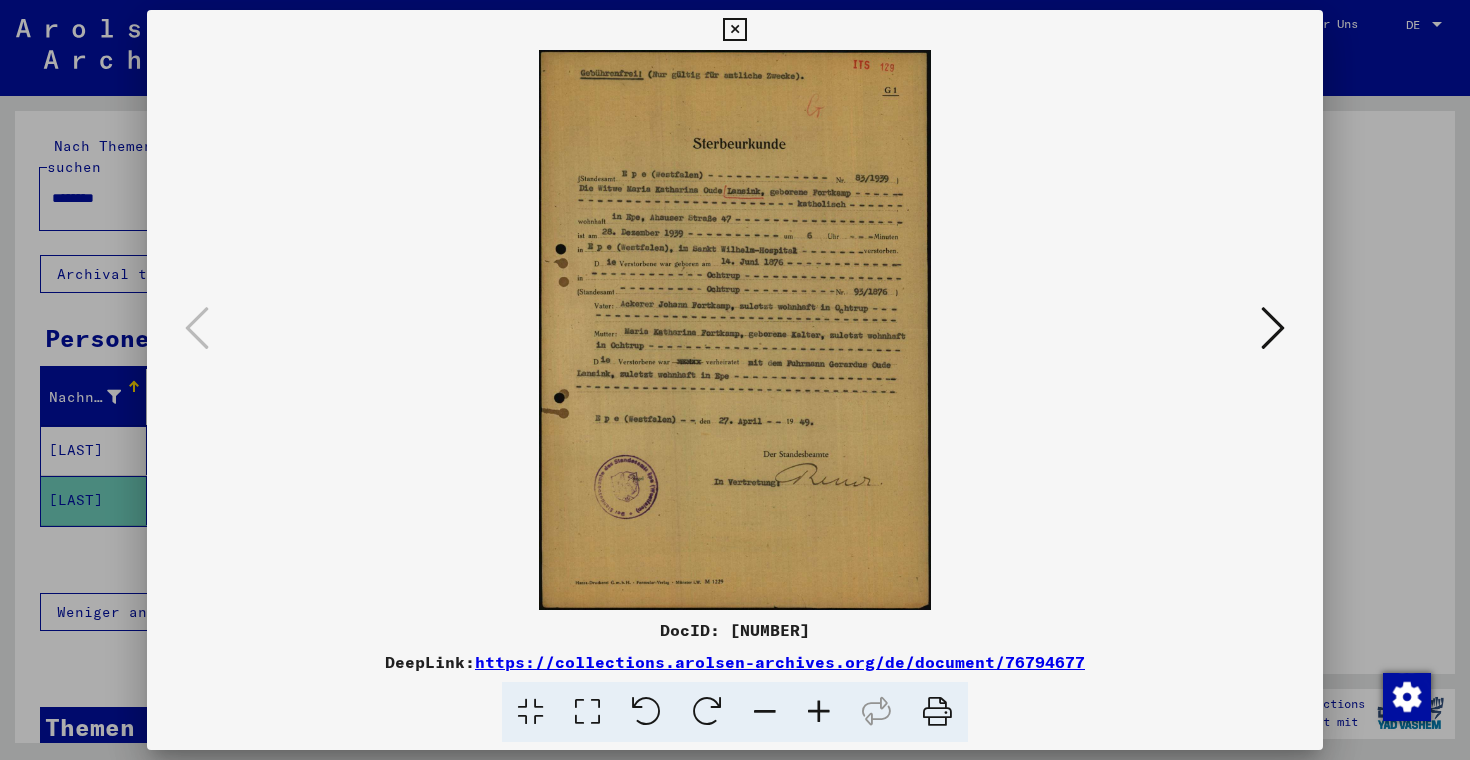click at bounding box center (735, 380) 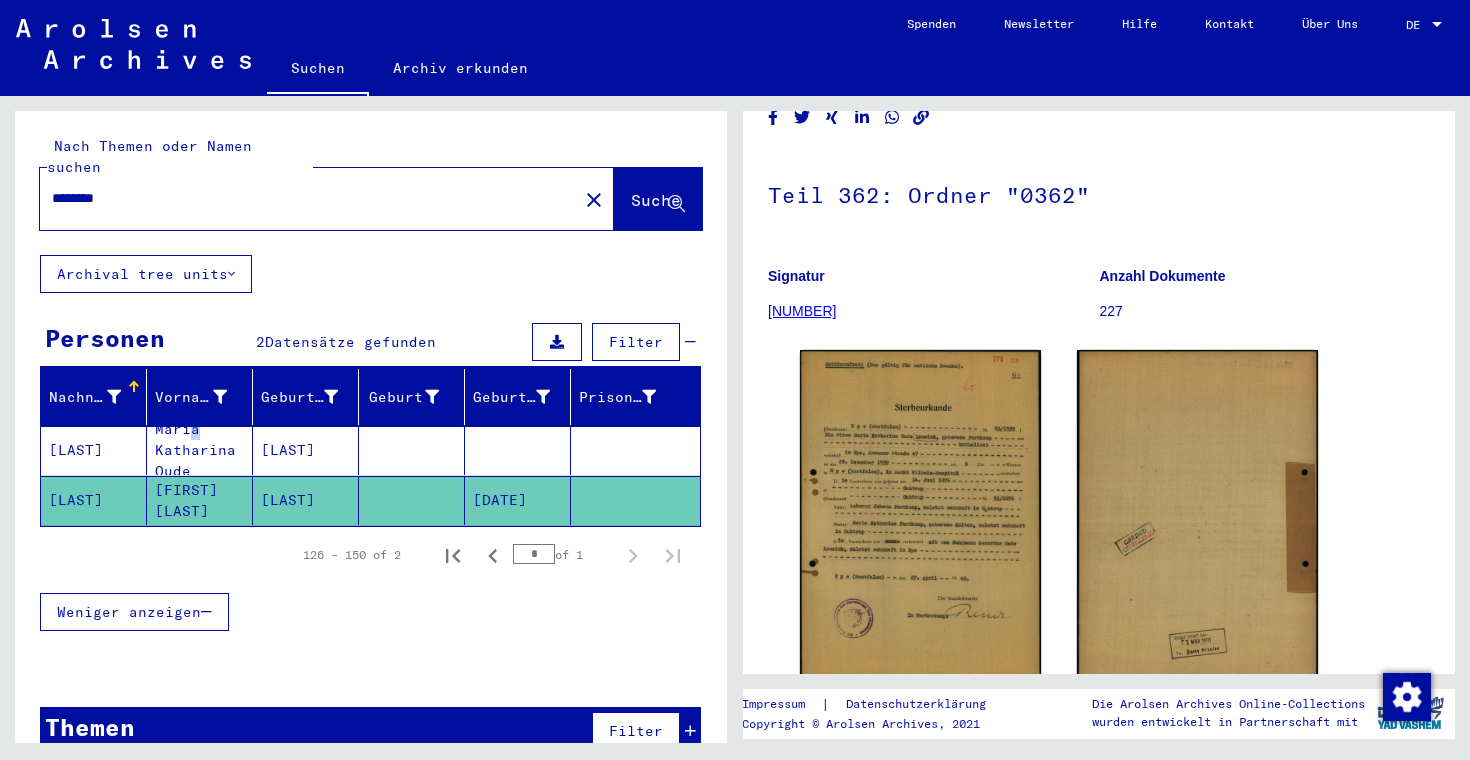 click on "Maria Katharina Oude" at bounding box center [200, 500] 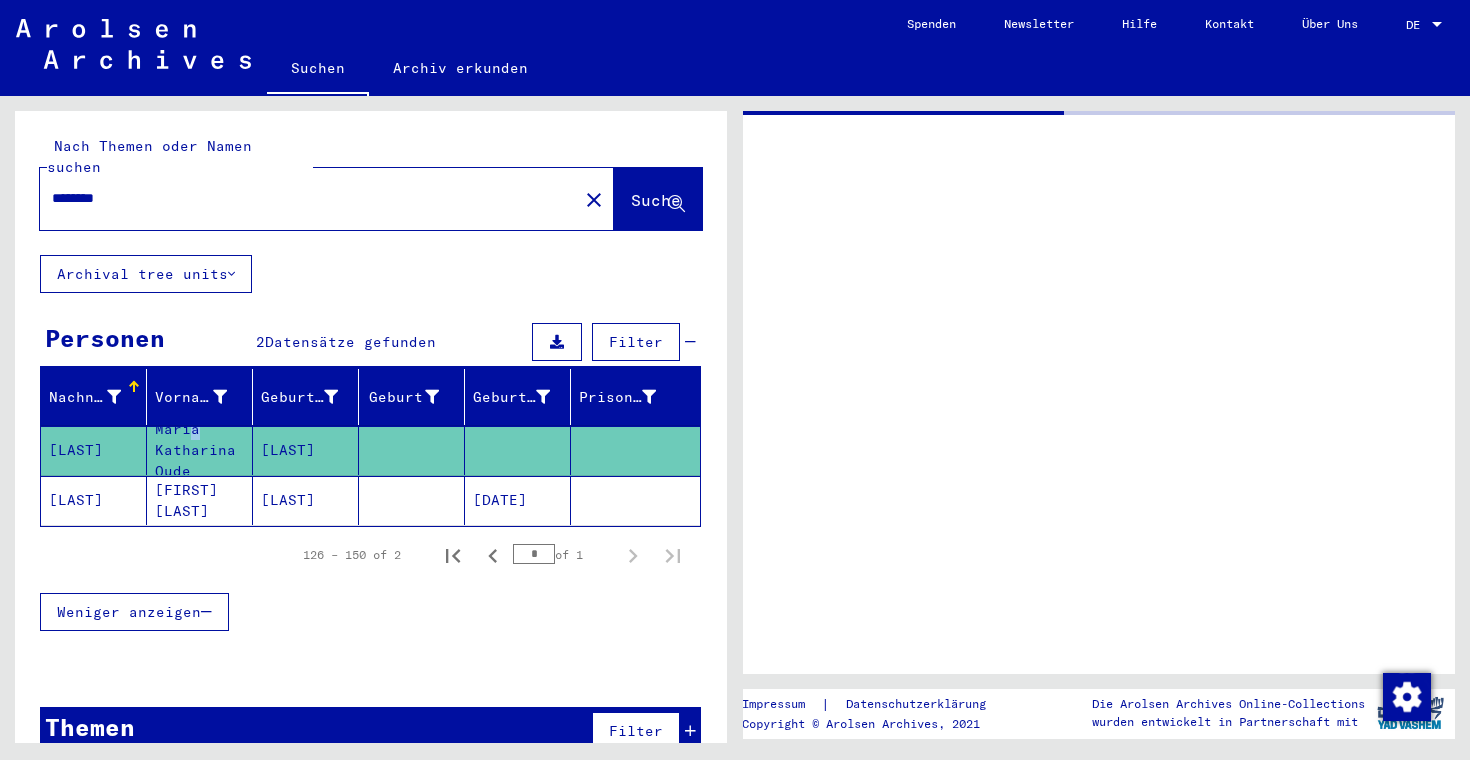 scroll, scrollTop: 0, scrollLeft: 0, axis: both 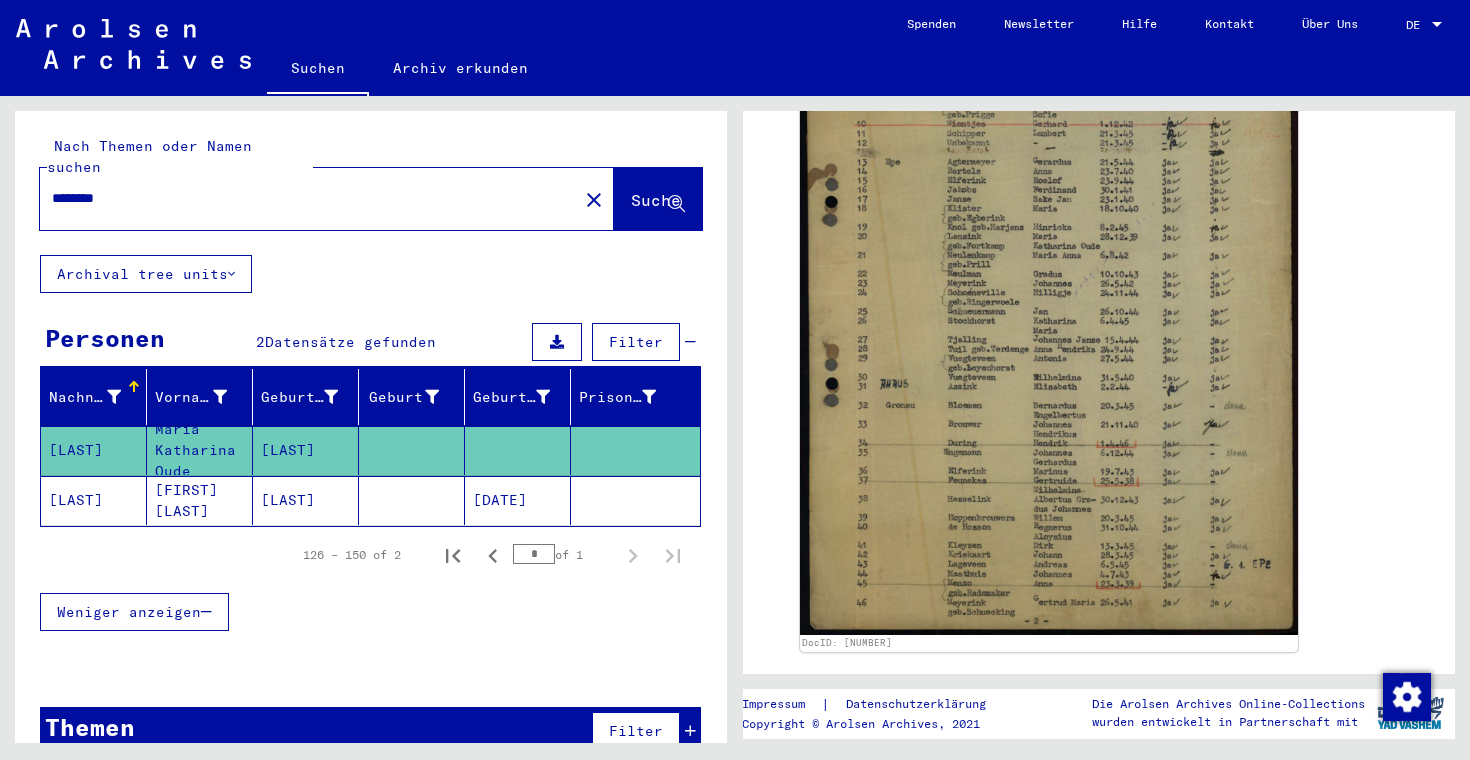drag, startPoint x: 160, startPoint y: 184, endPoint x: -16, endPoint y: 174, distance: 176.28386 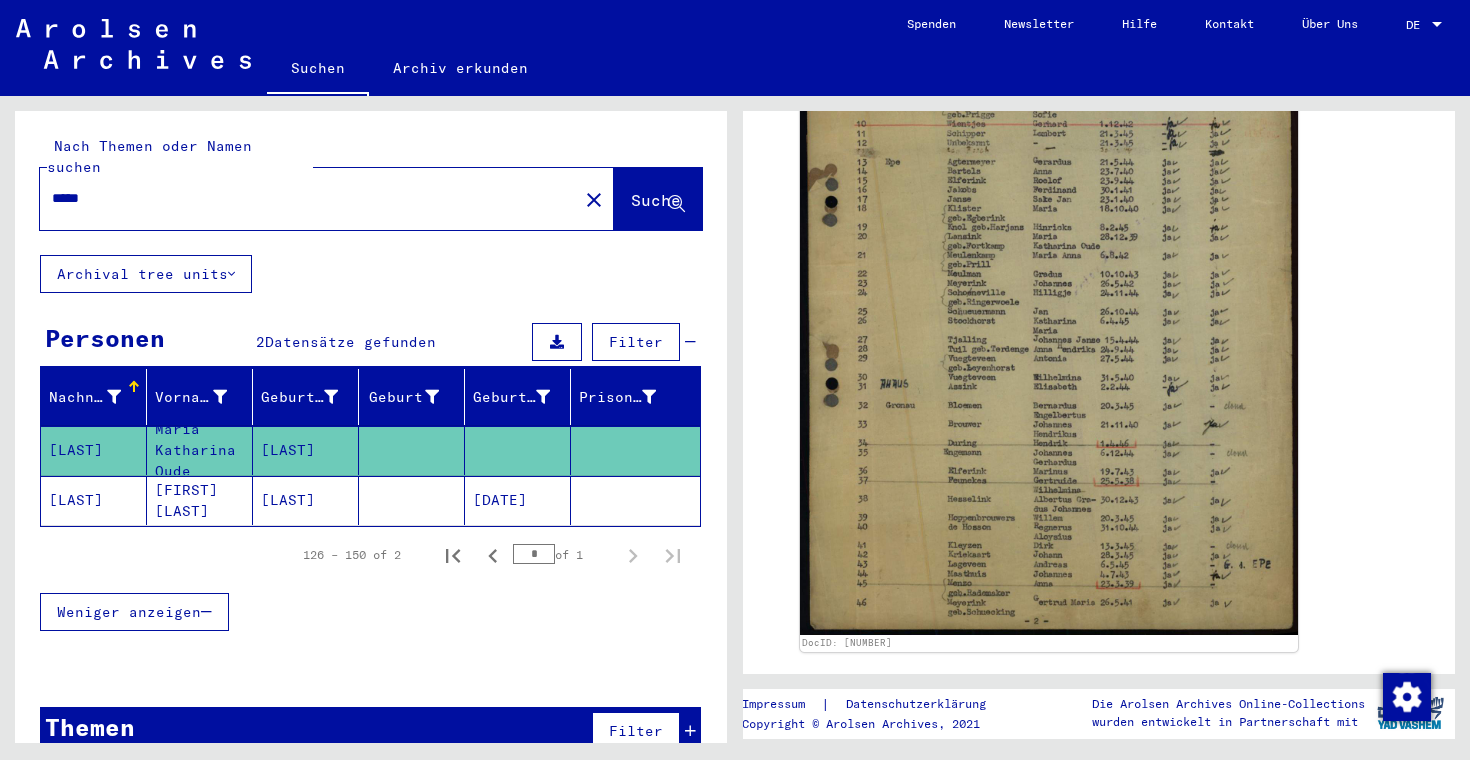 scroll, scrollTop: 0, scrollLeft: 0, axis: both 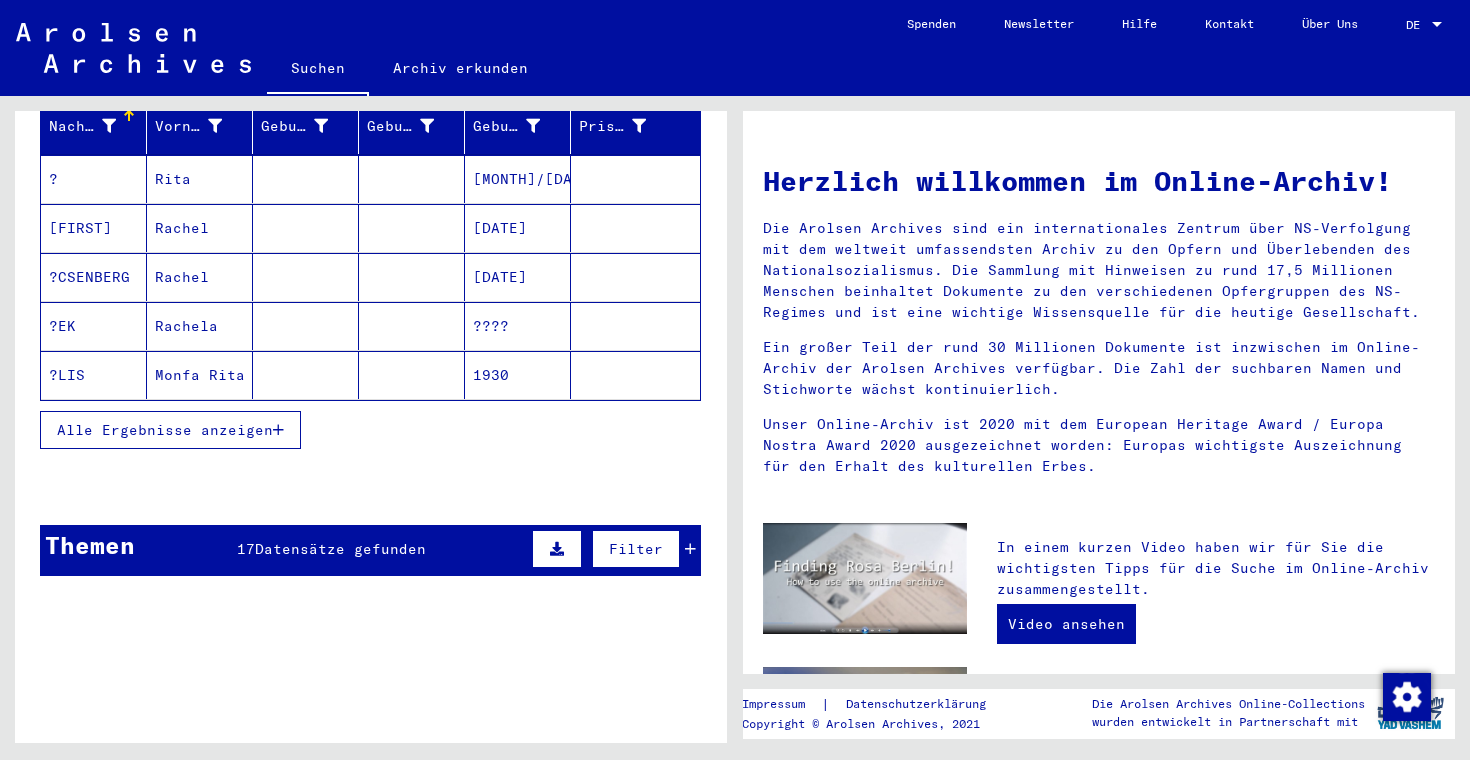 click on "Themen 17 Datensätze gefunden Filter" at bounding box center [370, 550] 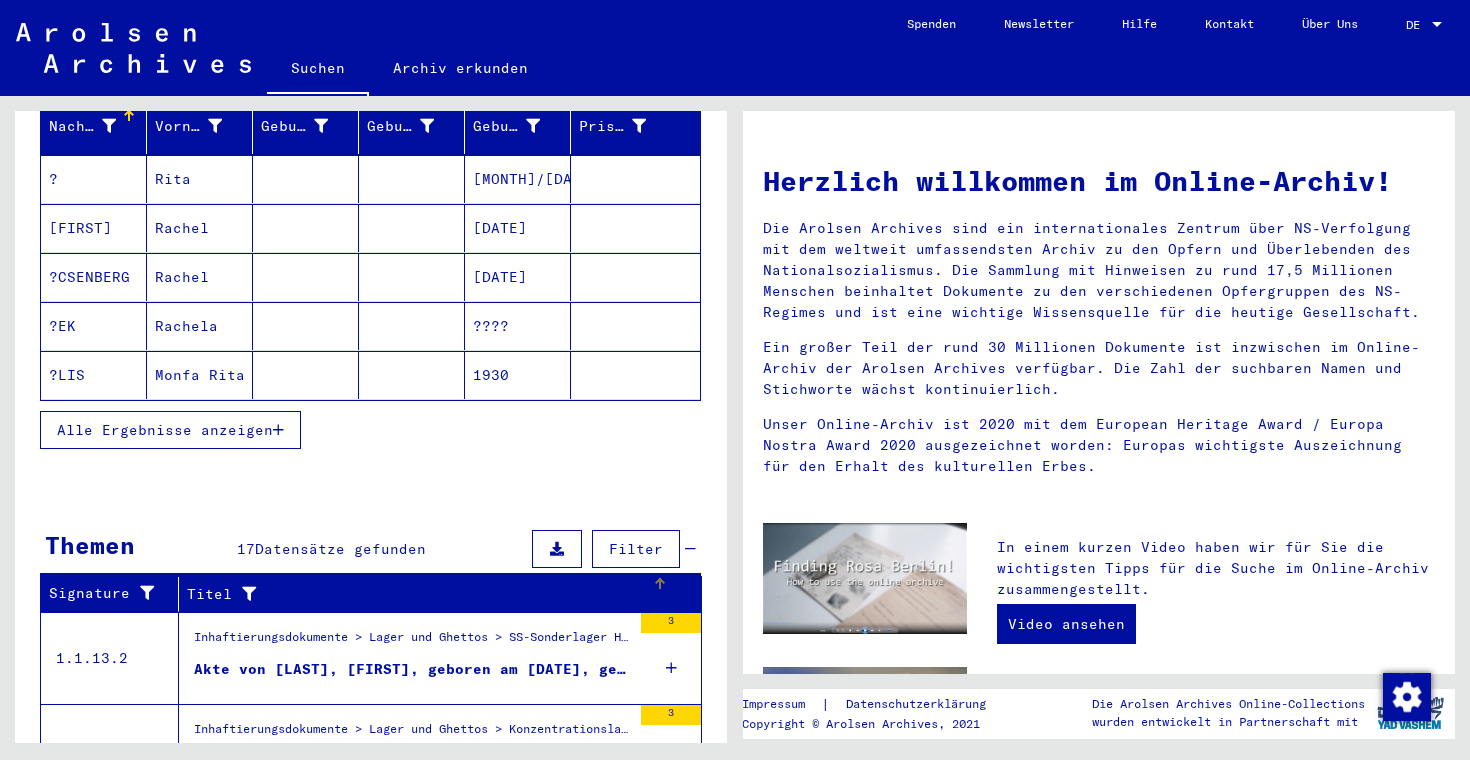 click on "Titel" at bounding box center [432, 594] 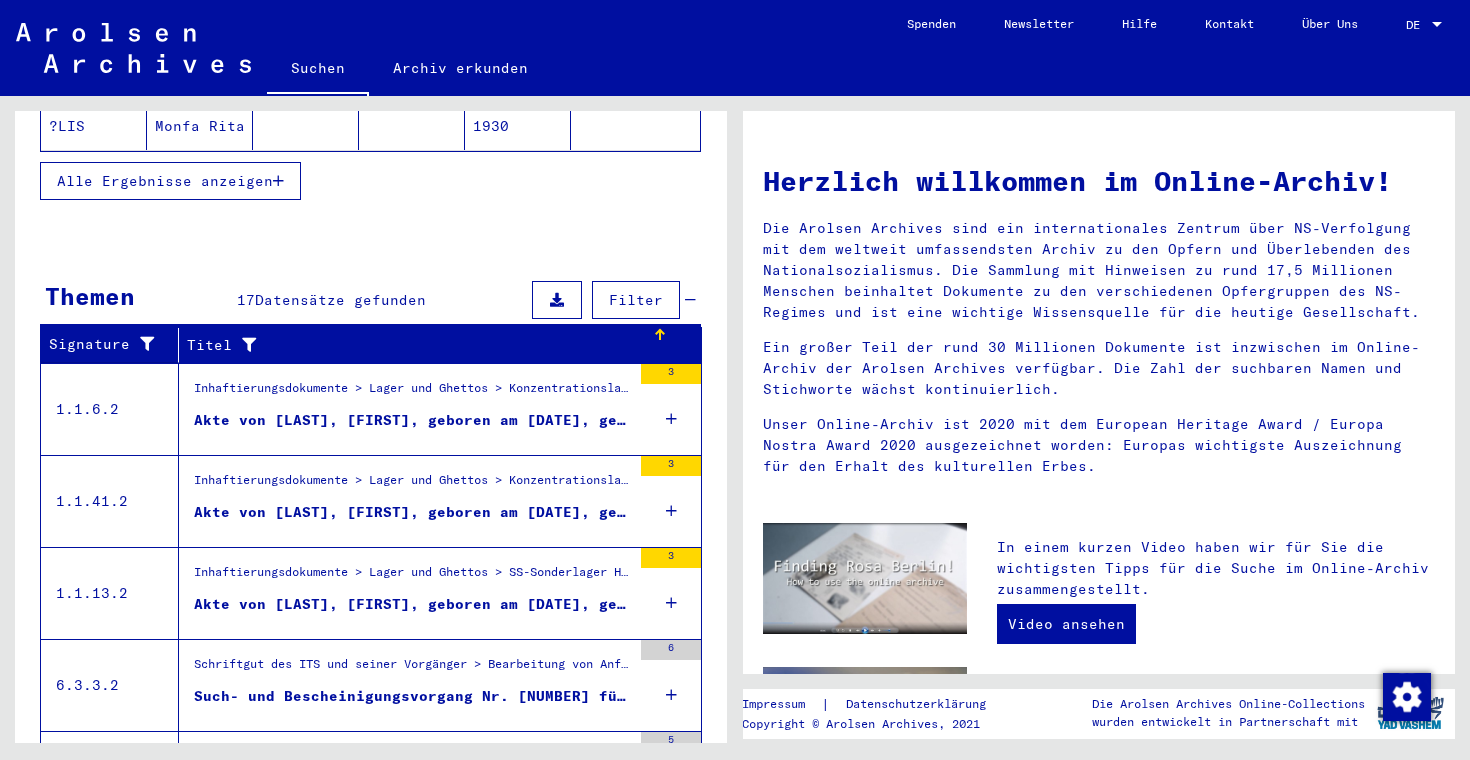 scroll, scrollTop: 554, scrollLeft: 0, axis: vertical 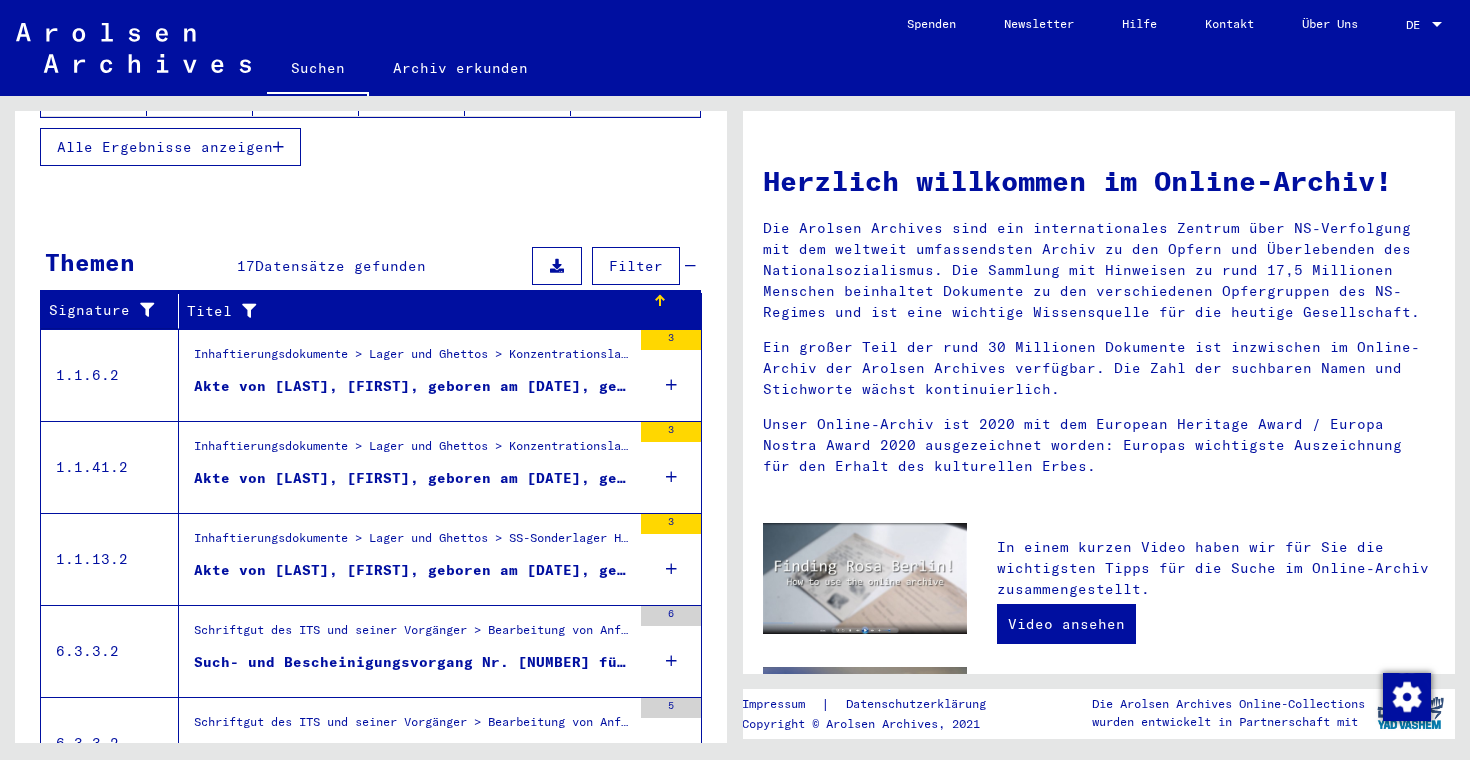 click on "Akte von [LAST], [FIRST], geboren am [DATE], geboren in [CITY]-[AREA]" at bounding box center [412, 391] 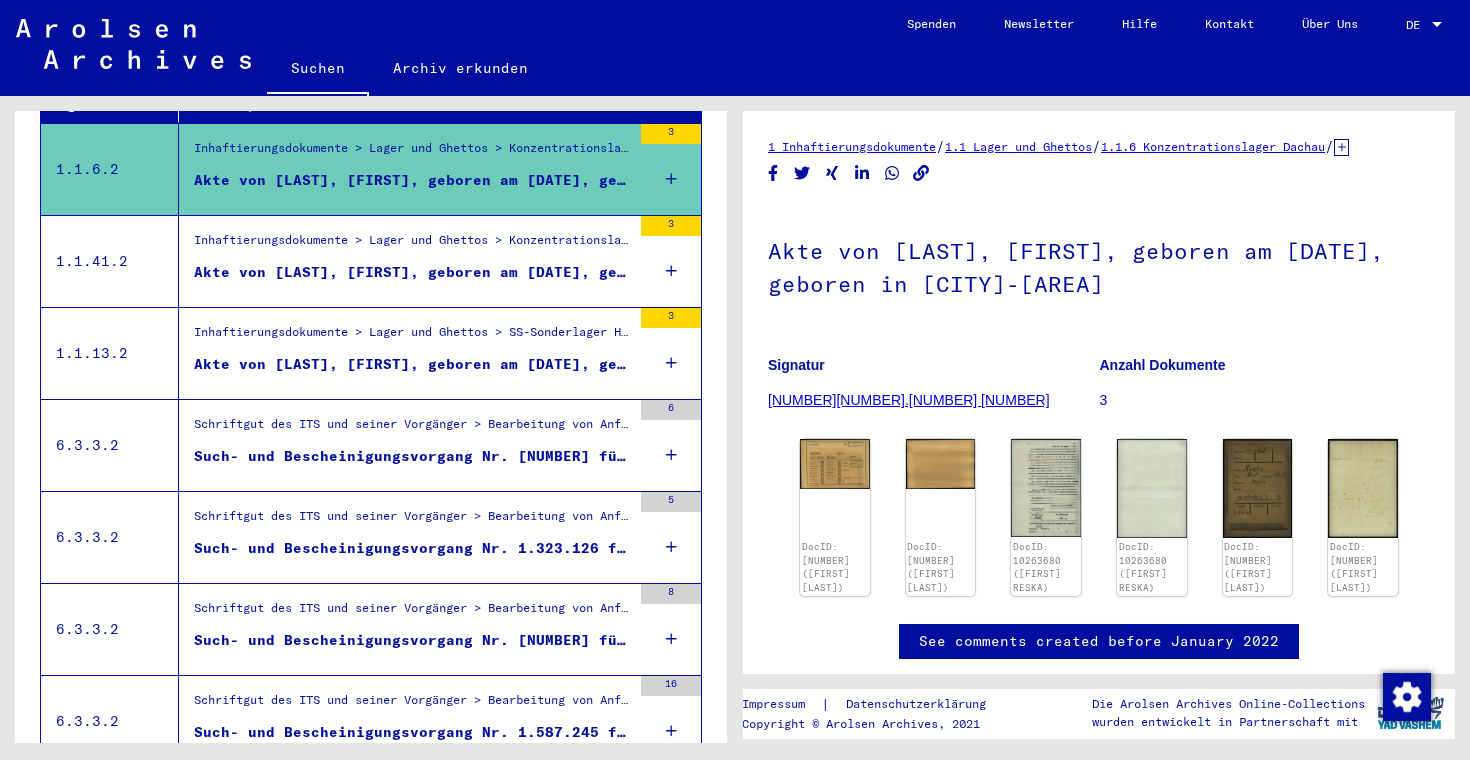 scroll, scrollTop: 370, scrollLeft: 0, axis: vertical 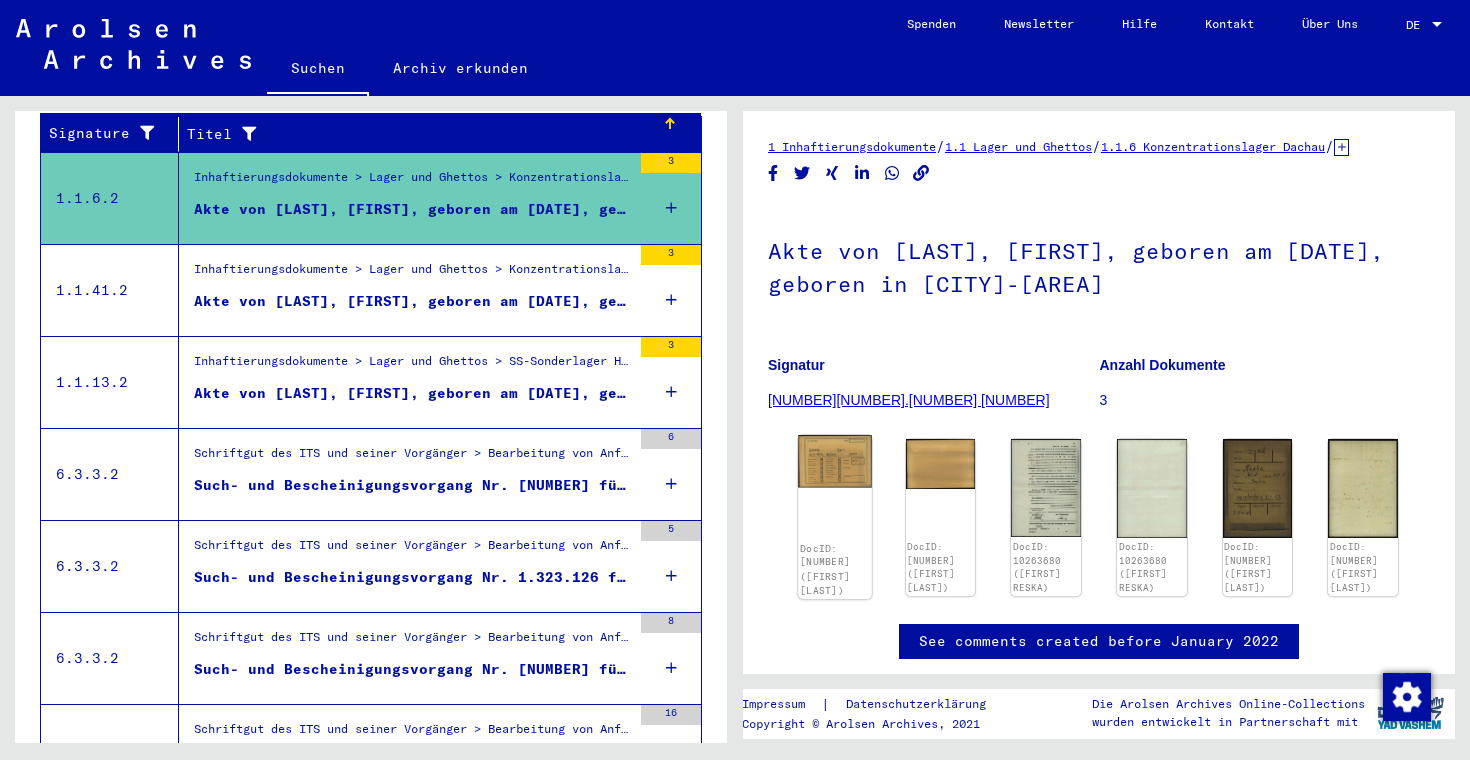 click 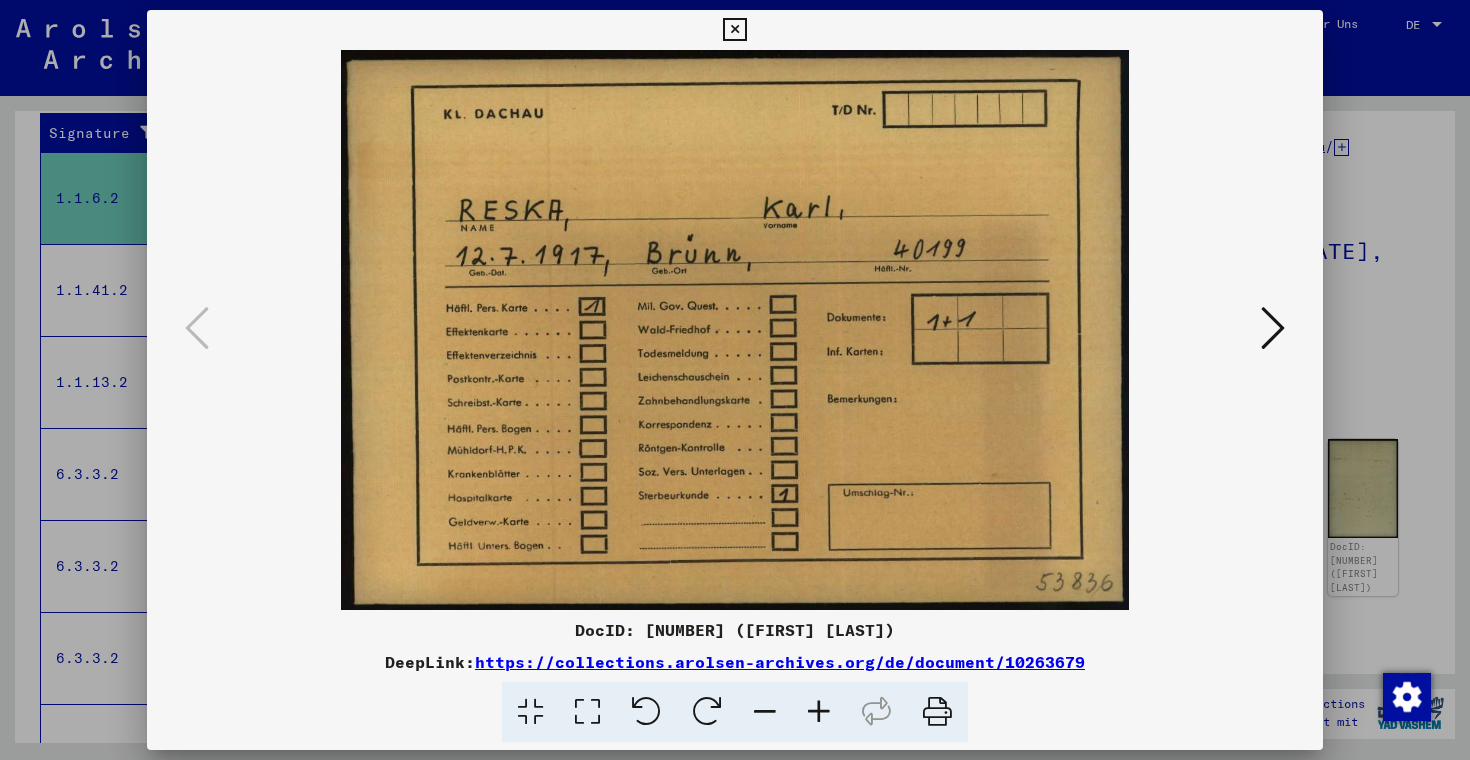click at bounding box center [1273, 328] 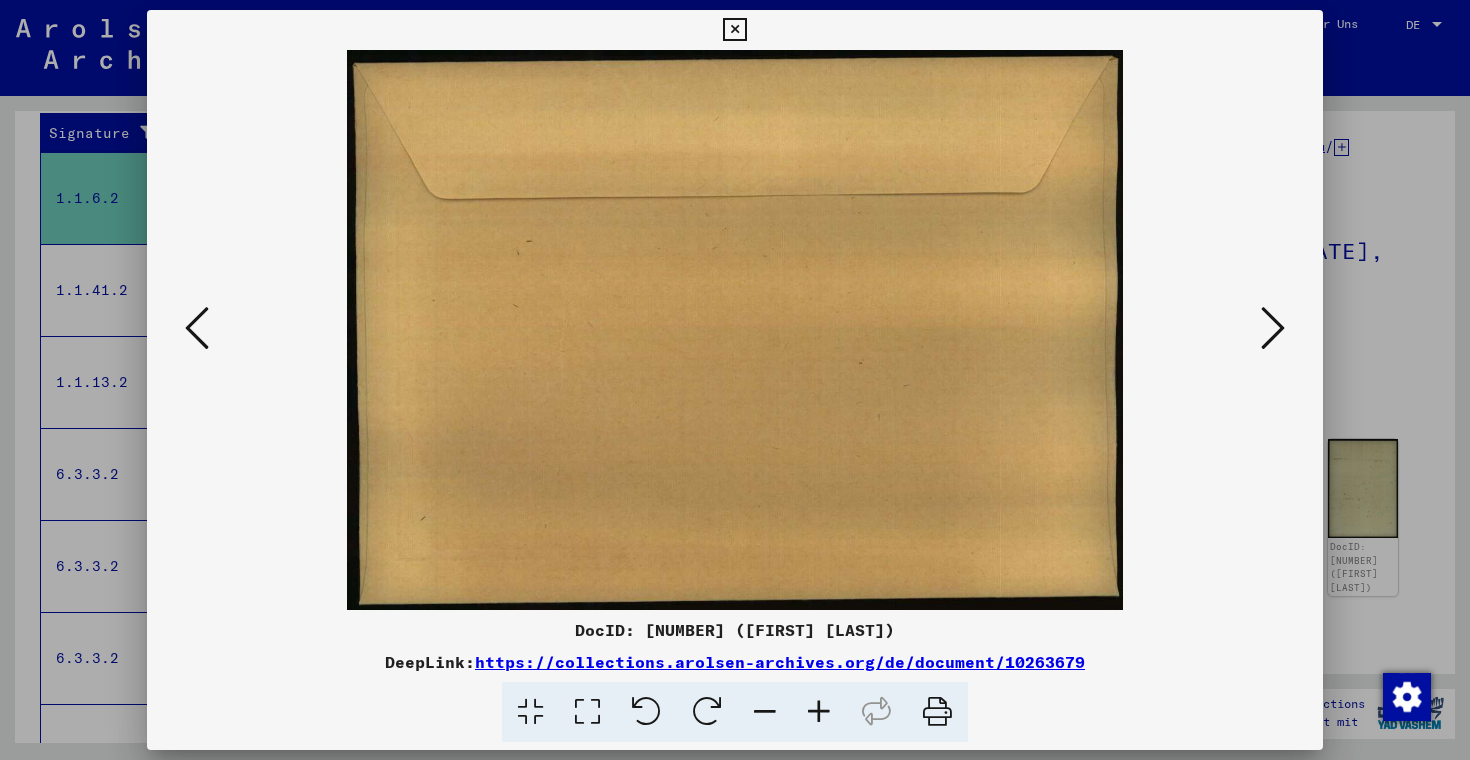 click at bounding box center (735, 380) 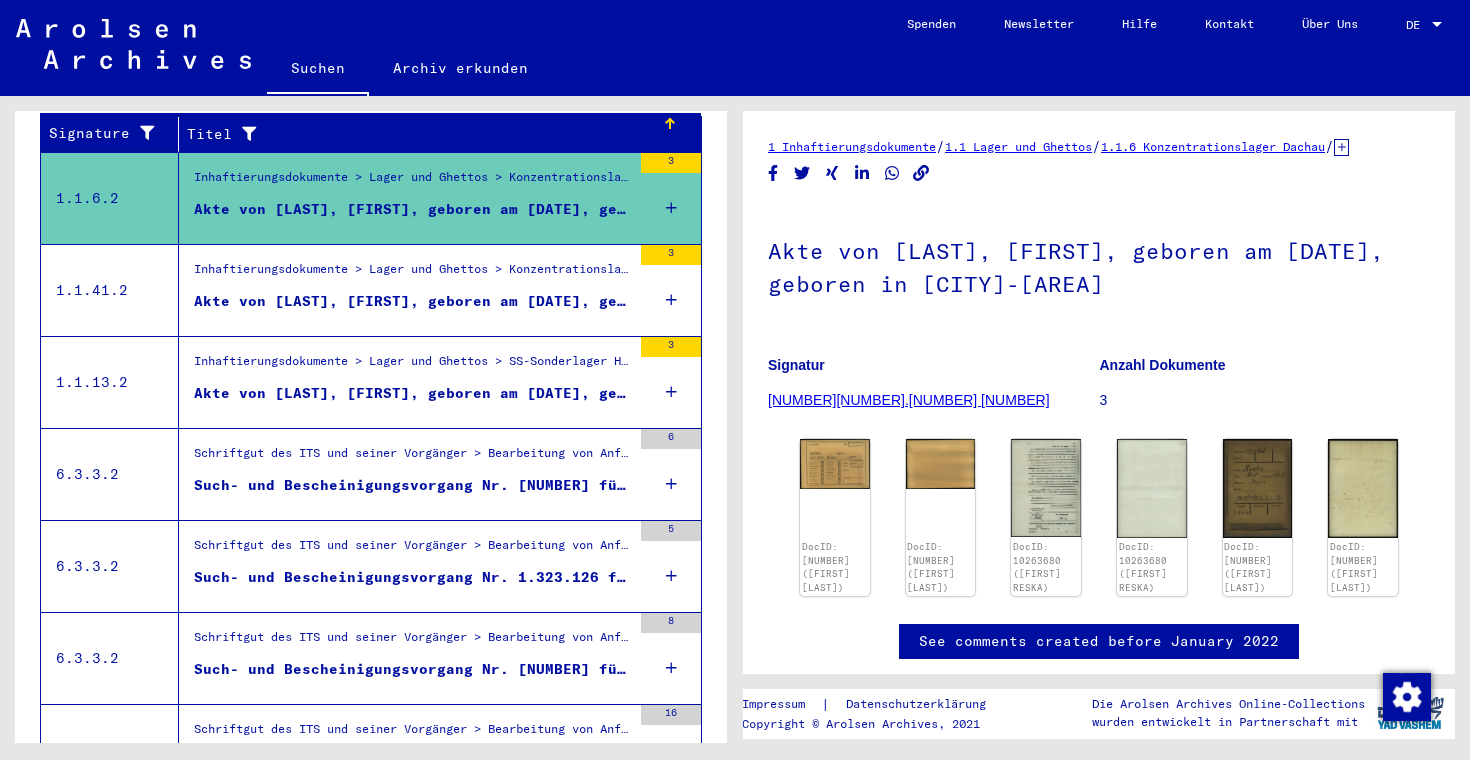 click on "Akte von [LAST], [FIRST], geboren am [DATE], geboren in [CITY]" at bounding box center [412, 301] 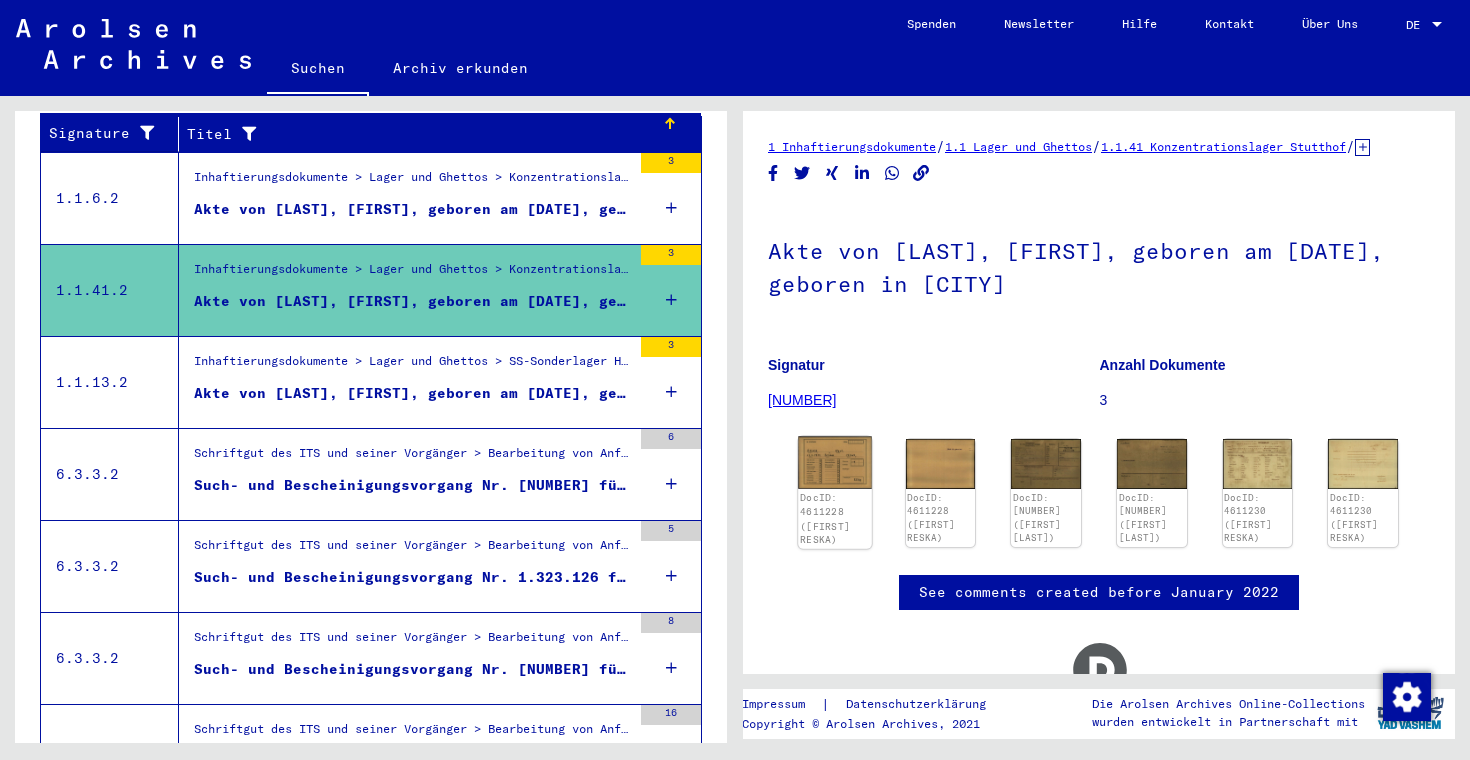 click 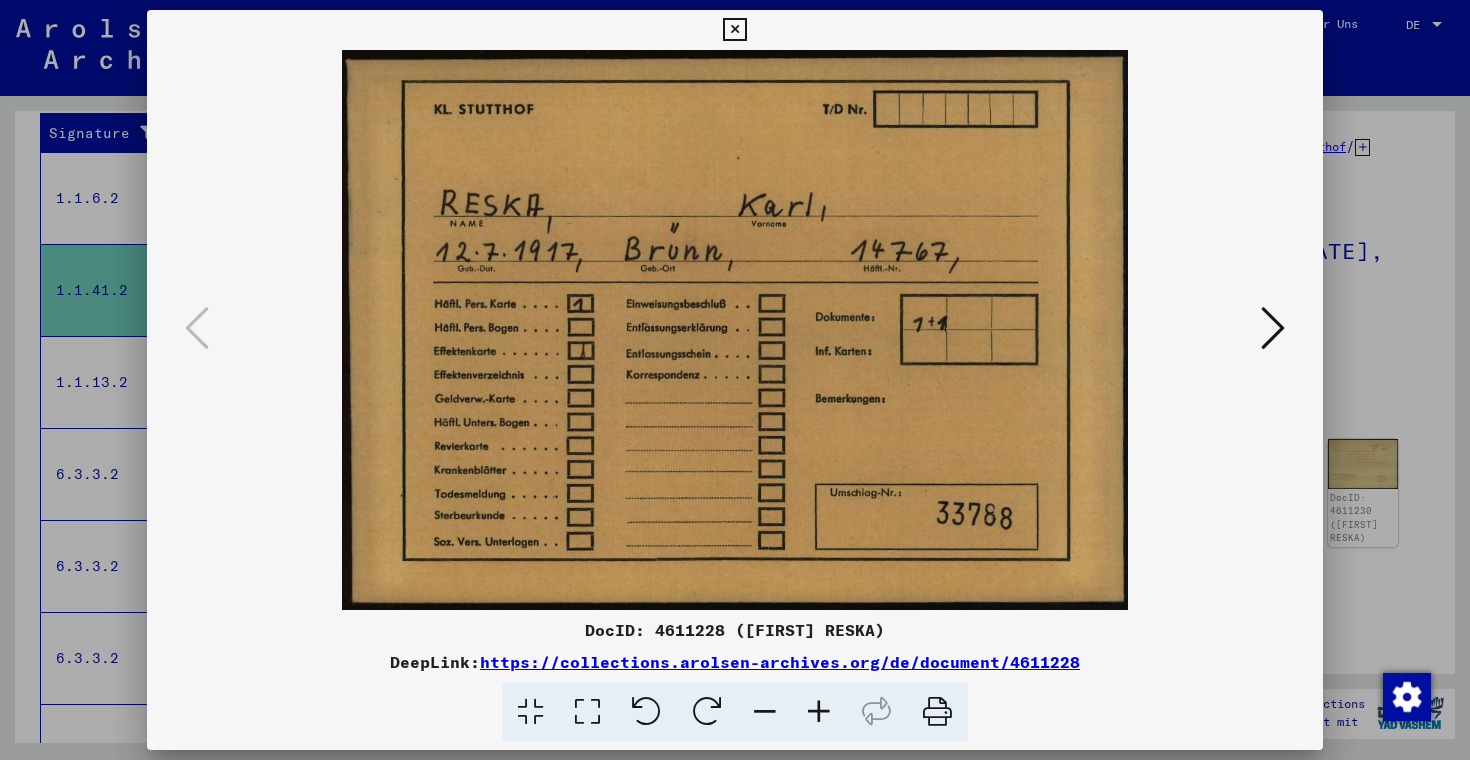 click at bounding box center (735, 380) 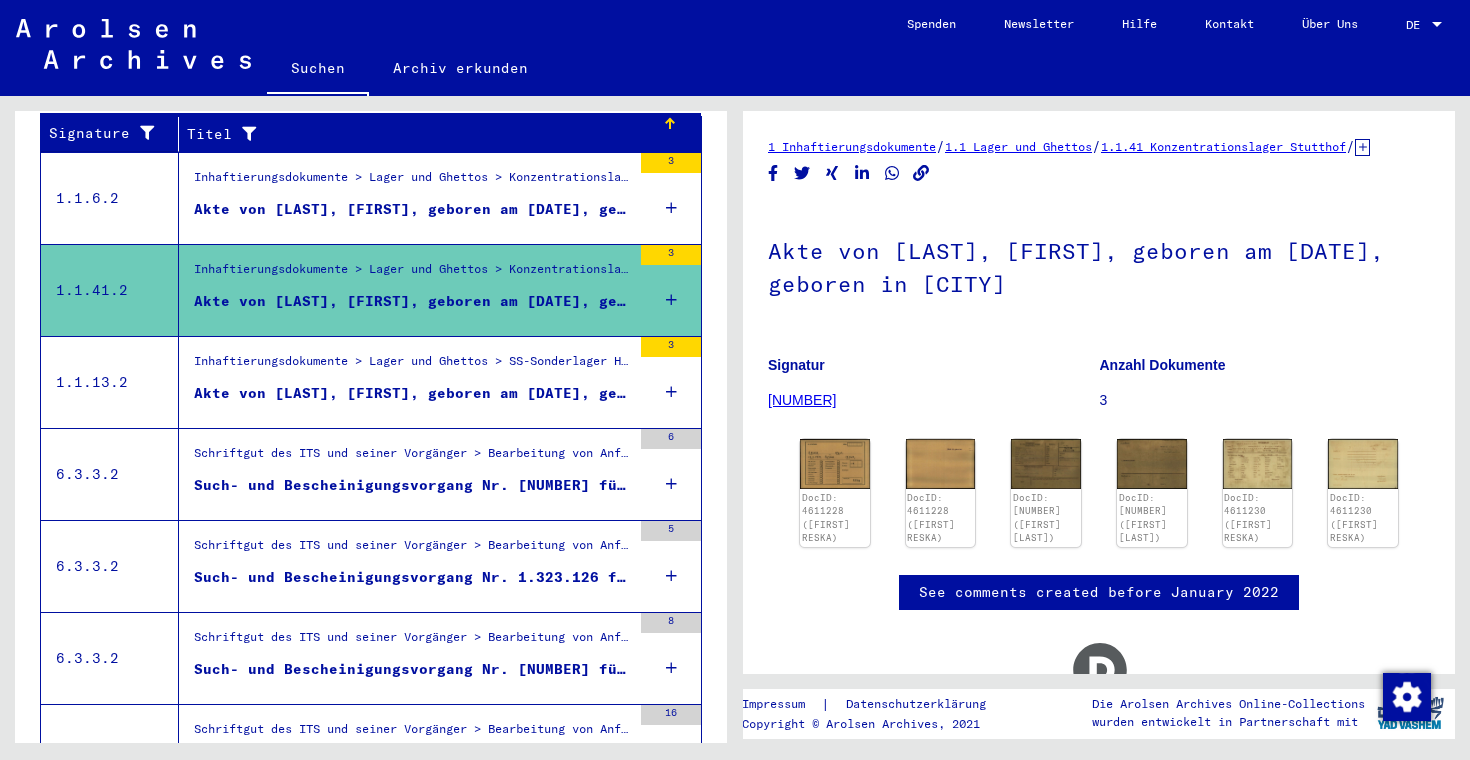 click on "Inhaftierungsdokumente > Lager und Ghettos > SS-Sonderlager Hinzert > Individuelle Unterlagen Hinzert > Individuelle Häftlingsunterlagen - KL Hinzert > Akten mit Namen ab PEREK" at bounding box center [412, 366] 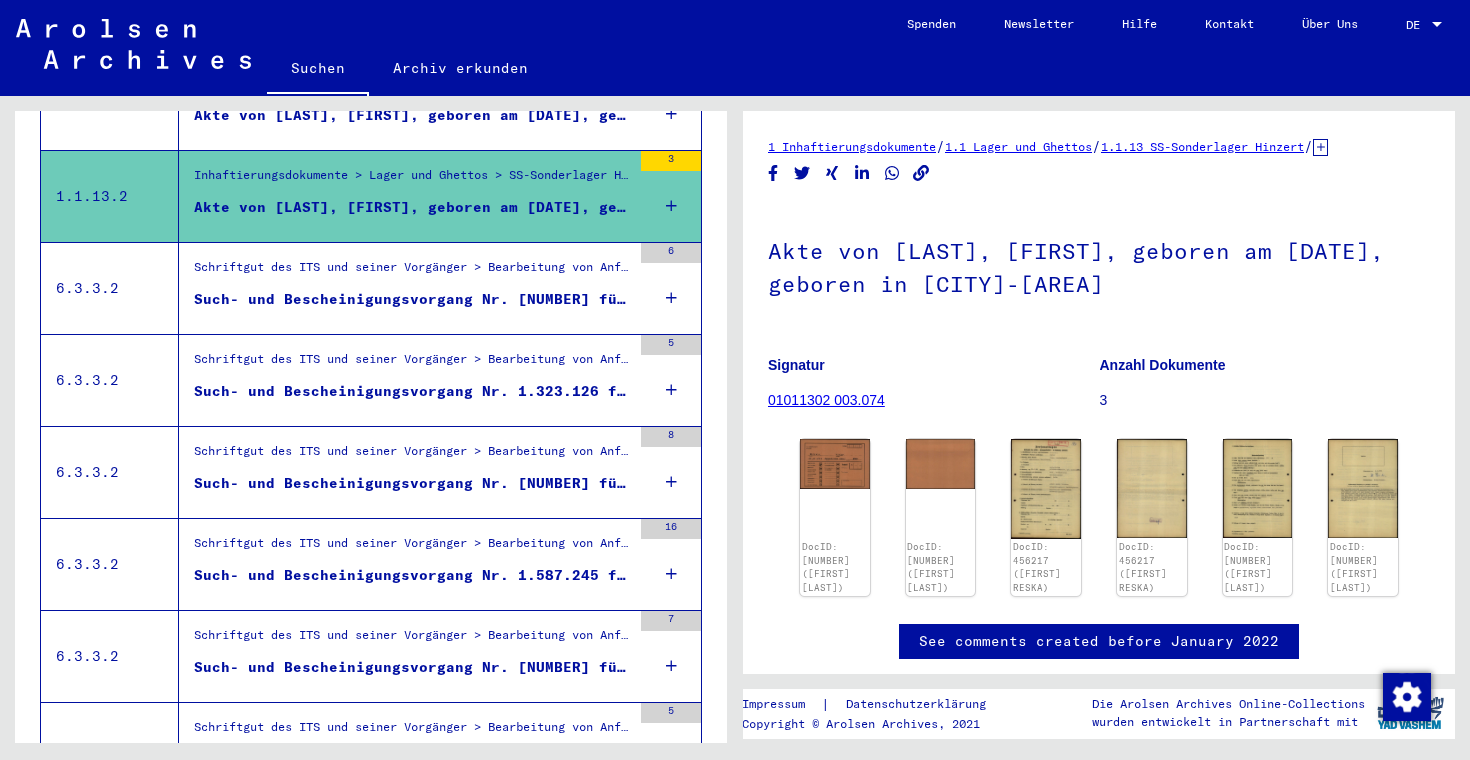 scroll, scrollTop: 555, scrollLeft: 0, axis: vertical 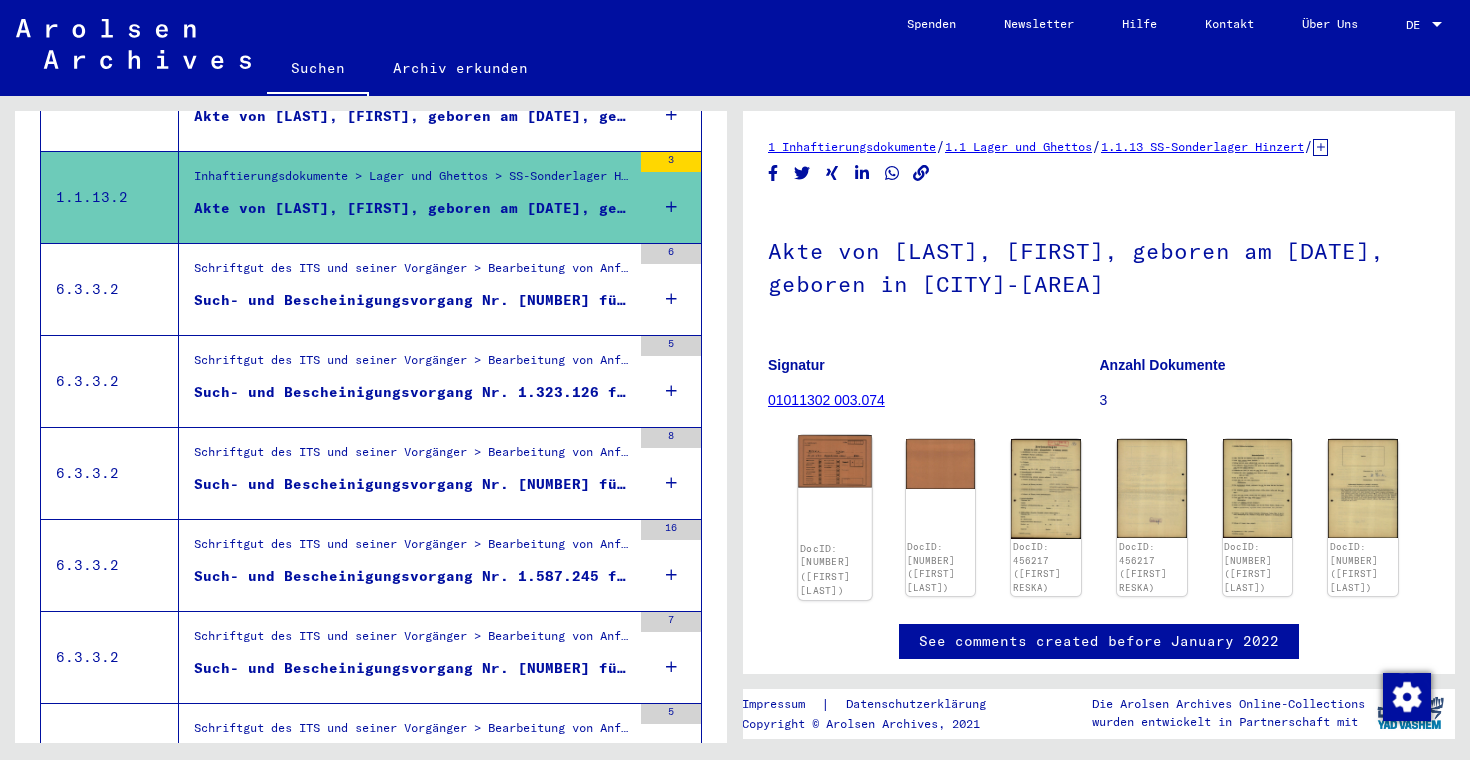 click 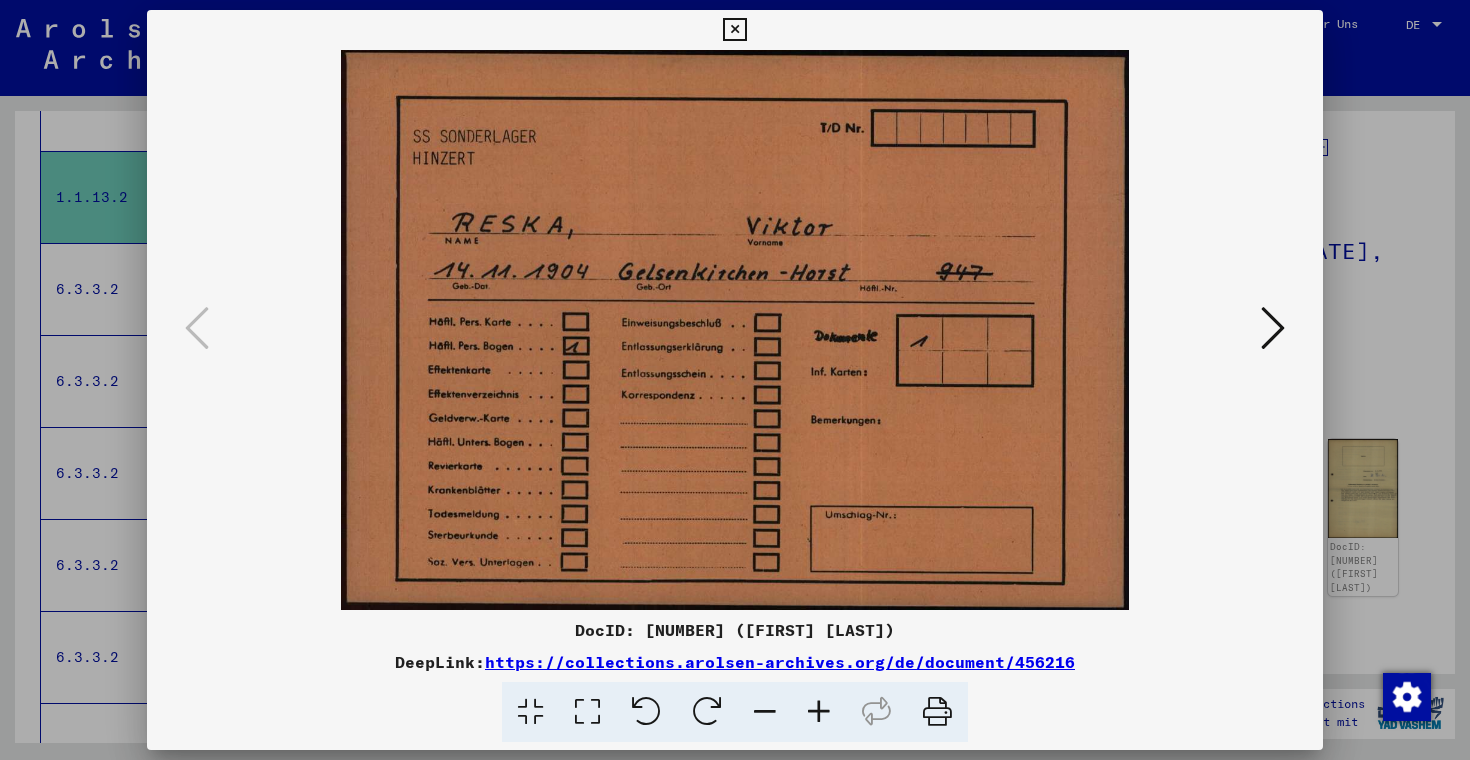 click at bounding box center (735, 380) 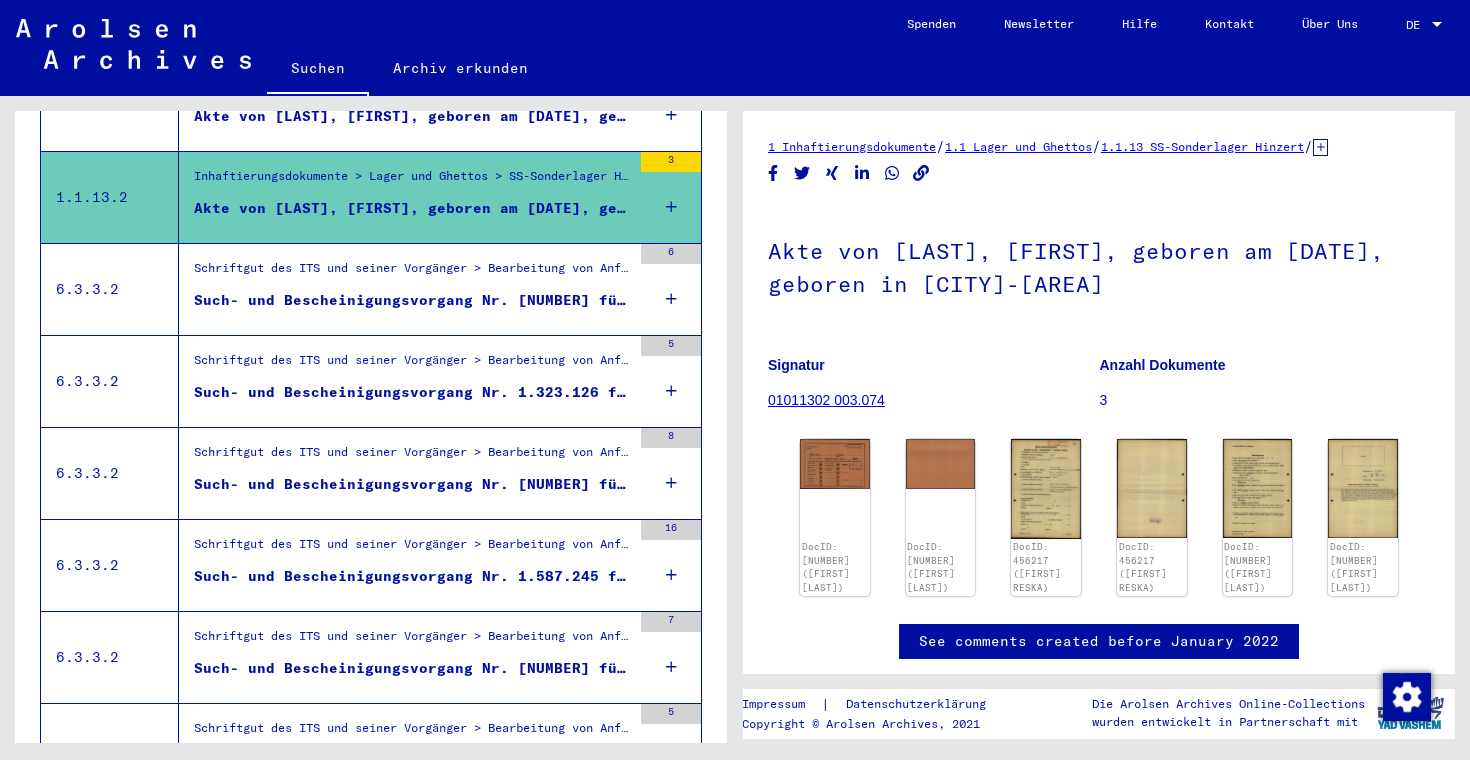 click on "Such- und Bescheinigungsvorgang Nr. [NUMBER] für [LAST], [FIRST] geboren [DATE]" at bounding box center [412, 300] 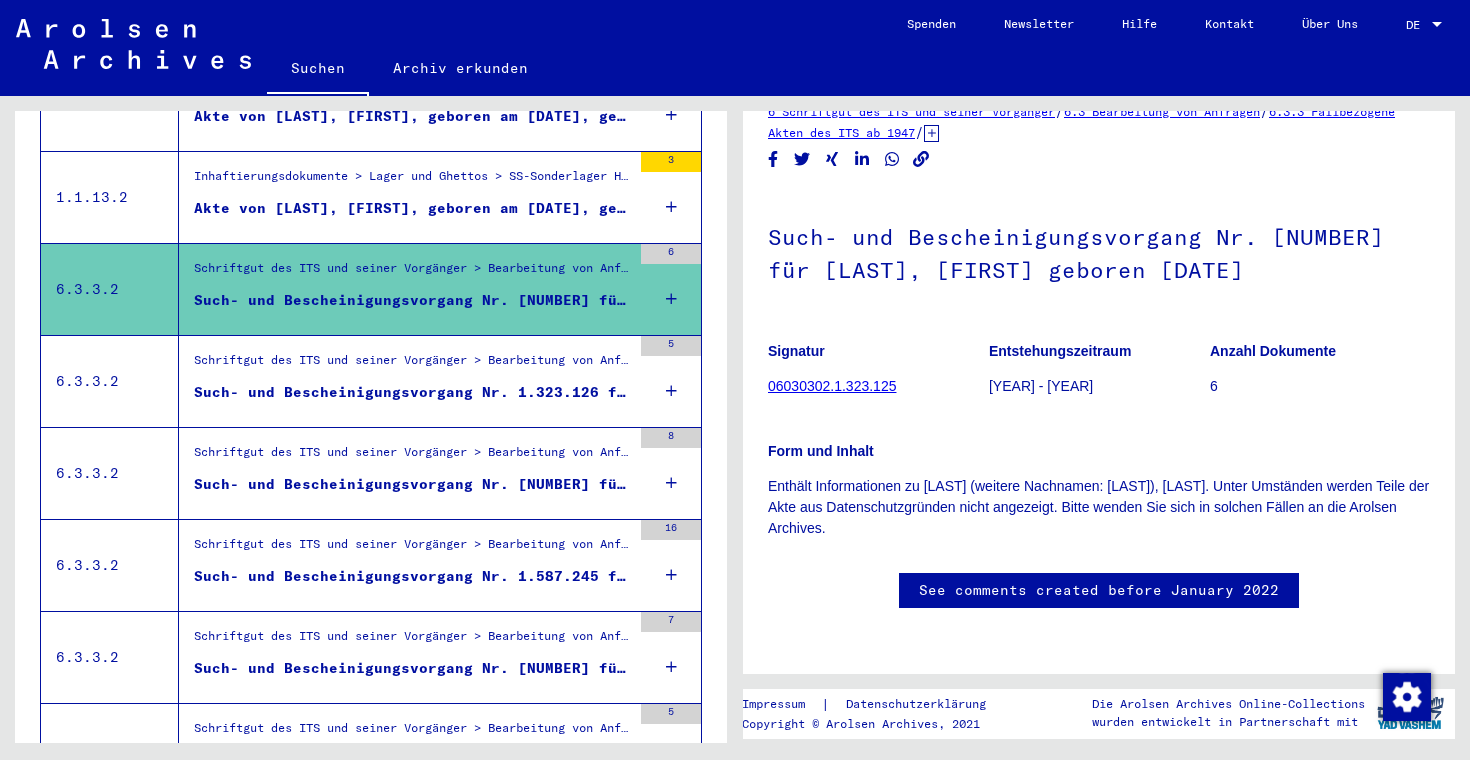 scroll, scrollTop: 54, scrollLeft: 0, axis: vertical 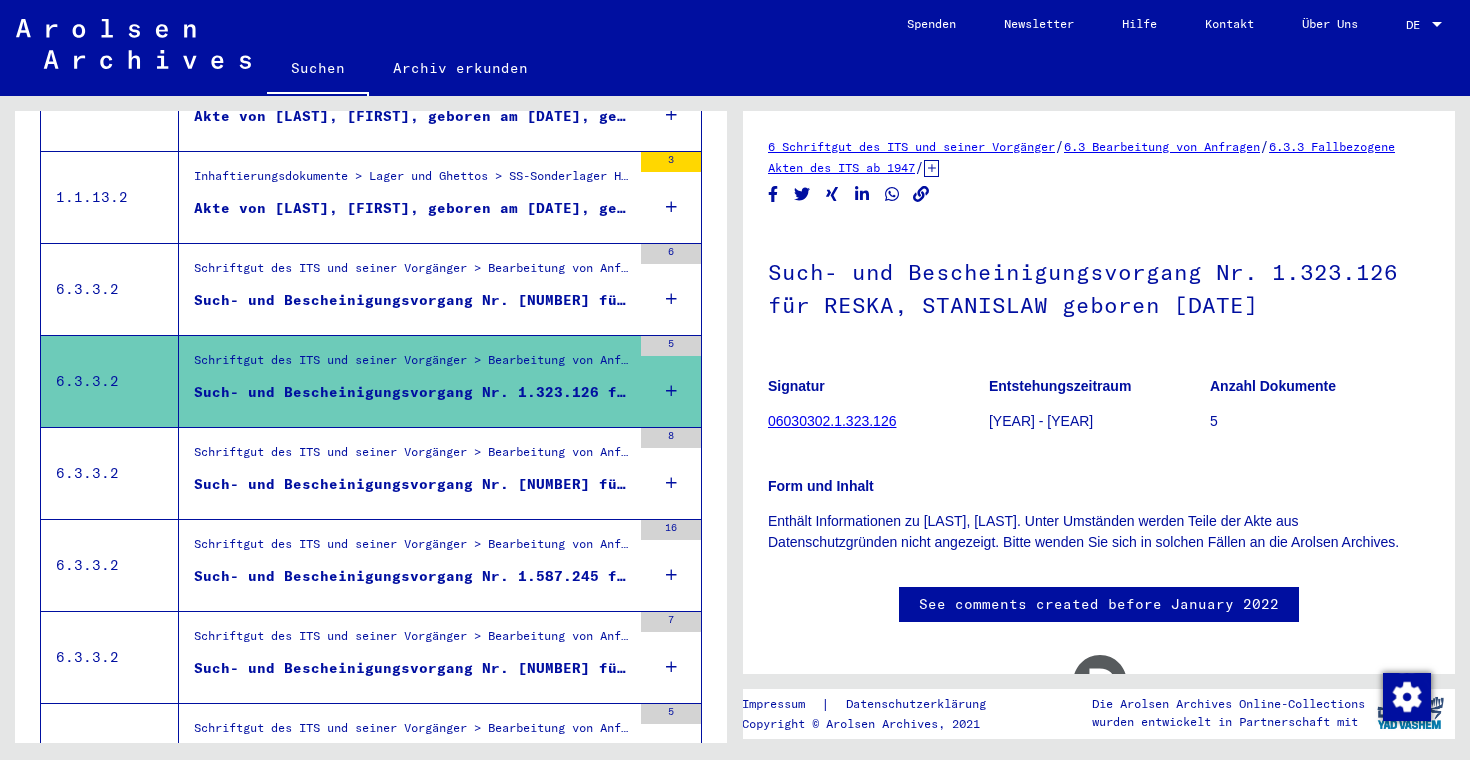 click on "Such- und Bescheinigungsvorgang Nr. [NUMBER] für [LAST], [FIRST] geboren [MONTH]/[DAY]/[YEAR]" at bounding box center (412, 484) 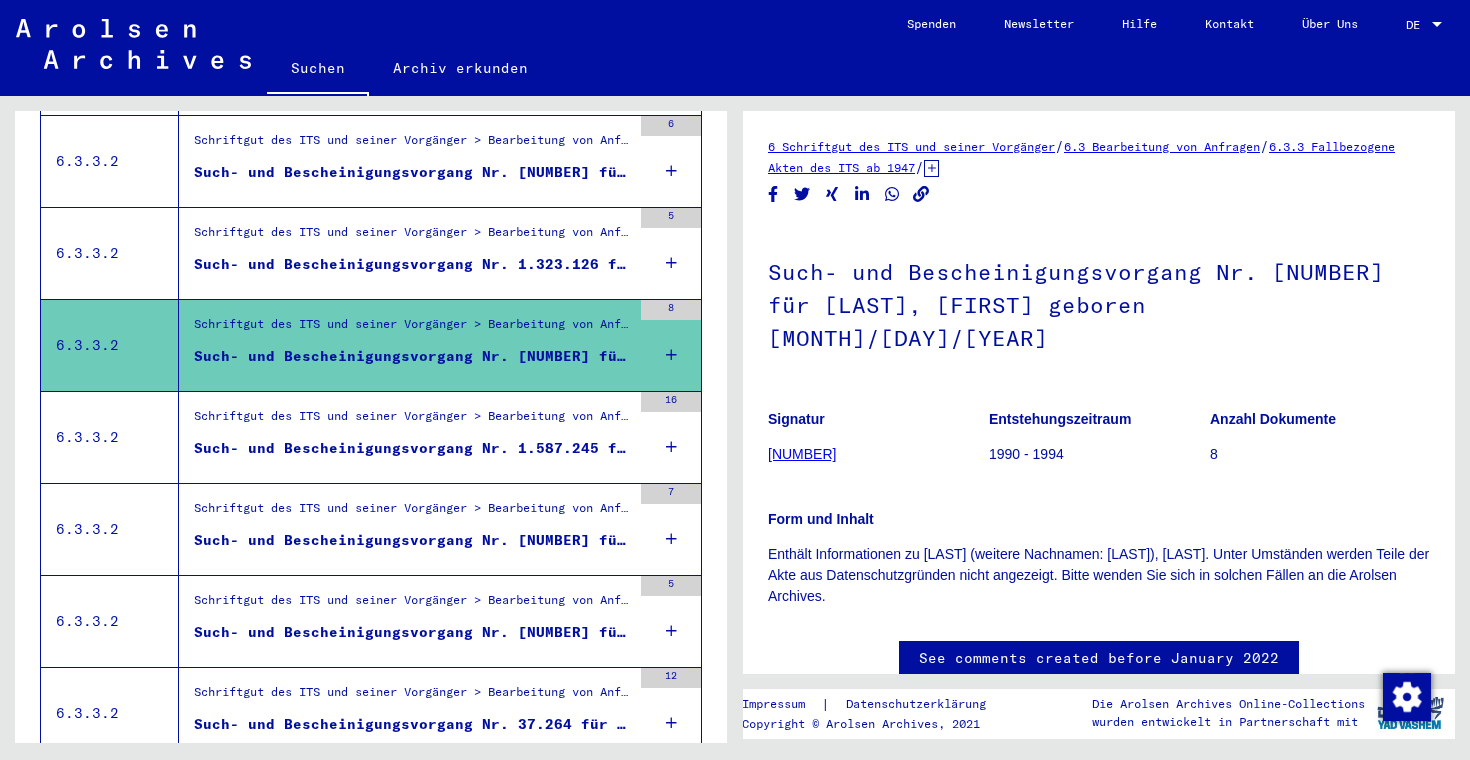 scroll, scrollTop: 686, scrollLeft: 0, axis: vertical 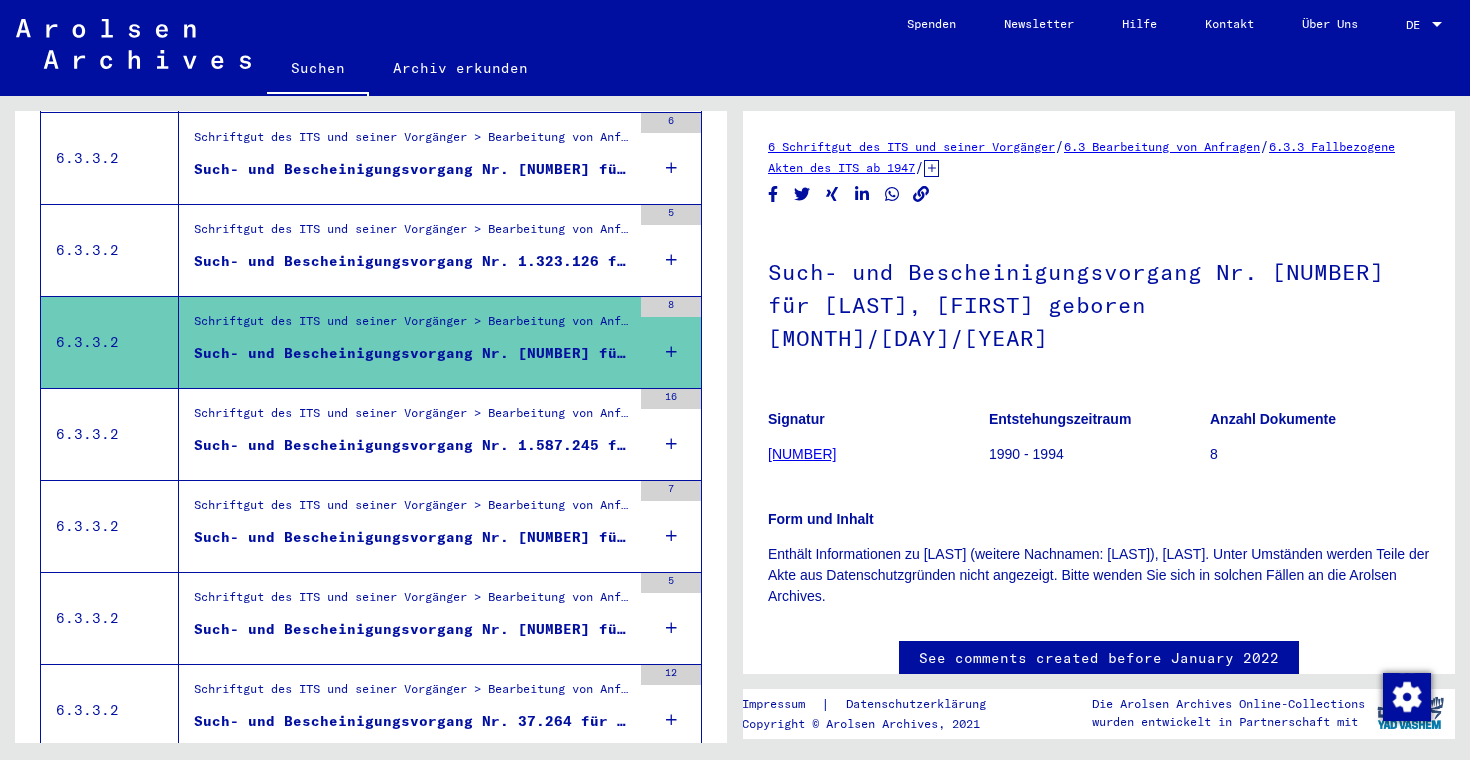 click on "Schriftgut des ITS und seiner Vorgänger > Bearbeitung von Anfragen > Fallbezogene Akten des ITS ab 1947 > T/D-Fallablage > Such- und Bescheinigungsvorgänge mit den (T/D-) Nummern von 1.500.000 bis 1.749.999 > Such- und Bescheinigungsvorgänge mit den (T/D-) Nummern von 1.587.000 bis 1.587.499" at bounding box center (412, 418) 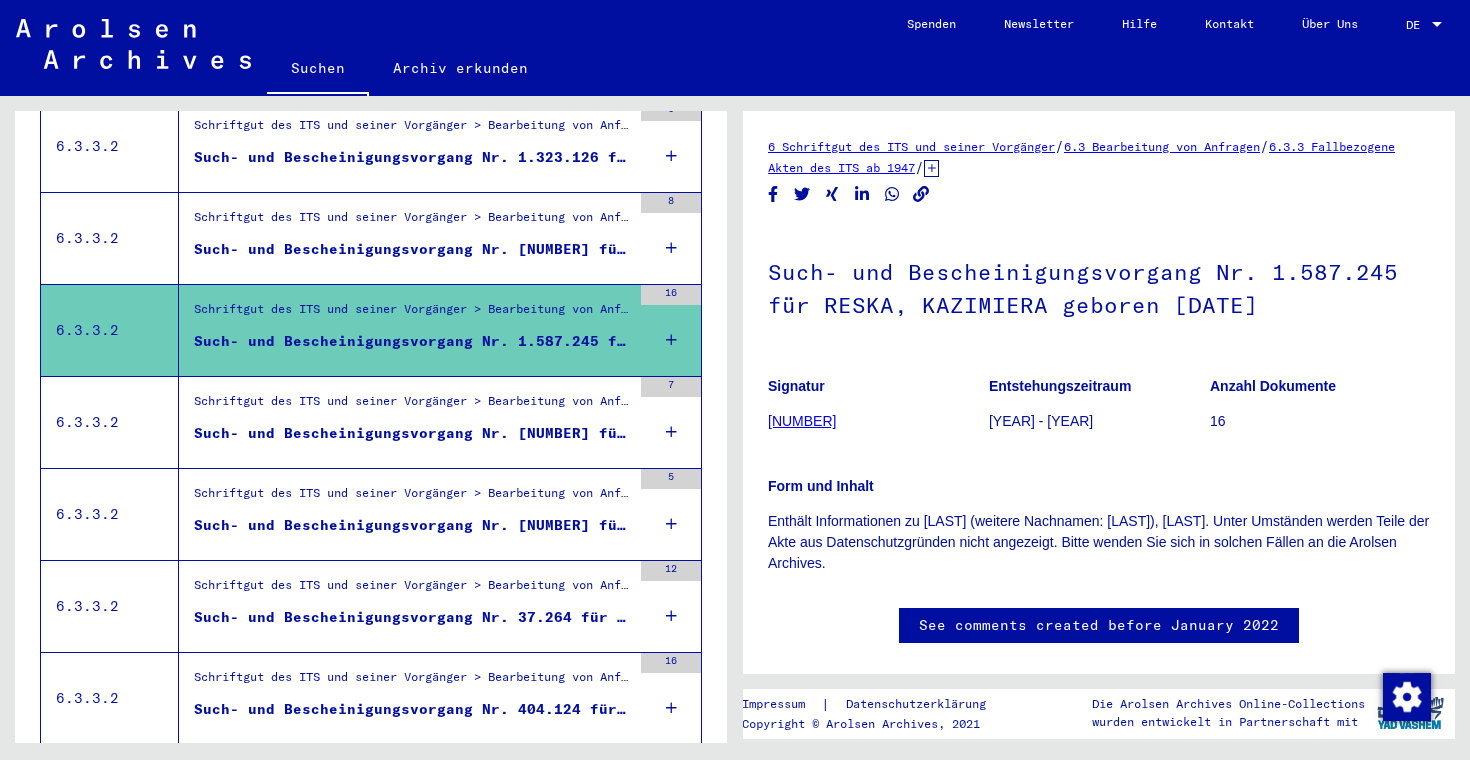 scroll, scrollTop: 791, scrollLeft: 0, axis: vertical 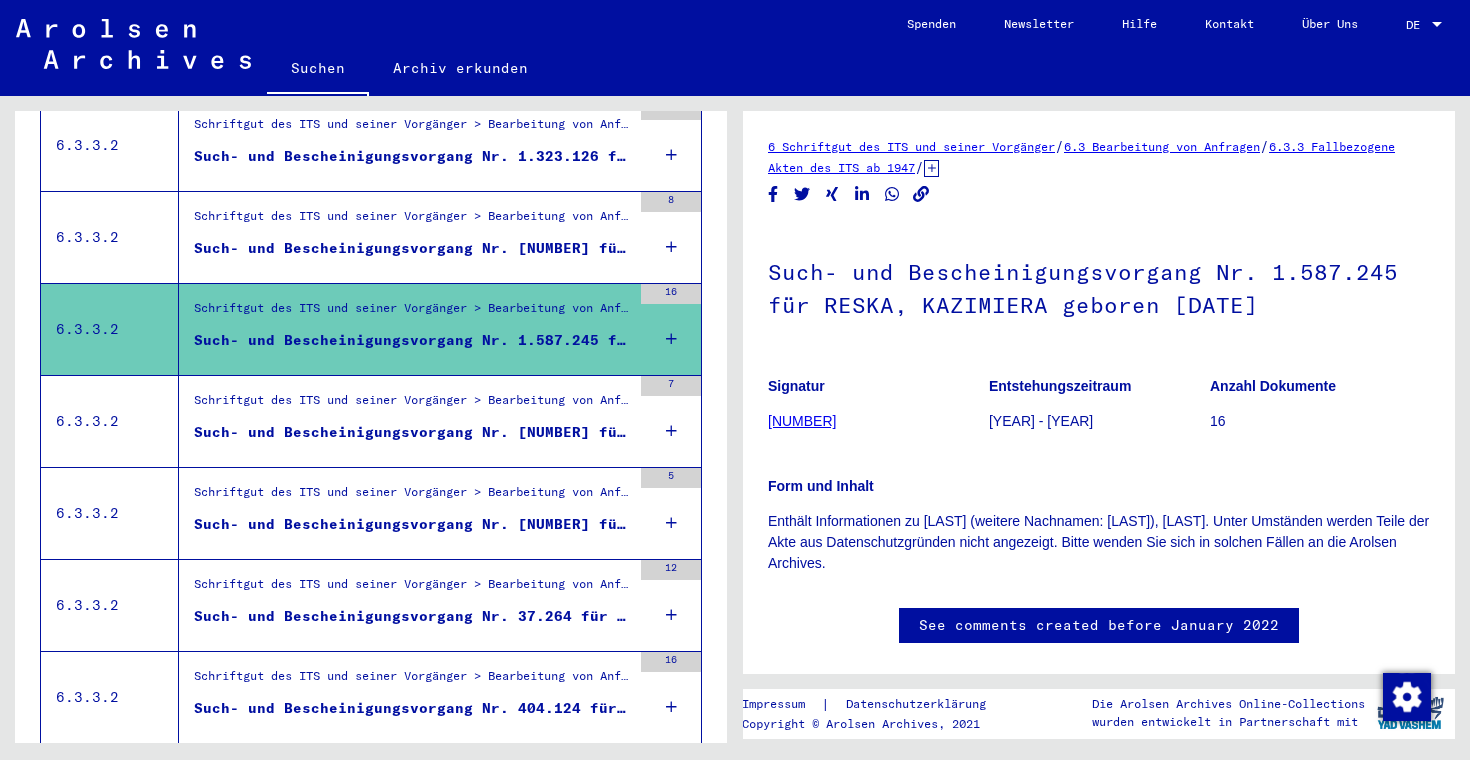 click on "Such- und Bescheinigungsvorgang Nr. [NUMBER] für [LAST], [FIRST] geboren [YEAR] oder[YEAR]" at bounding box center [412, 432] 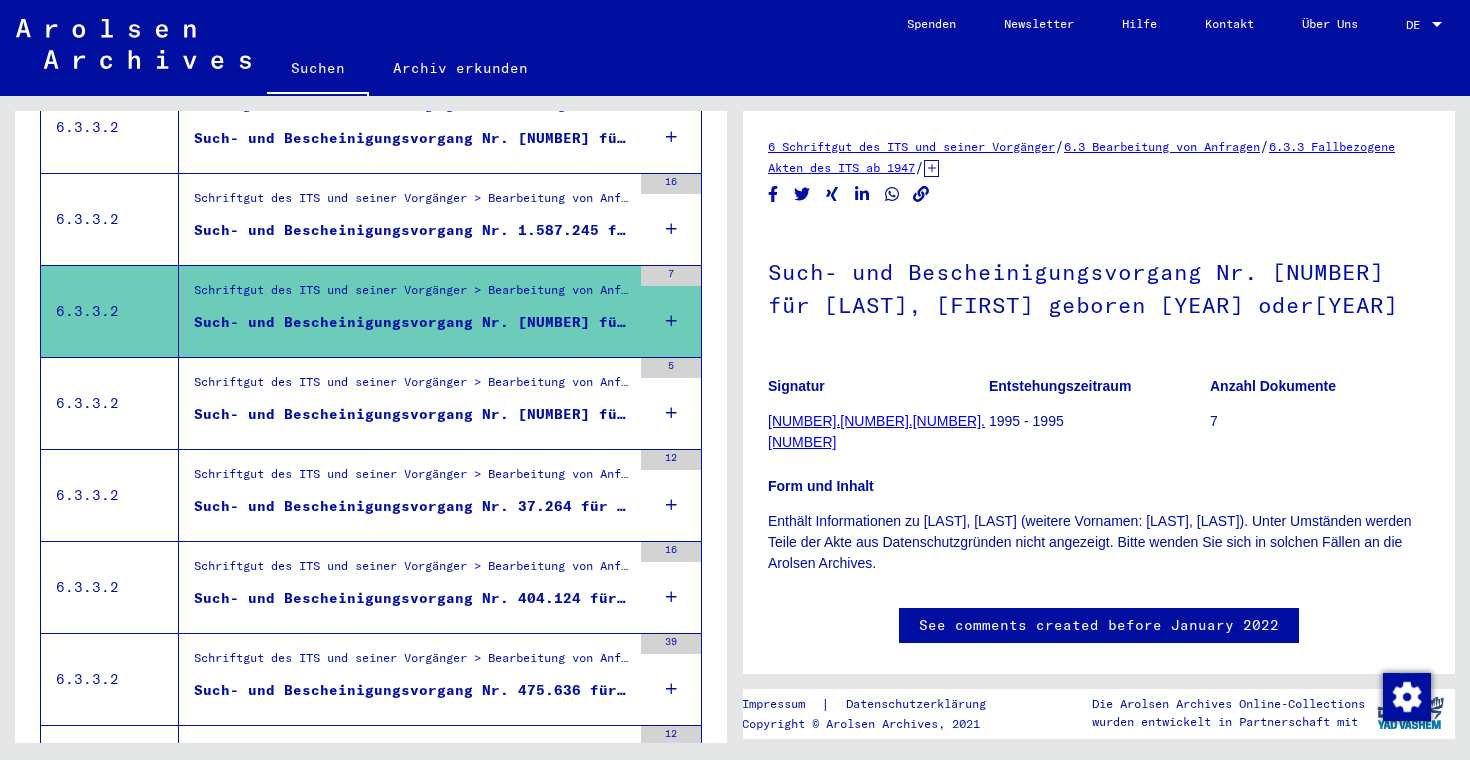 scroll, scrollTop: 903, scrollLeft: 0, axis: vertical 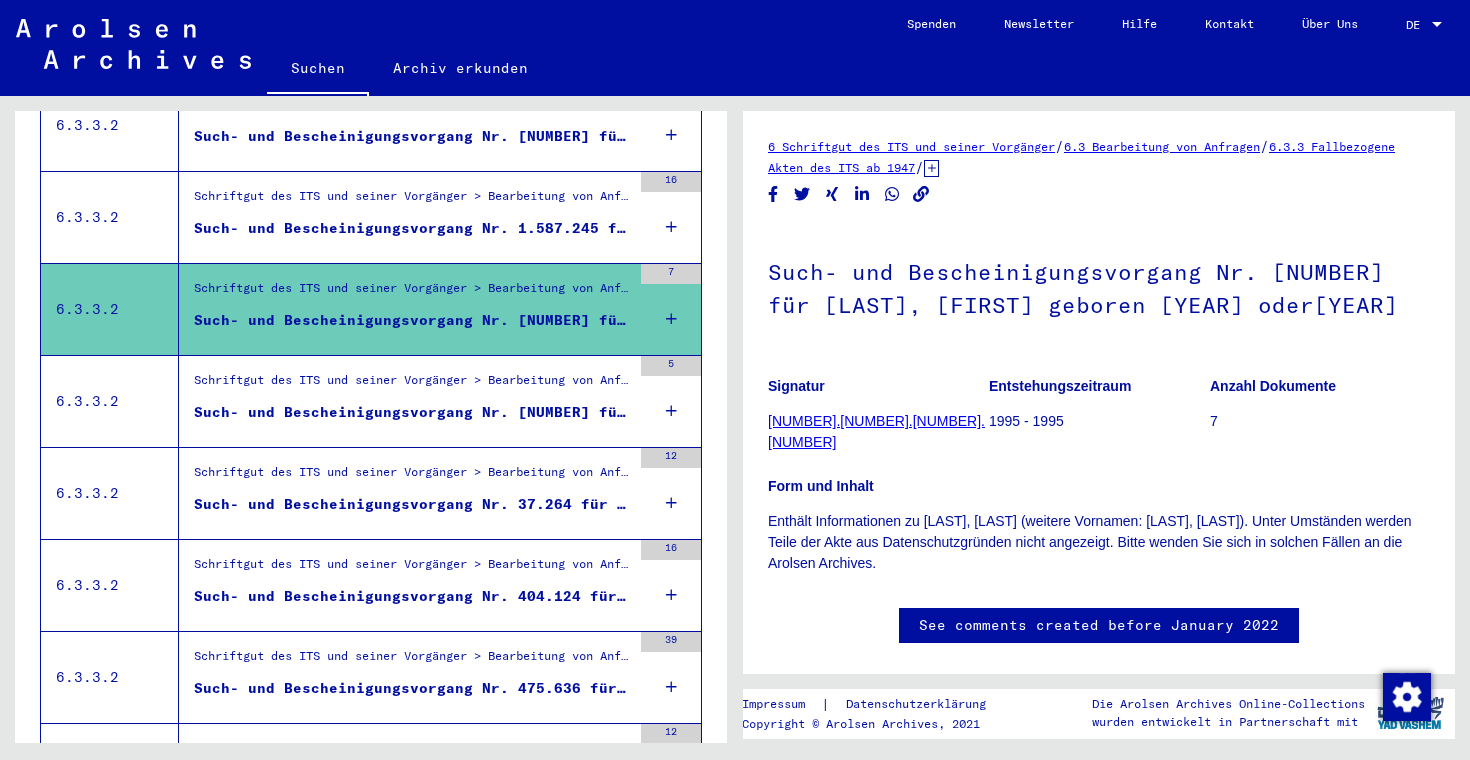 click on "Such- und Bescheinigungsvorgang Nr. [NUMBER] für [LAST], [FIRST] geboren [DATE]" at bounding box center (412, 412) 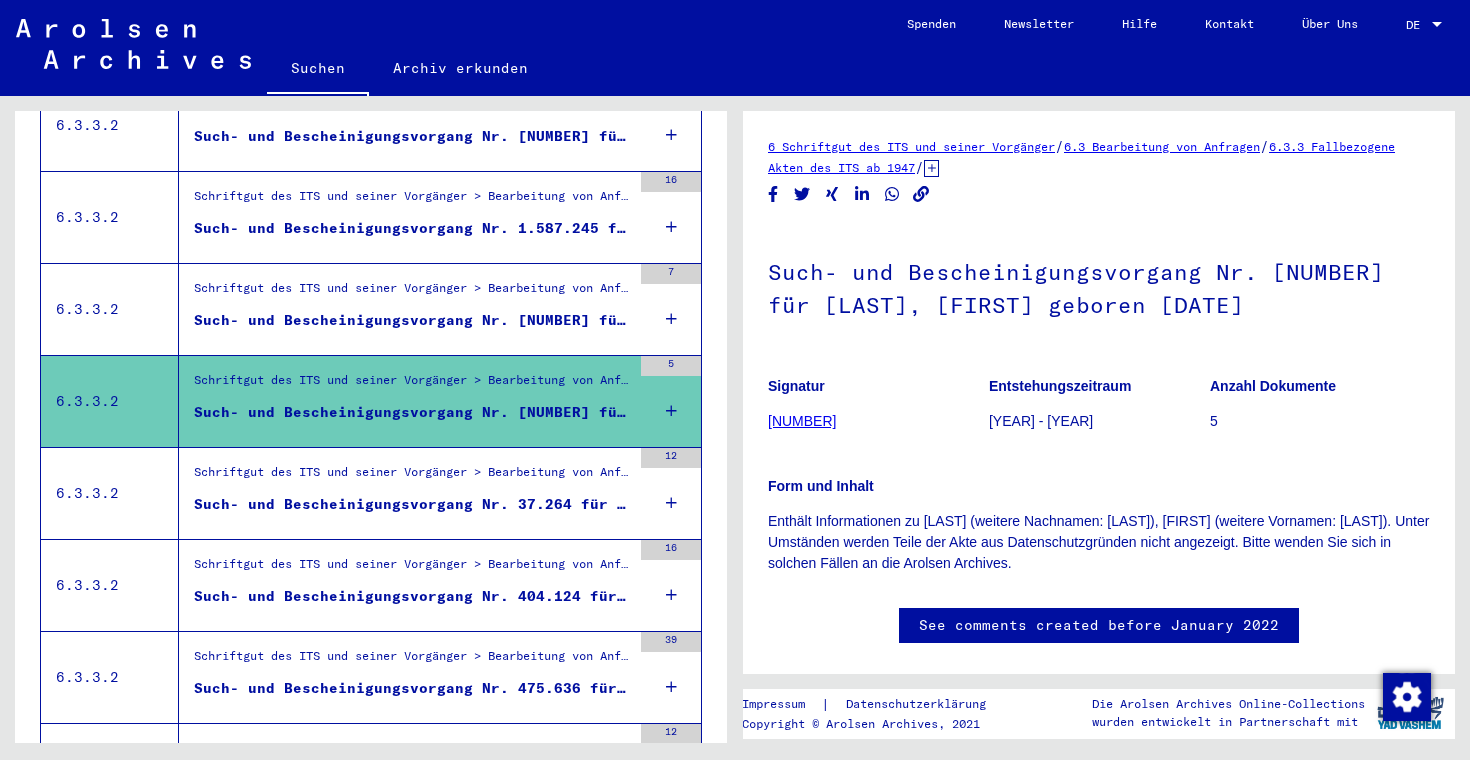 click on "Such- und Bescheinigungsvorgang Nr. 37.264 für [LAST], [LAST] geboren [DATE]" at bounding box center (412, 504) 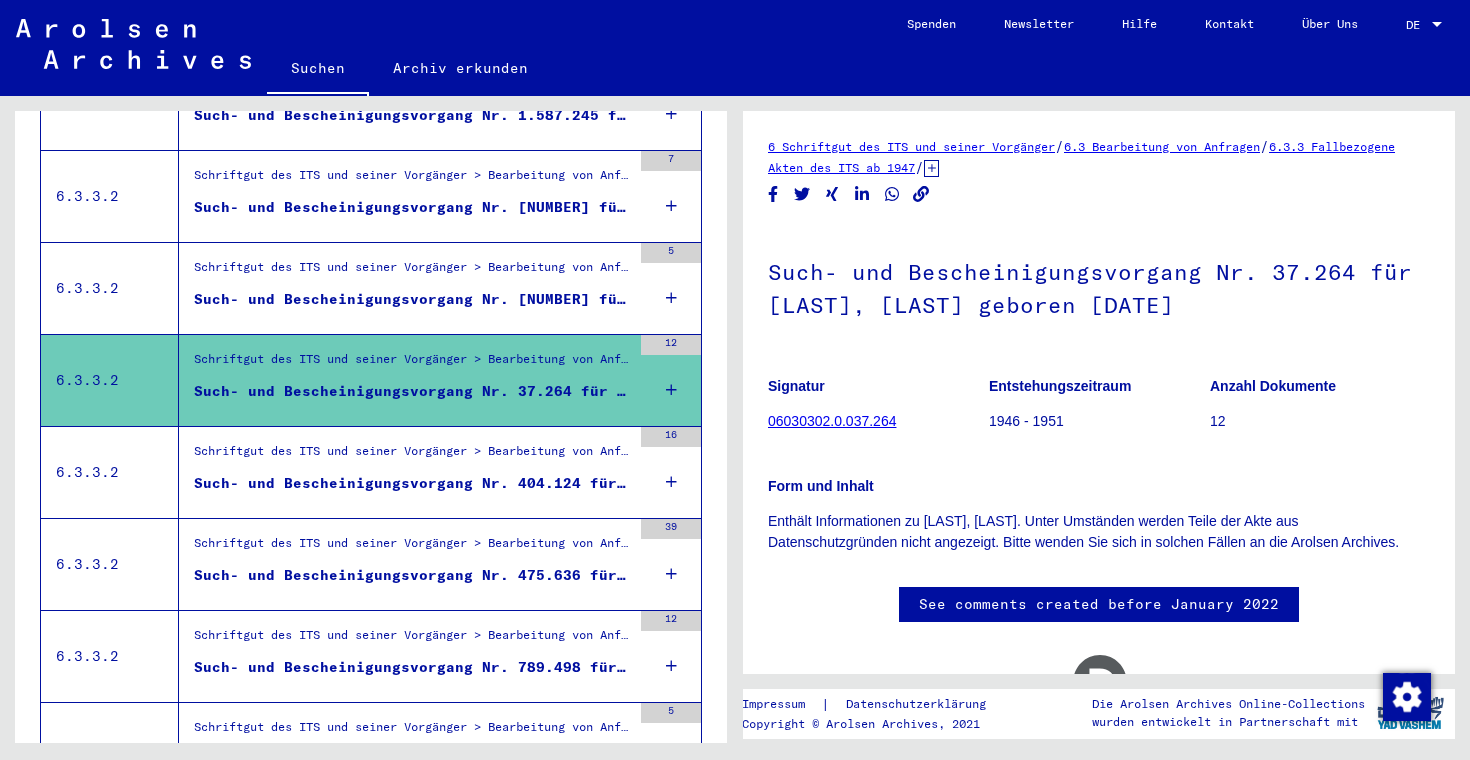 scroll, scrollTop: 1019, scrollLeft: 0, axis: vertical 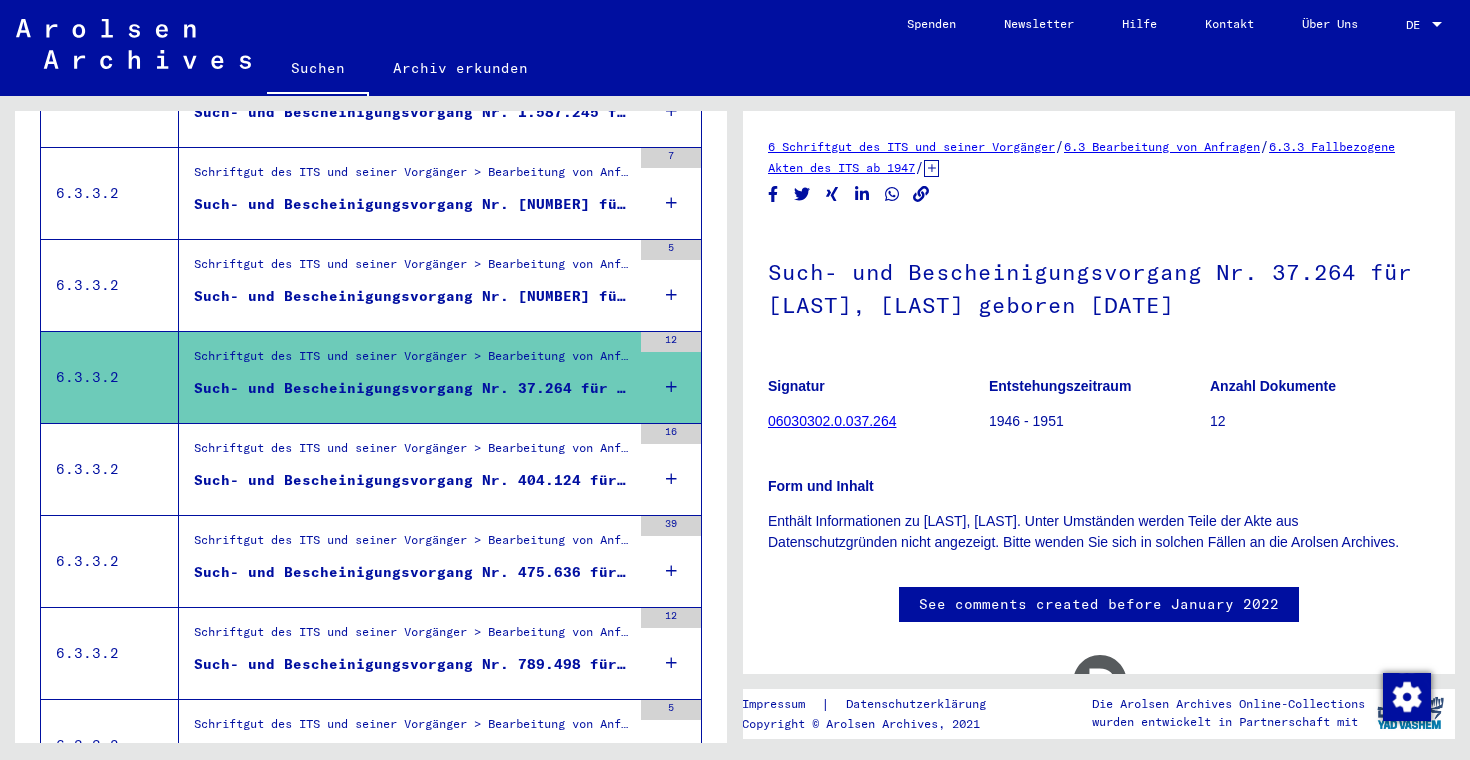click on "Such- und Bescheinigungsvorgang Nr. 404.124 für [LAST], [LAST] geboren [DATE] oder[DATE]" at bounding box center (412, 480) 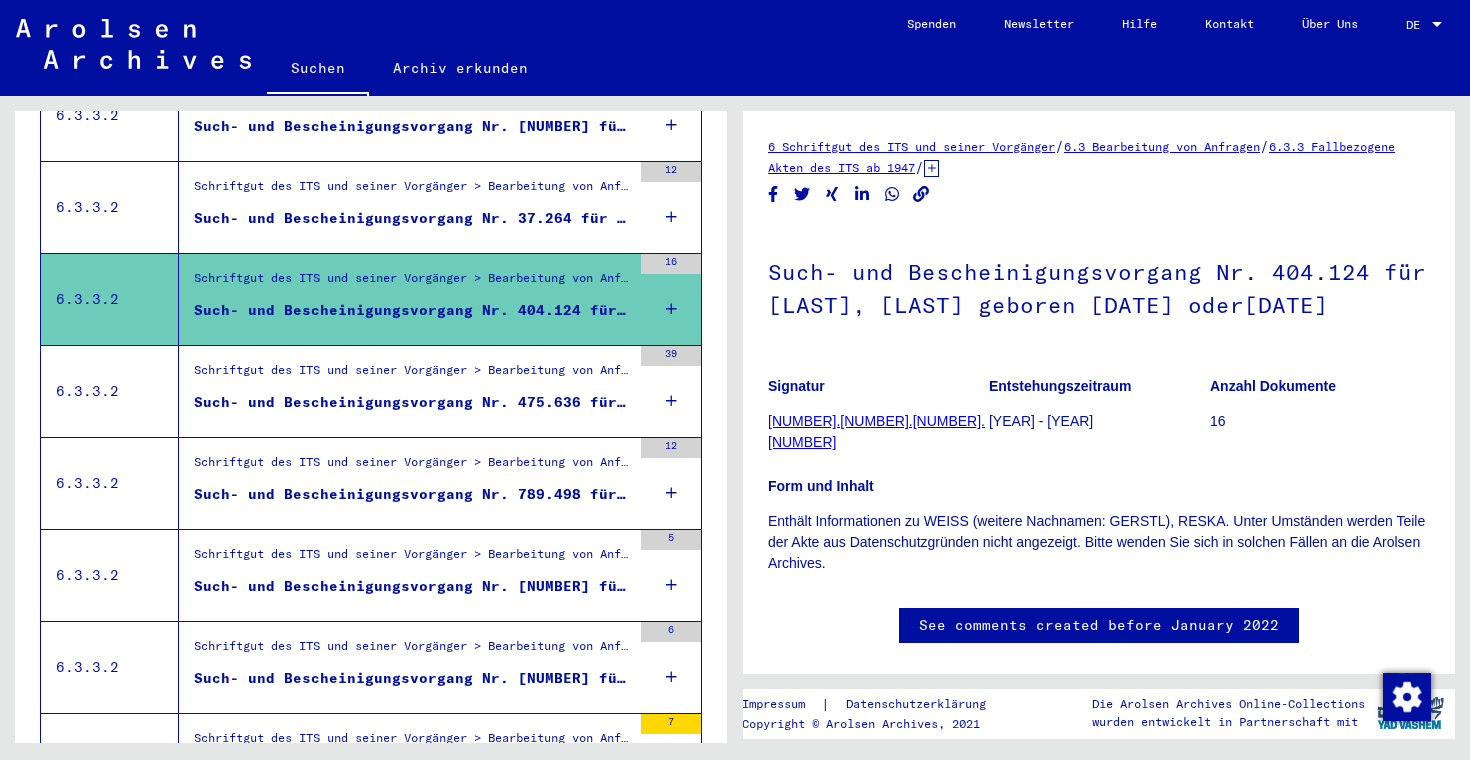 scroll, scrollTop: 1190, scrollLeft: 0, axis: vertical 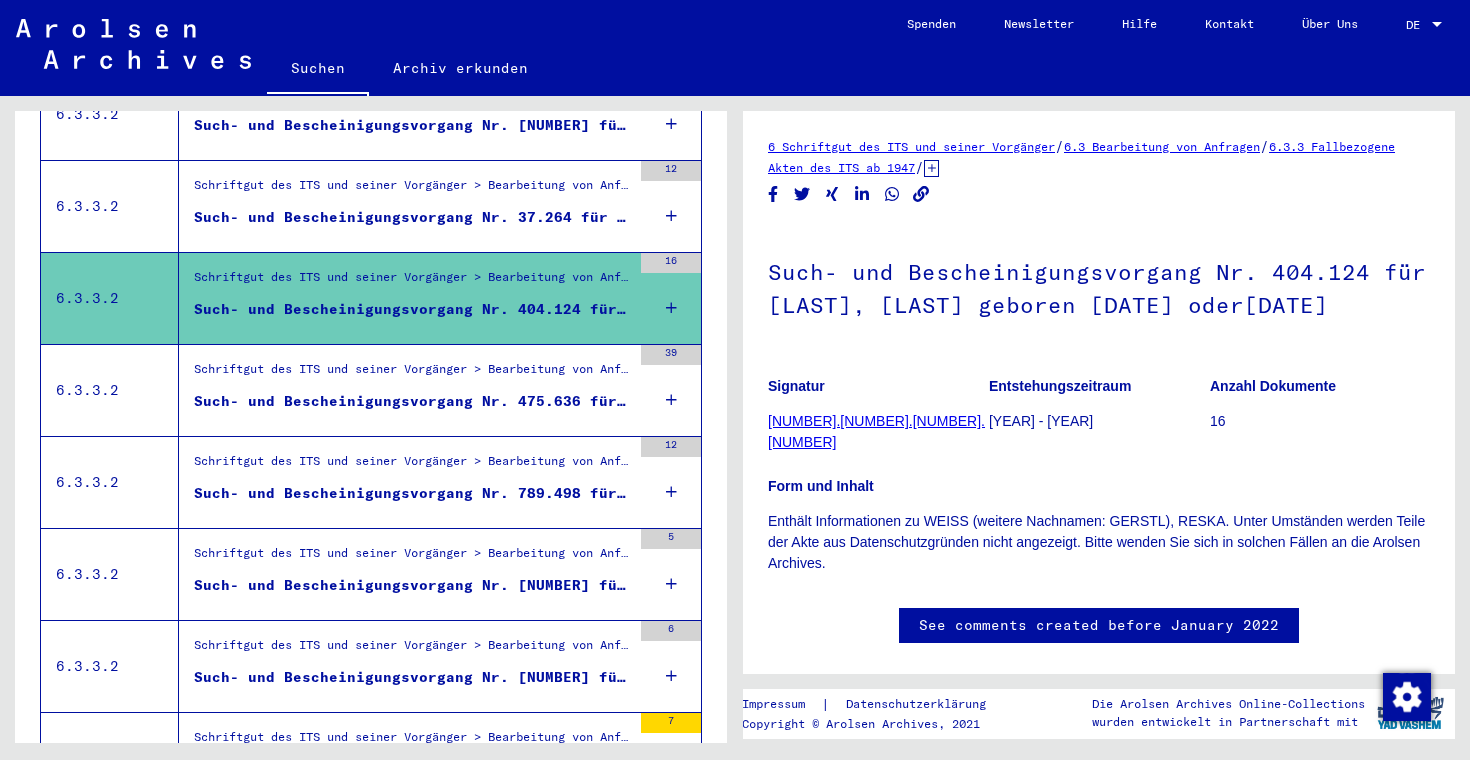 click on "Such- und Bescheinigungsvorgang Nr. 475.636 für [LAST], [LAST] geboren [DATE] oder[DATE] oder[DATE]" at bounding box center [412, 401] 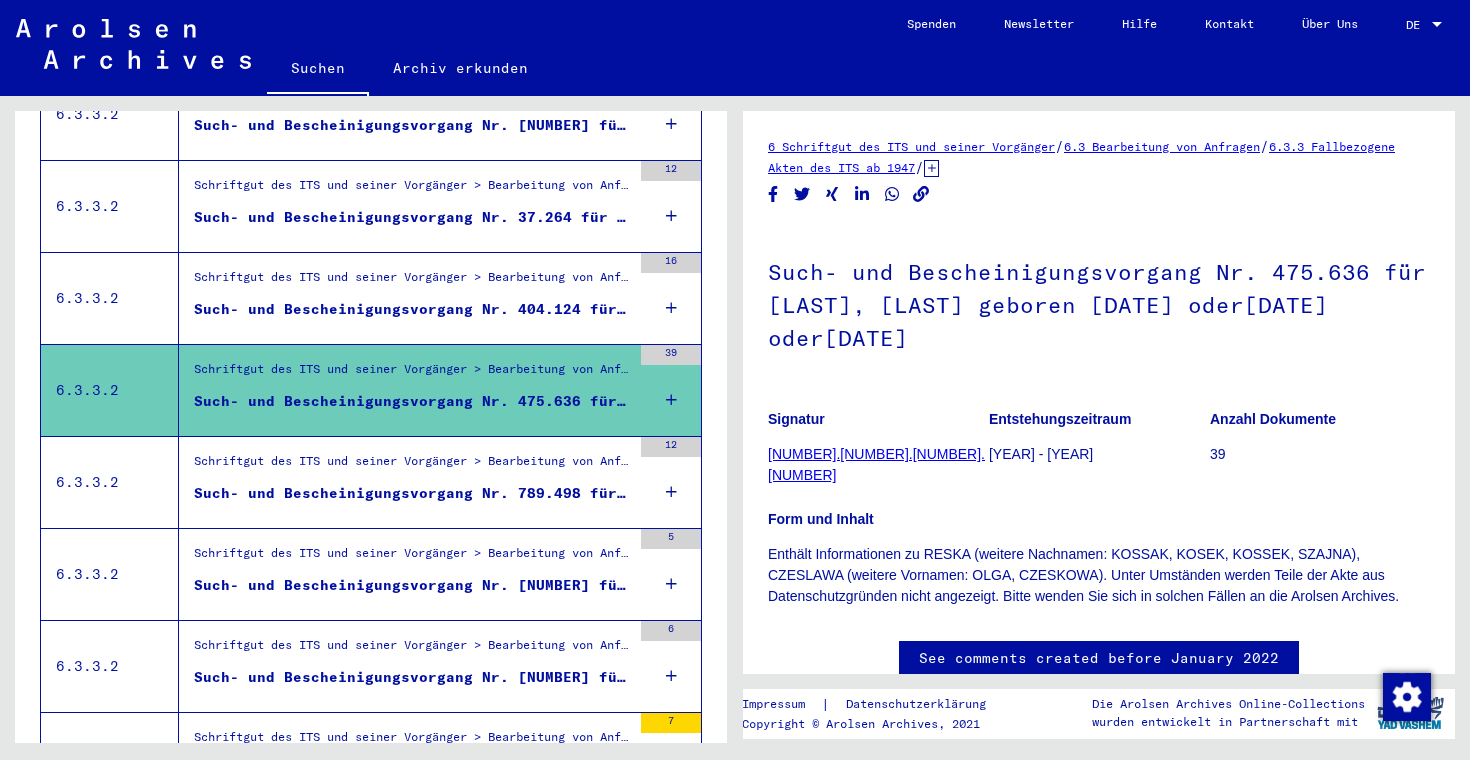 click on "Schriftgut des ITS und seiner Vorgänger > Bearbeitung von Anfragen > Fallbezogene Akten des ITS ab 1947 > T/D-Fallablage > Such- und Bescheinigungsvorgänge mit den (T/D-) Nummern von 750.000 bis 999.999 > Such- und Bescheinigungsvorgänge mit den (T/D-) Nummern von 789.000 bis 789.499" at bounding box center [412, 466] 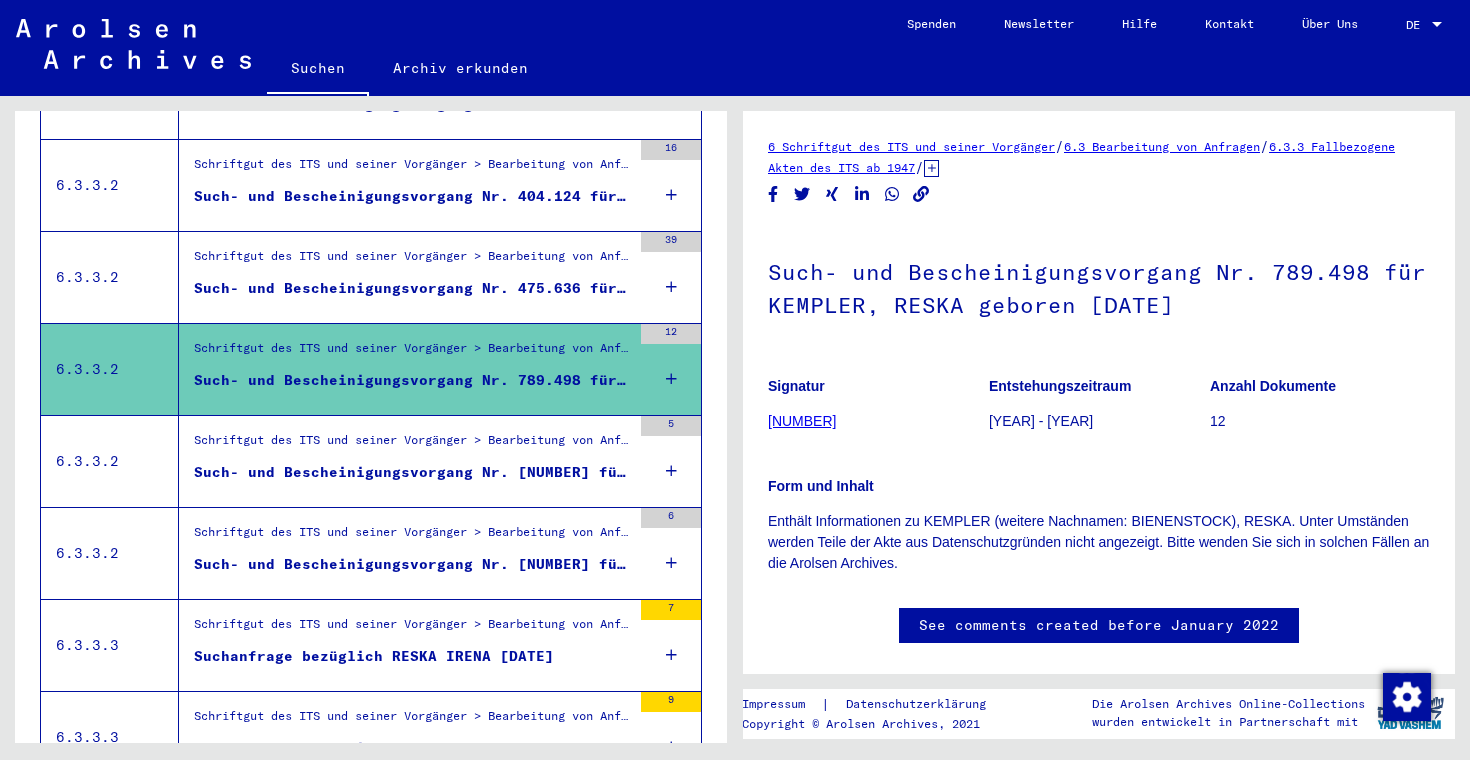 click on "Such- und Bescheinigungsvorgang Nr. [NUMBER] für [LAST], [LAST] geboren [YEAR]" at bounding box center (412, 472) 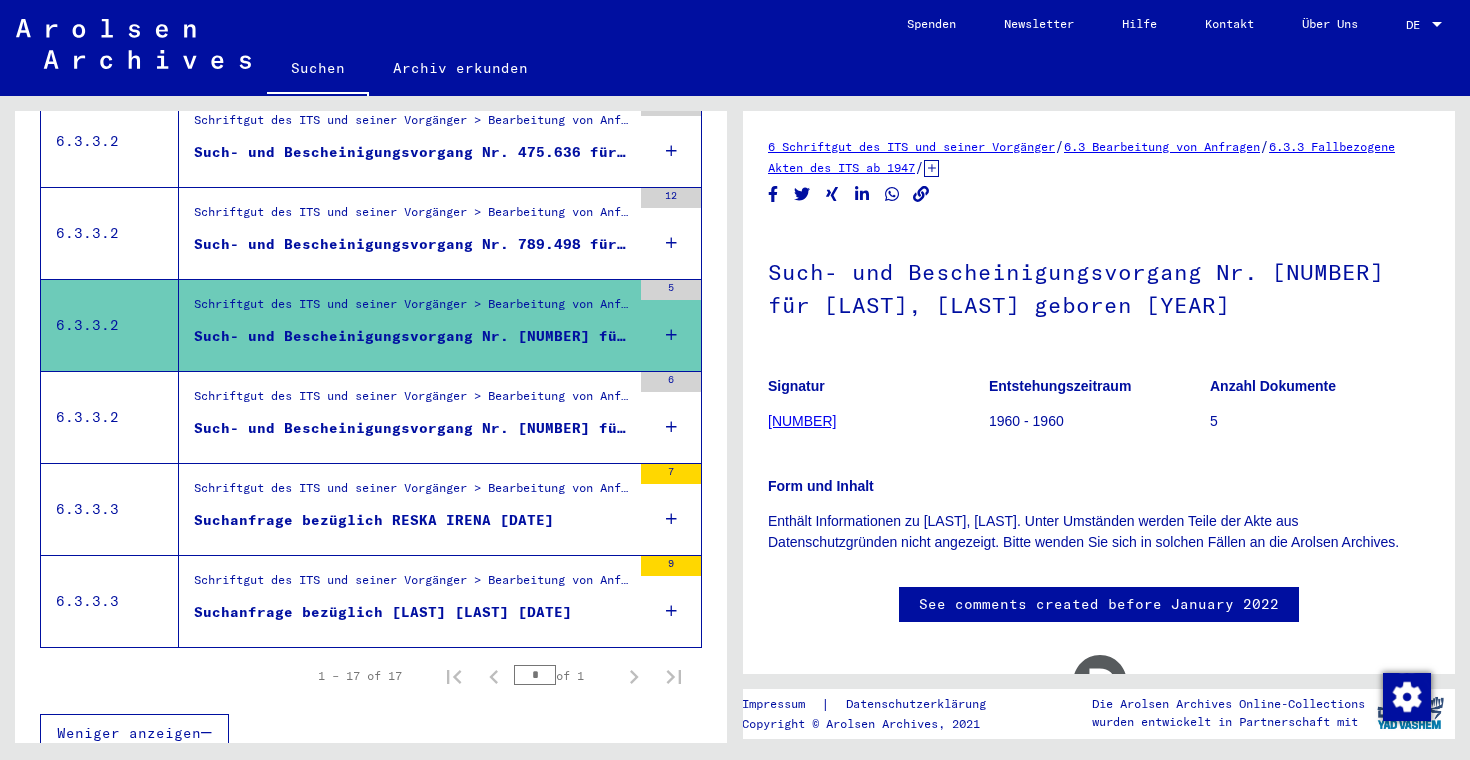 scroll, scrollTop: 1438, scrollLeft: 0, axis: vertical 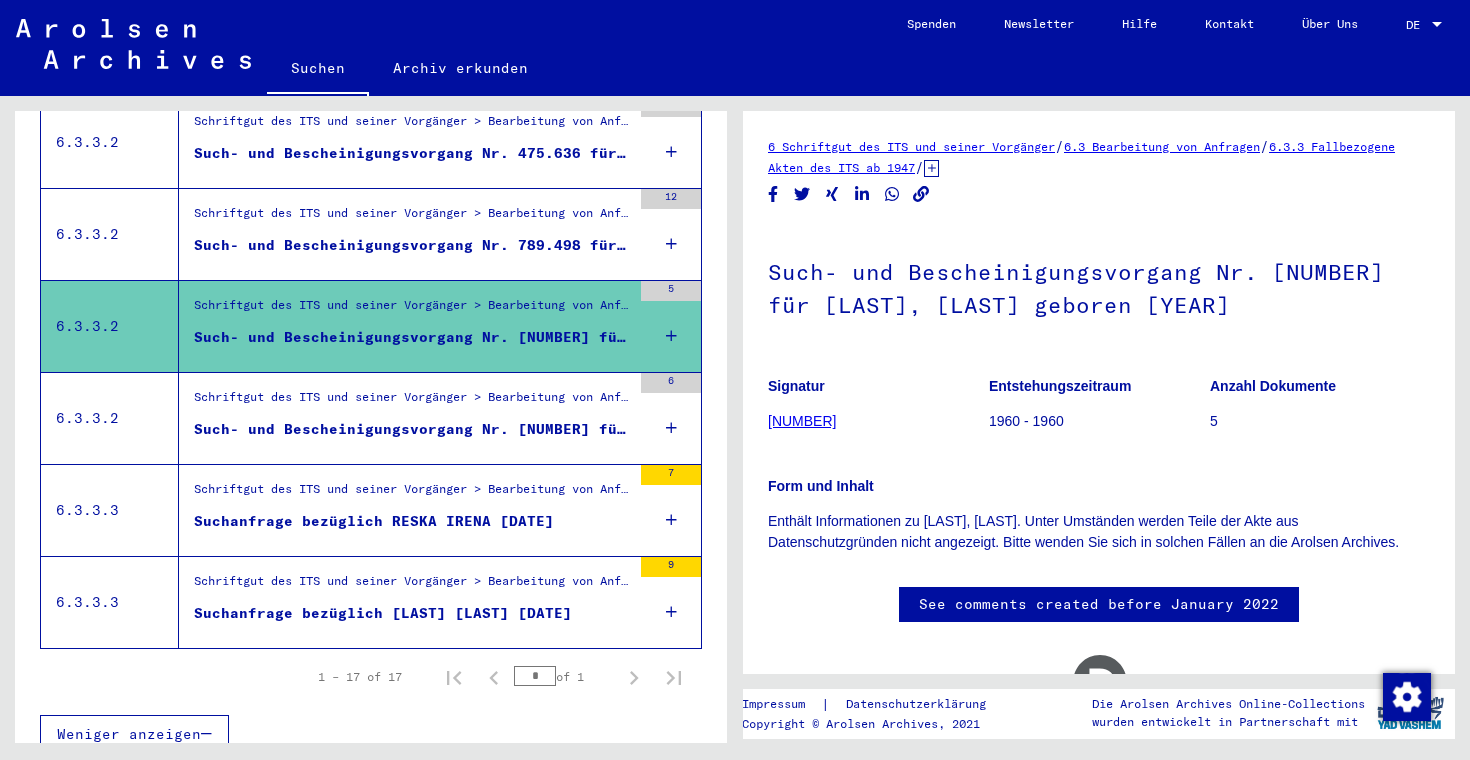 click on "Such- und Bescheinigungsvorgang Nr. [NUMBER] für [LAST], [LAST] geboren [DATE]" at bounding box center (412, 429) 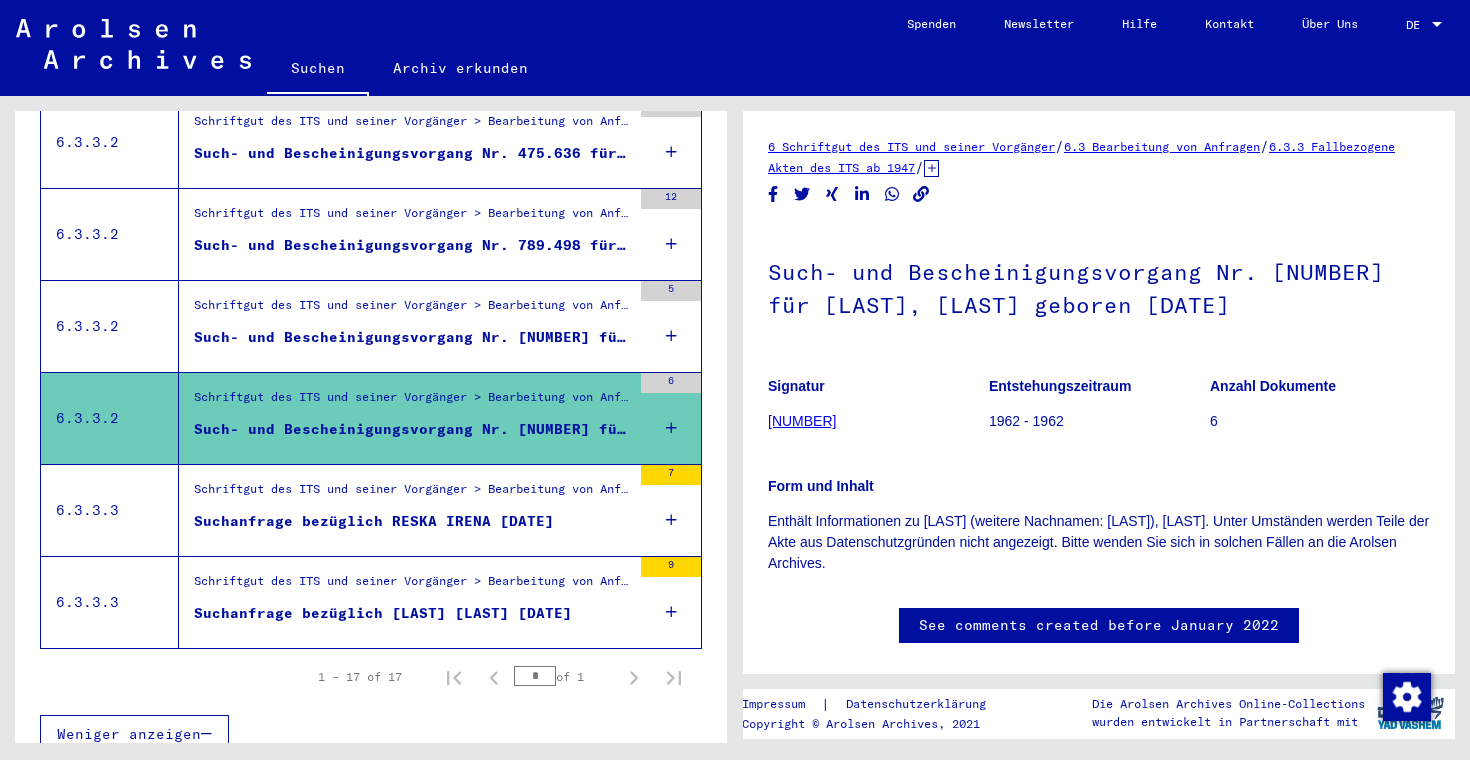 click on "Schriftgut des ITS und seiner Vorgänger > Bearbeitung von Anfragen > Fallbezogene Akten des ITS ab 1947 > Ablage negativ geprüfter Anfragen unter einer "Briefnummer" > Vorgänge mit Briefnummern von B176001 bis B176500" at bounding box center [412, 494] 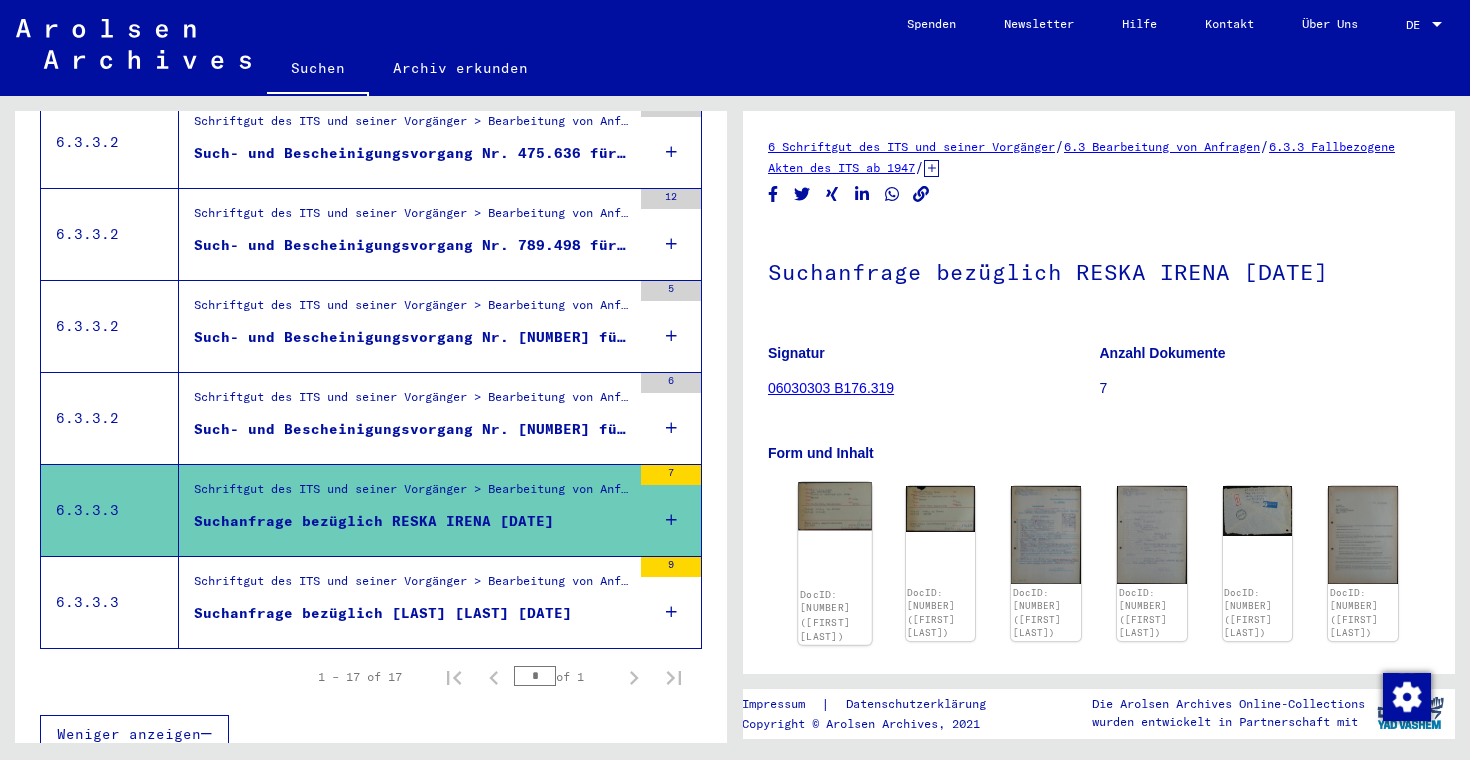 click 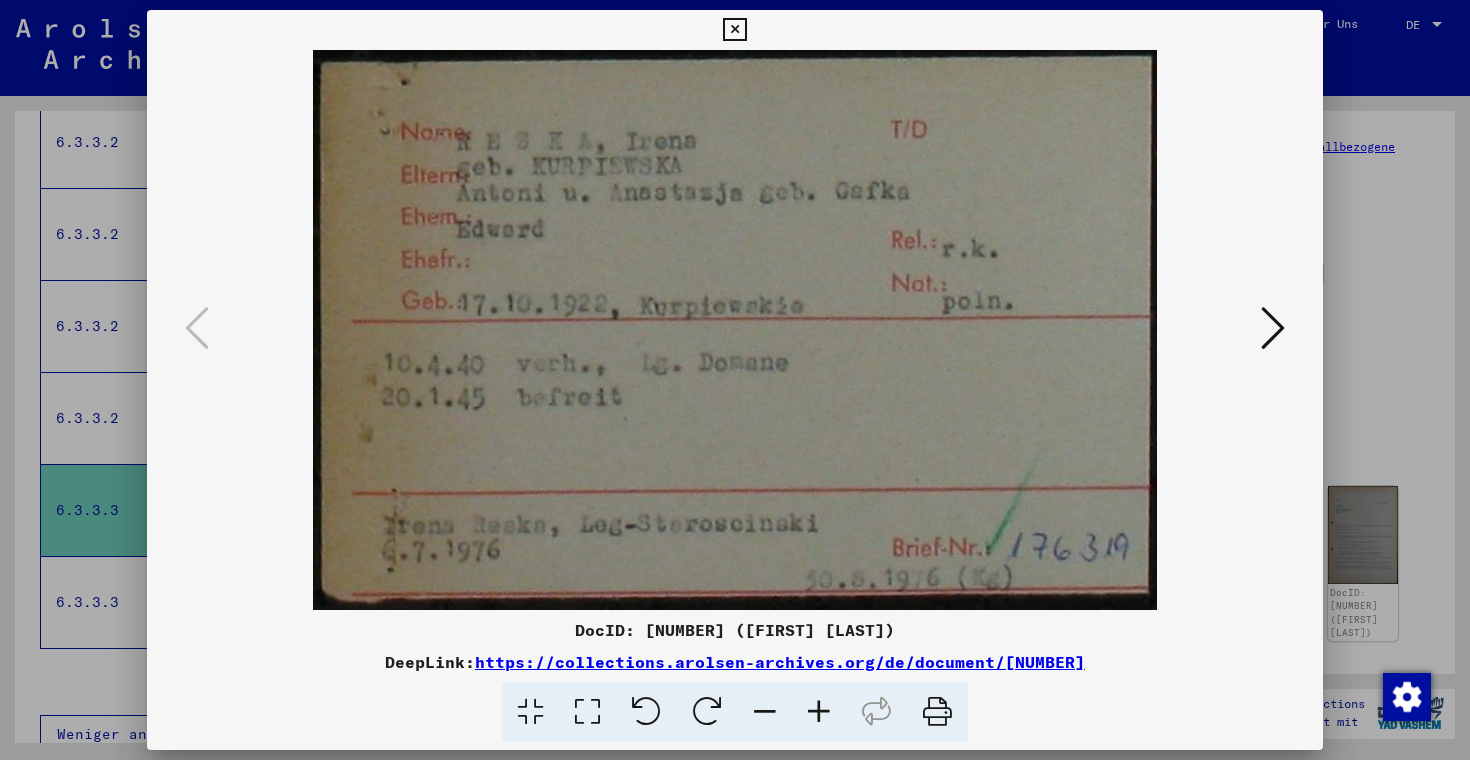 click at bounding box center (735, 380) 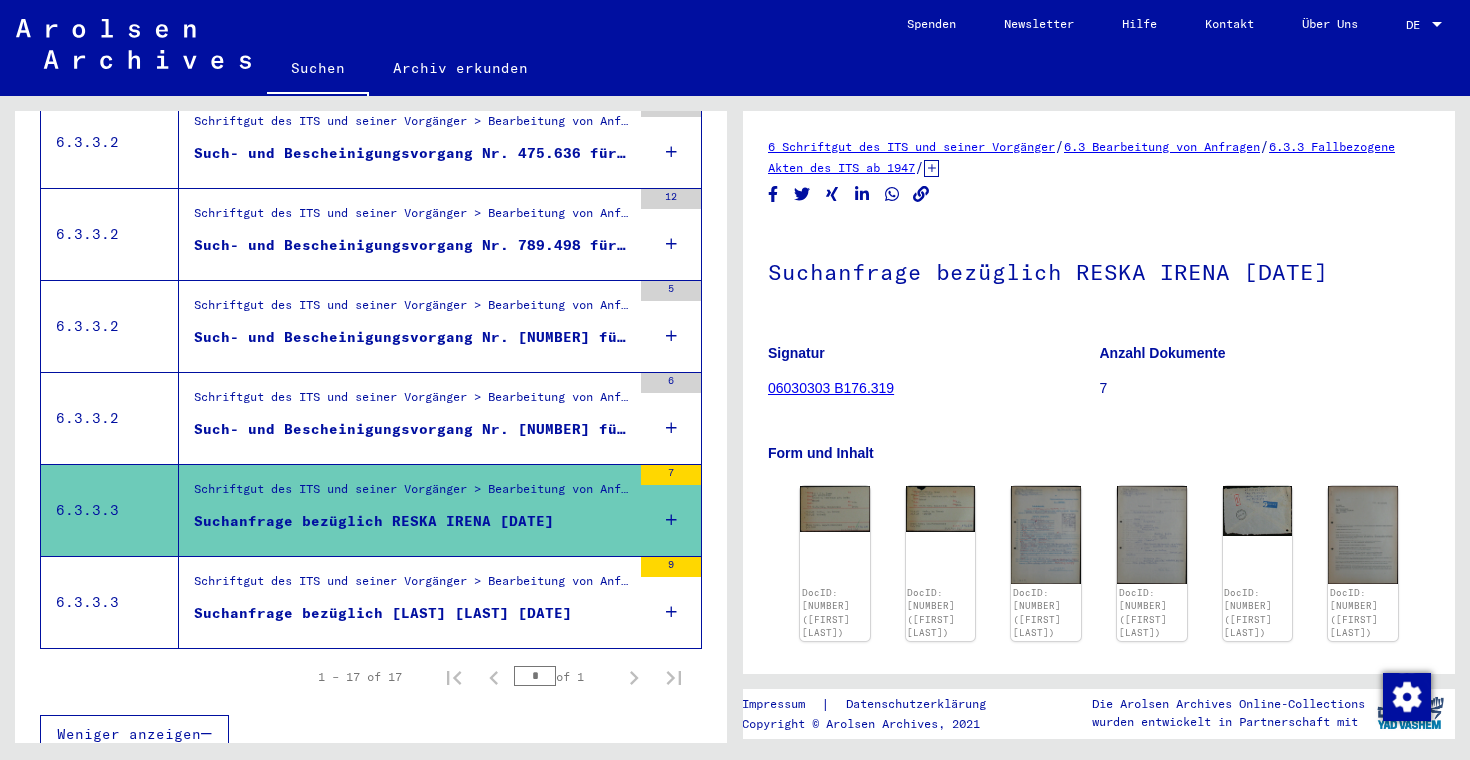 click on "Schriftgut des ITS und seiner Vorgänger > Bearbeitung von Anfragen > Fallbezogene Akten des ITS ab 1947 > Ablage negativ geprüfter Anfragen unter einer "Briefnummer" > Vorgänge mit Briefnummern von B159001 bis B159500" at bounding box center [412, 586] 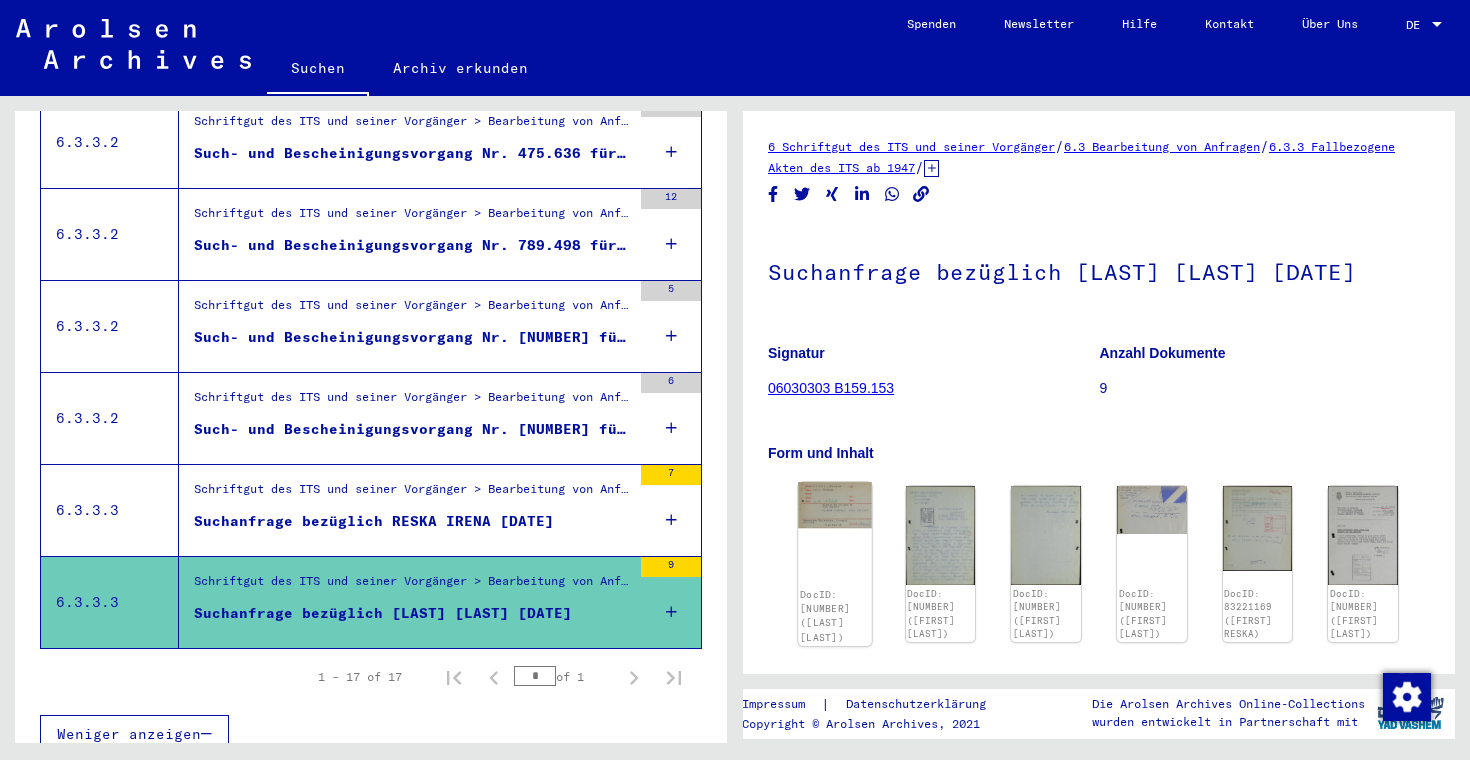click on "DocID: [NUMBER] ([LAST] [LAST])" 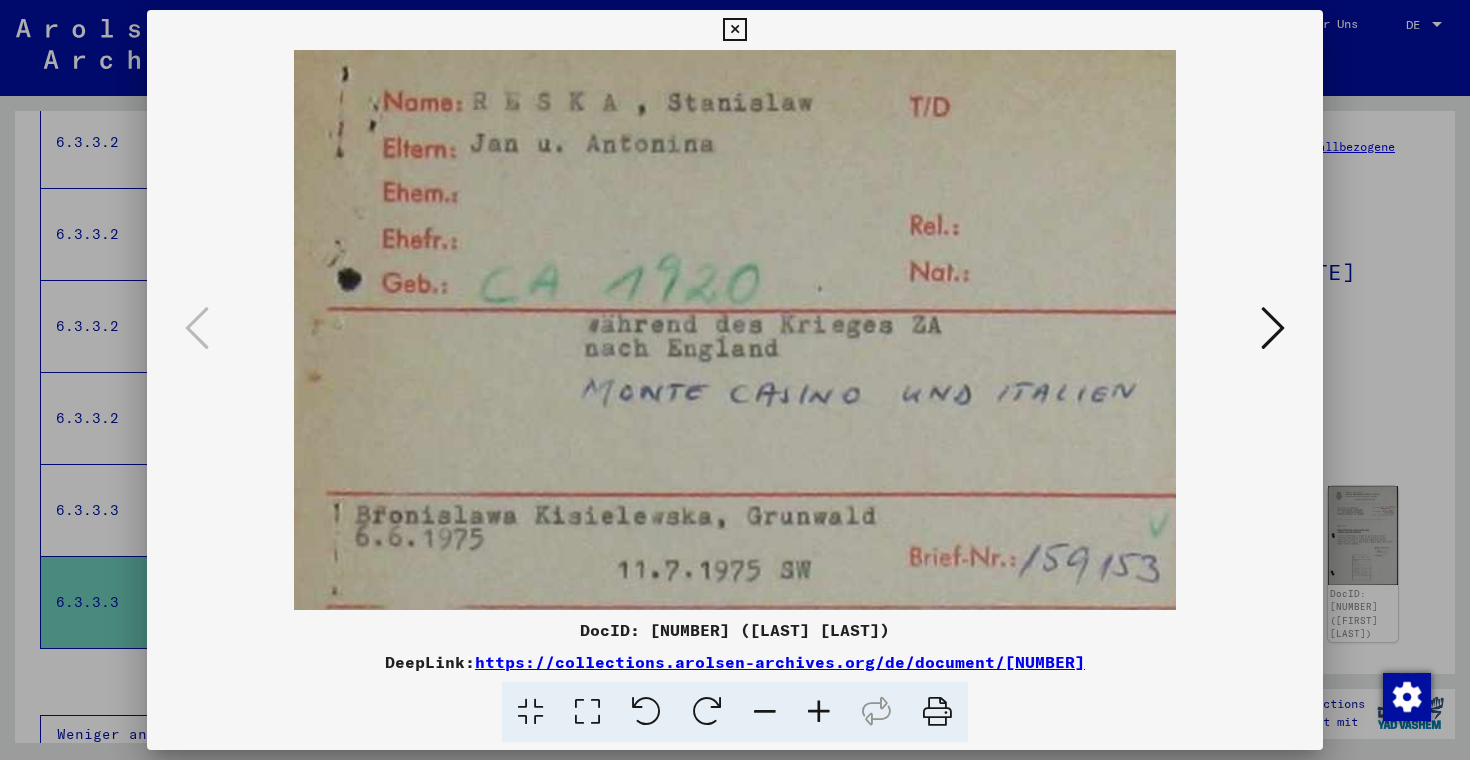 click at bounding box center (735, 380) 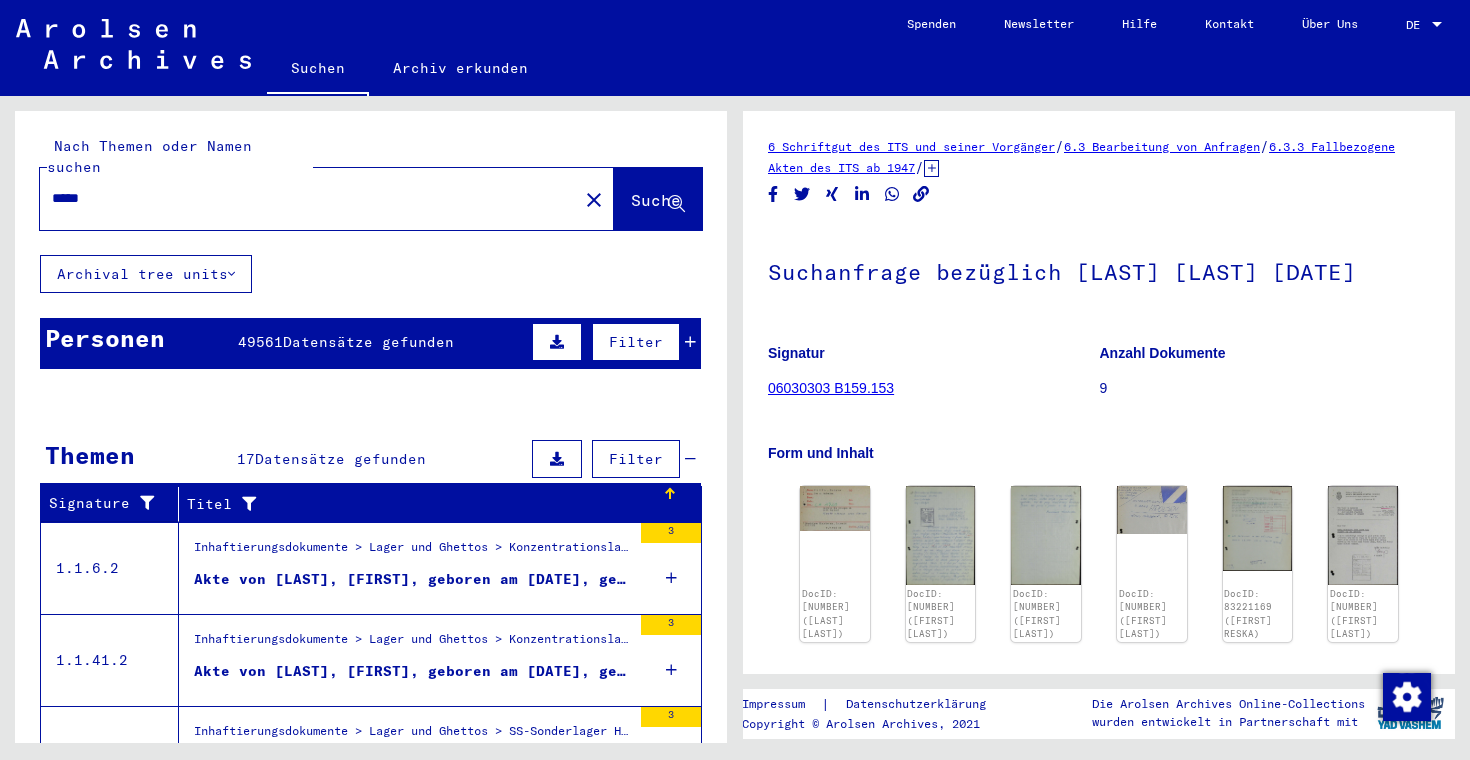 scroll, scrollTop: 0, scrollLeft: 0, axis: both 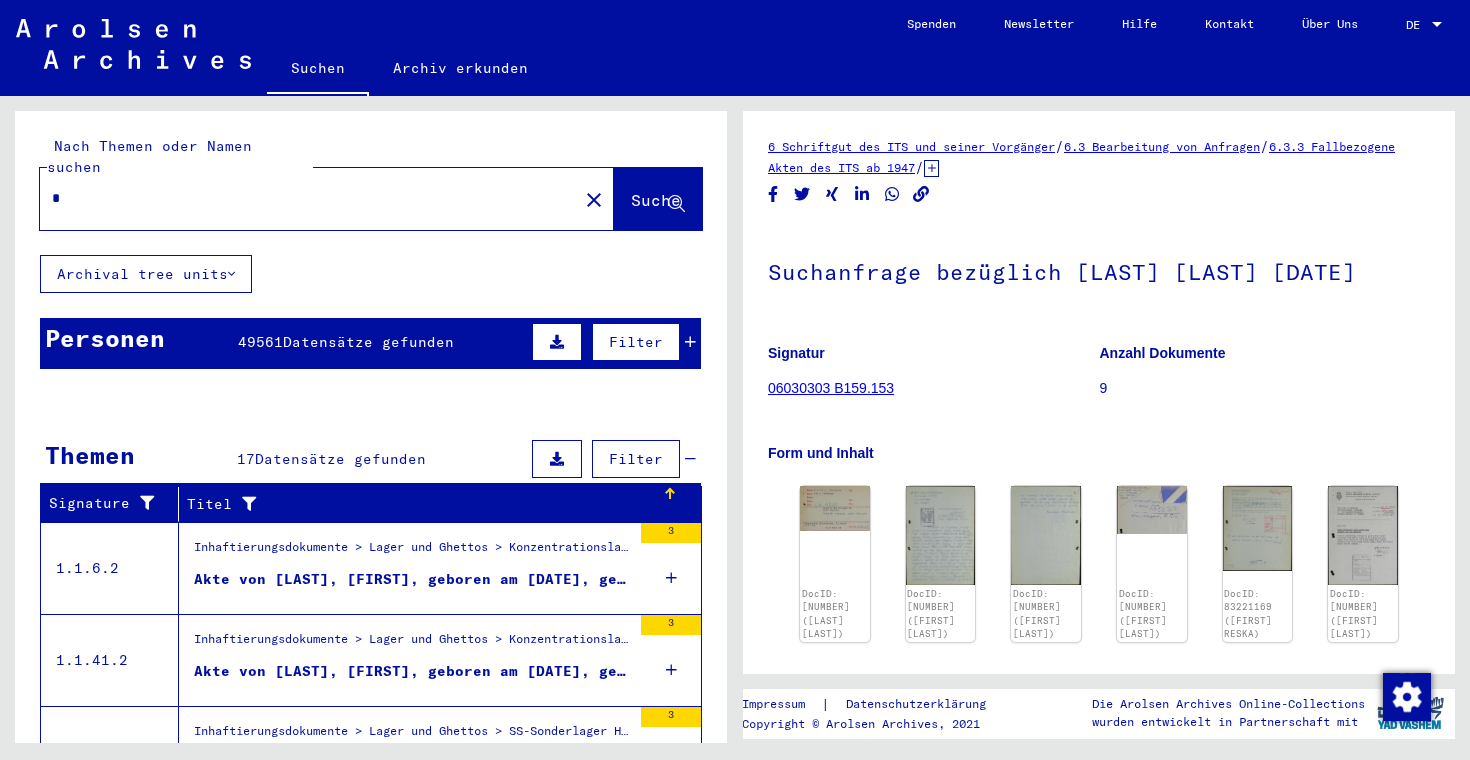 type 